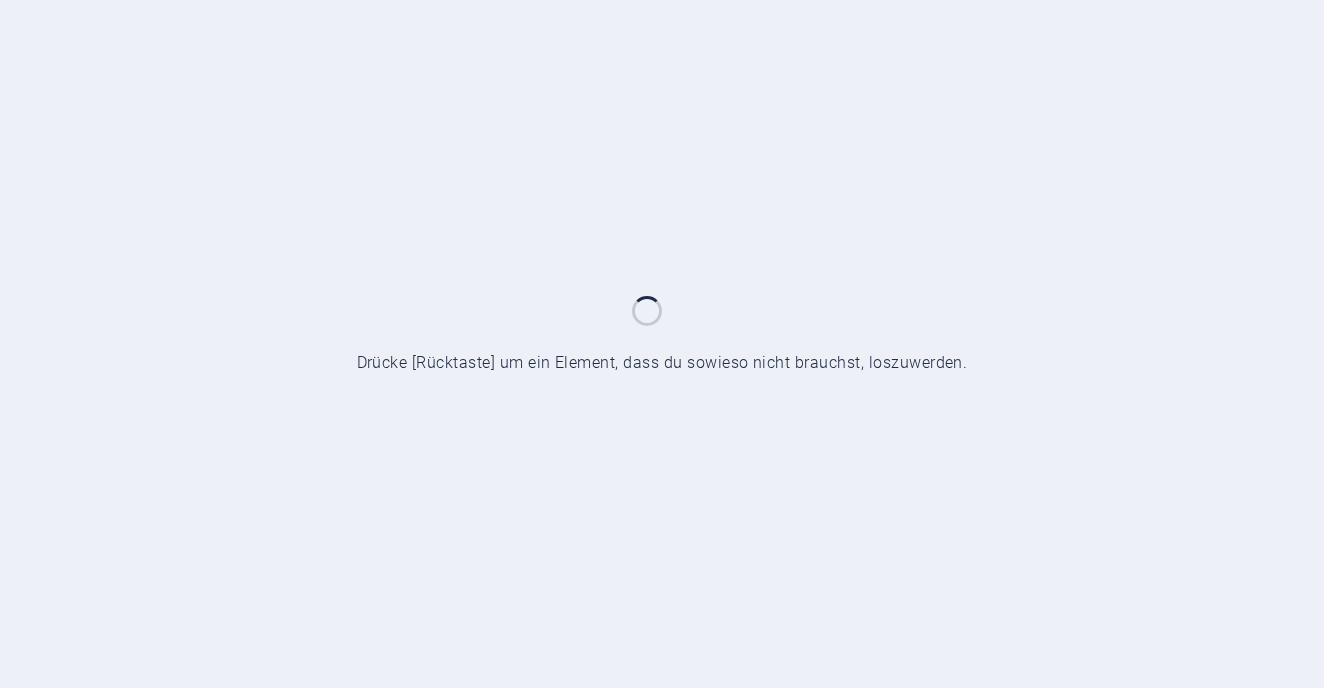 scroll, scrollTop: 0, scrollLeft: 0, axis: both 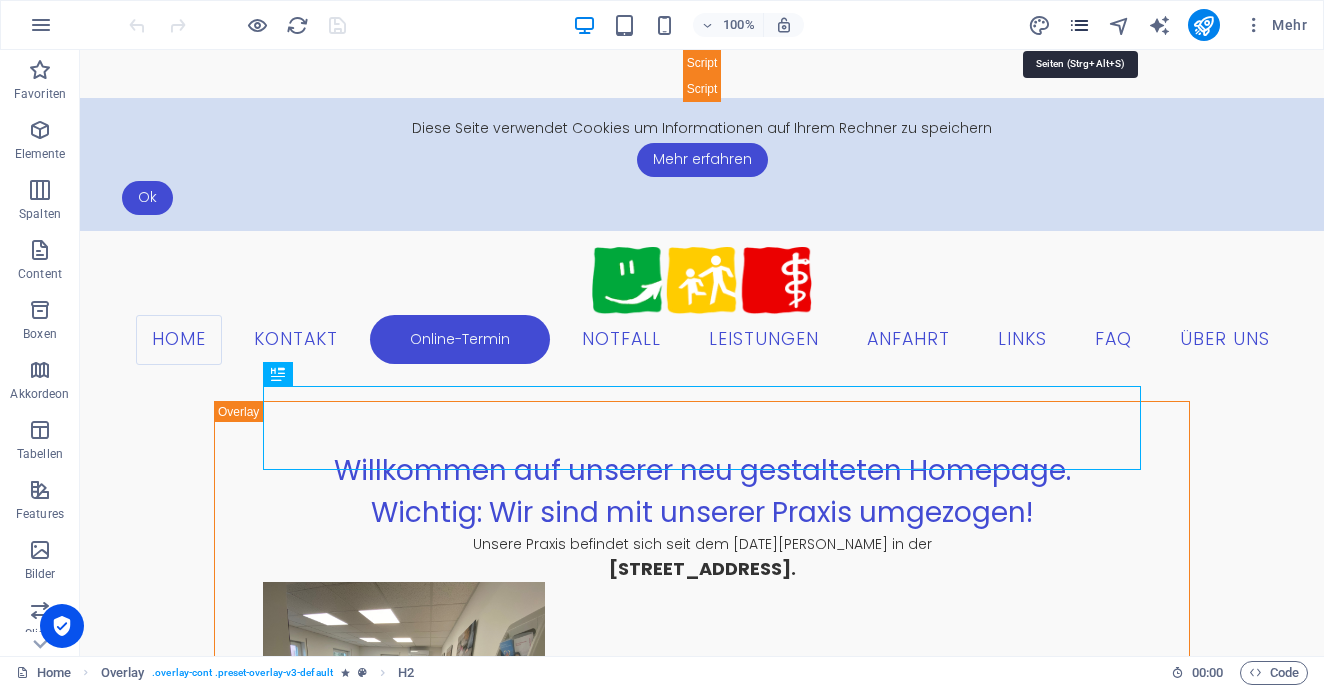click at bounding box center (1079, 25) 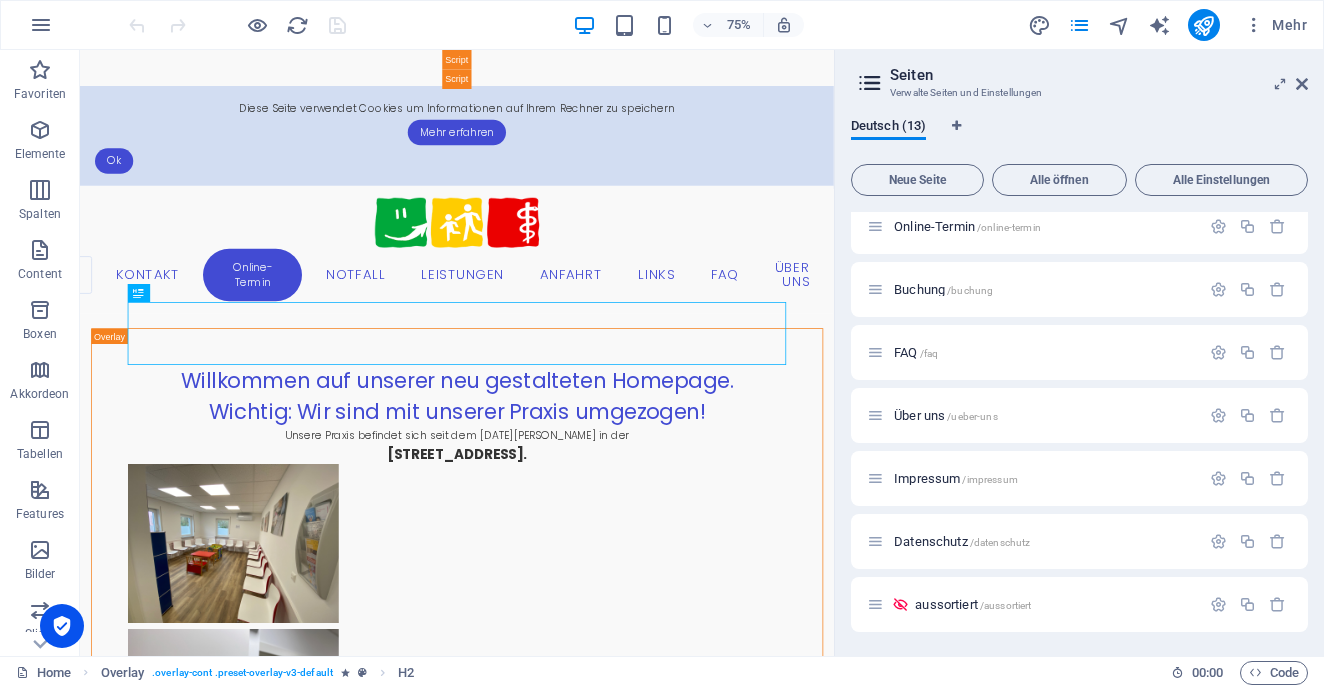 scroll, scrollTop: 391, scrollLeft: 0, axis: vertical 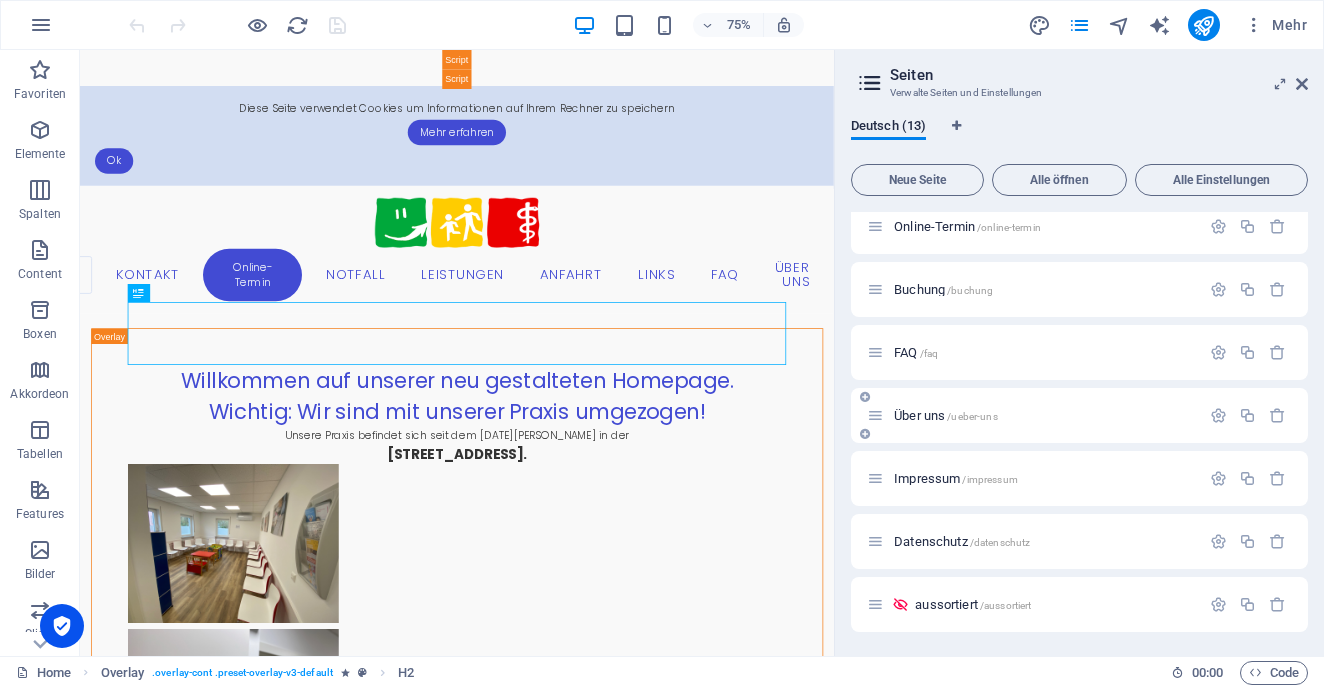 click on "Über uns /ueber-uns" at bounding box center (946, 415) 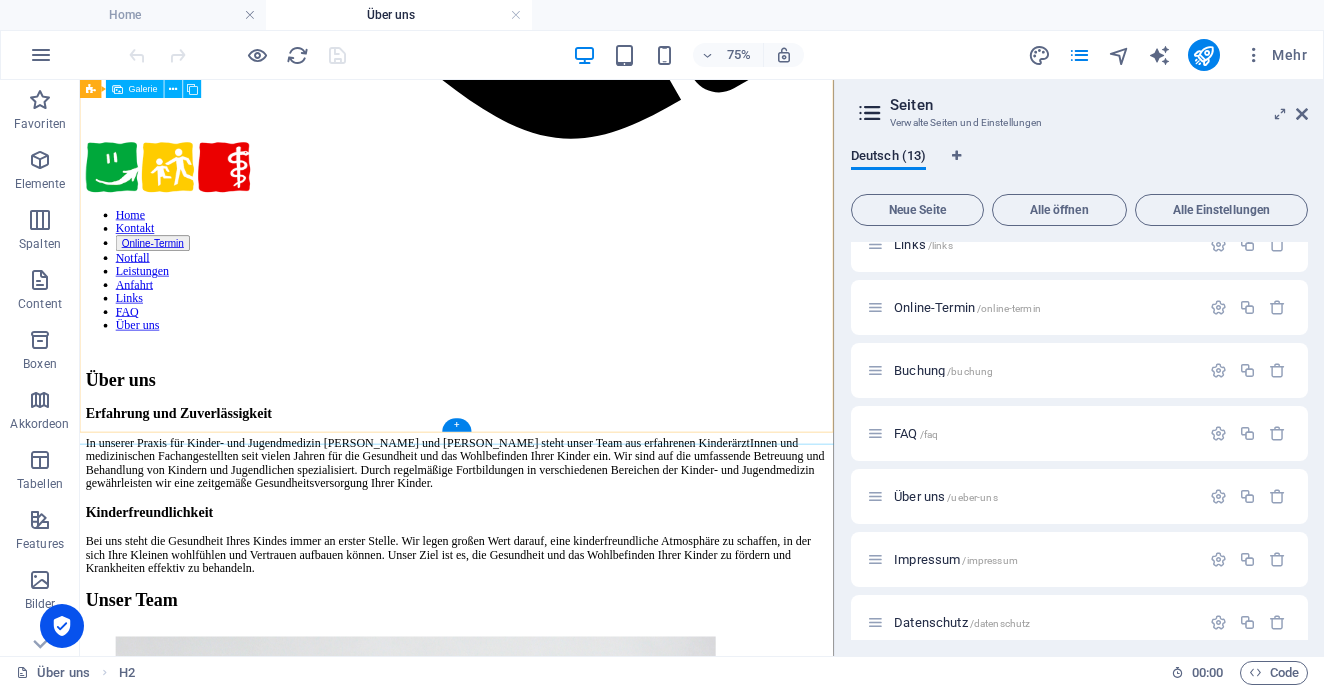 scroll, scrollTop: 1220, scrollLeft: 0, axis: vertical 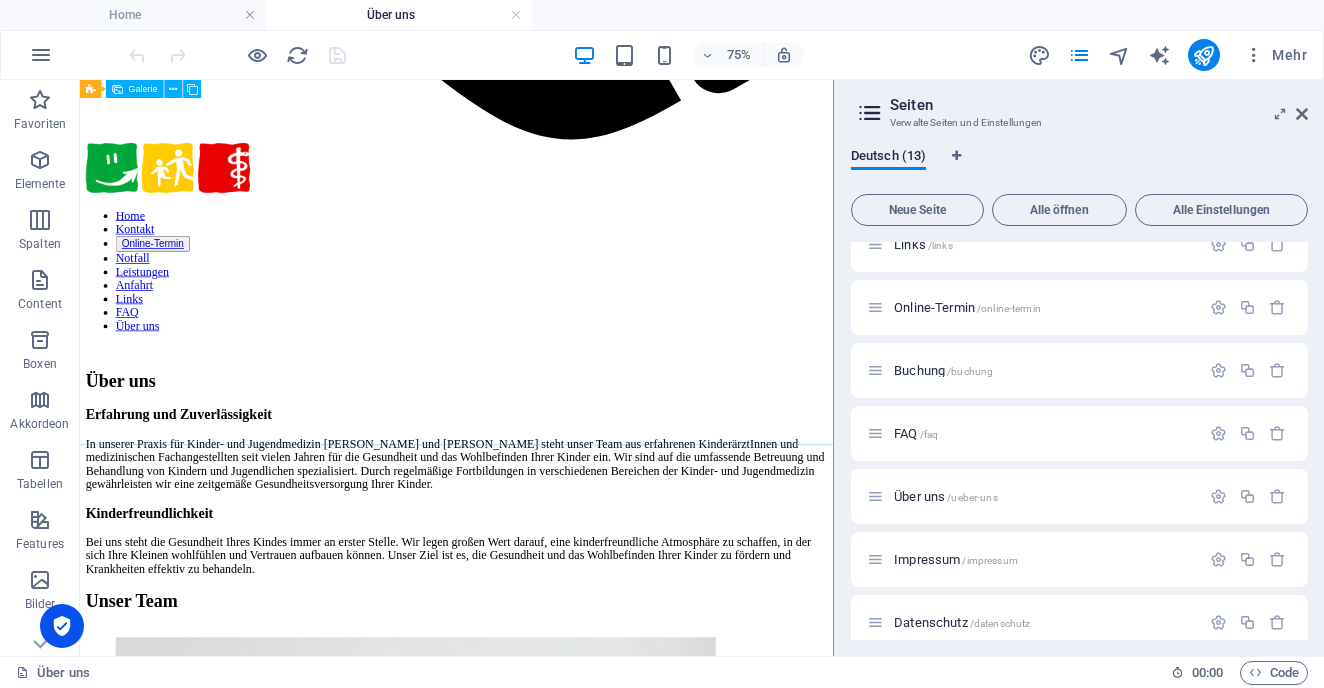 click at bounding box center [582, 6747] 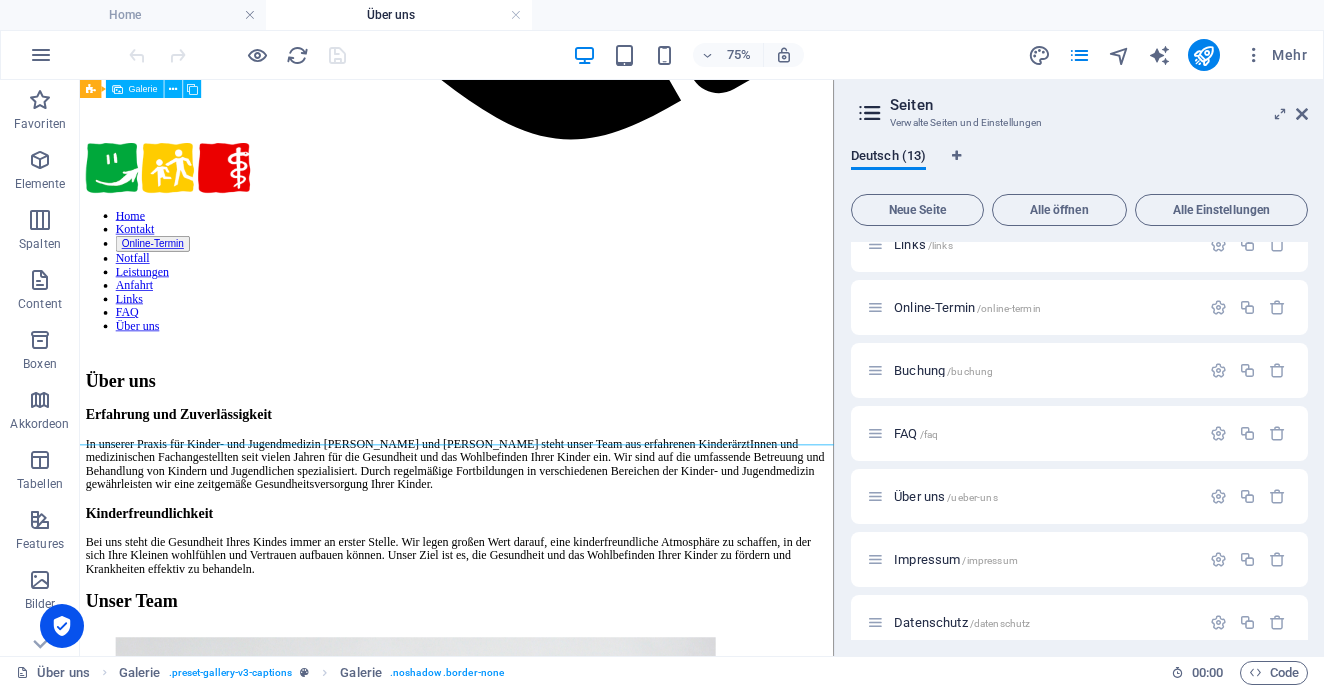 click at bounding box center (528, 12136) 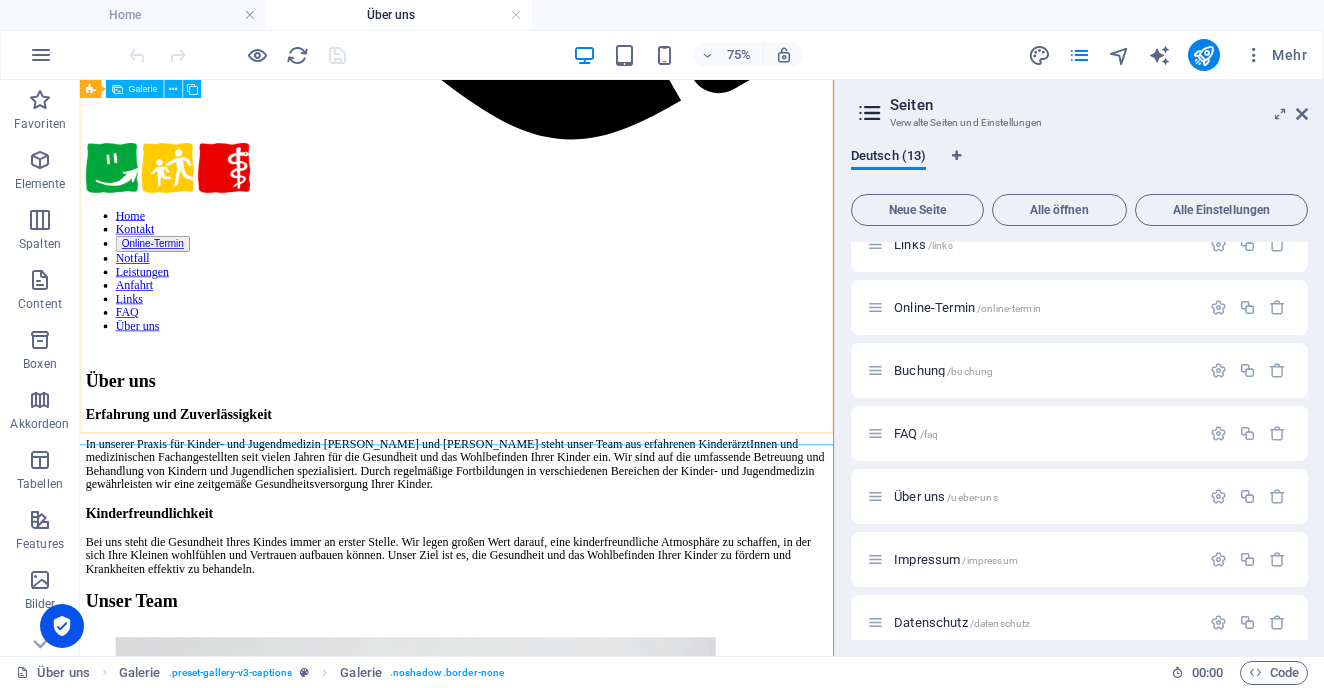 click on "Galerie" at bounding box center [135, 89] 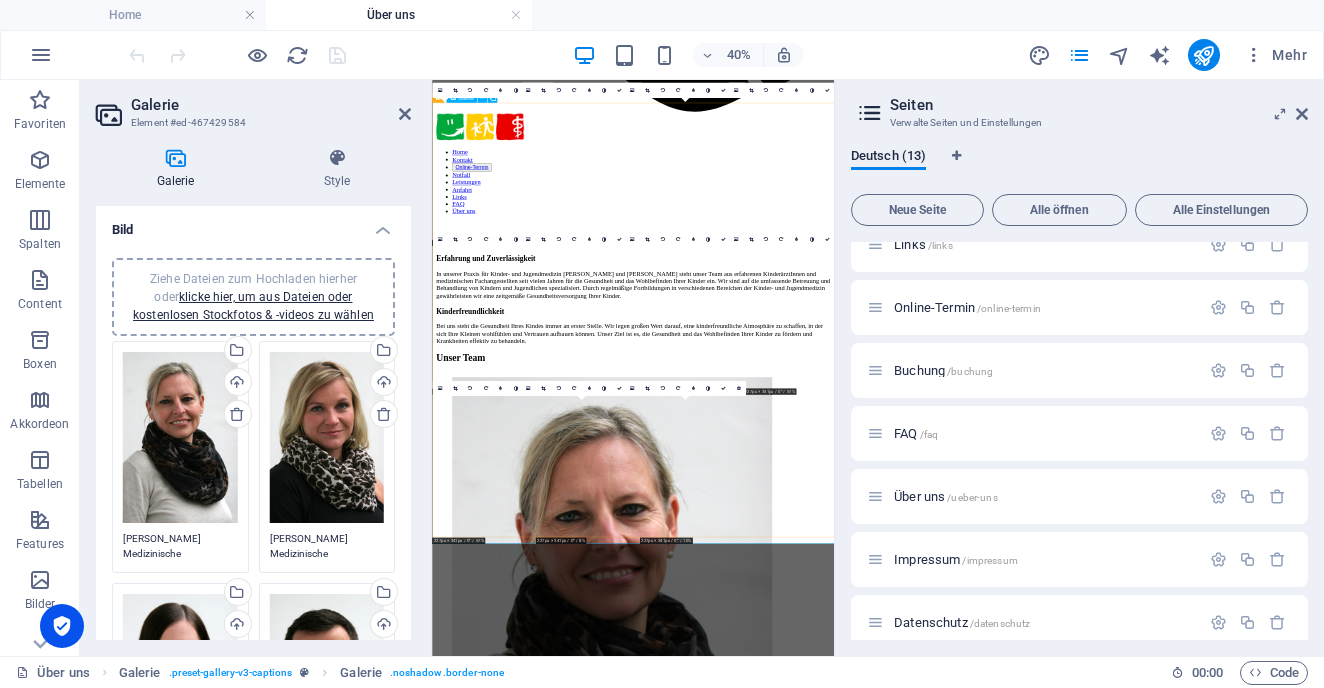 scroll, scrollTop: 548, scrollLeft: 0, axis: vertical 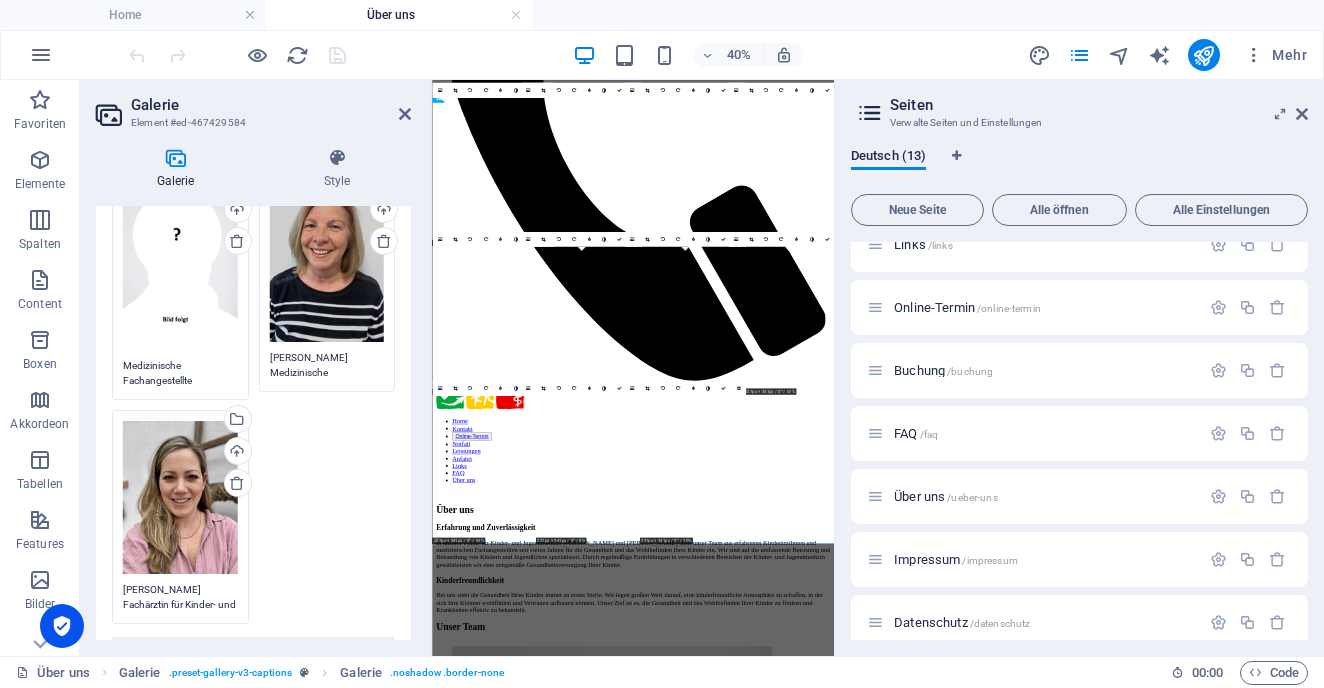 click on "Ziehe Dateien zum Hochladen hierher oder  klicke hier, um aus Dateien oder kostenlosen Stockfotos & -videos zu wählen Wähle aus deinen Dateien, Stockfotos oder lade Dateien hoch Hochladen [PERSON_NAME]
Medizinische Fachangestellte Ziehe Dateien zum Hochladen hierher oder  klicke hier, um aus Dateien oder kostenlosen Stockfotos & -videos zu wählen Wähle aus deinen Dateien, Stockfotos oder lade Dateien hoch Hochladen [PERSON_NAME]
Medizinische Fachangestellte Ziehe Dateien zum Hochladen hierher oder  klicke hier, um aus Dateien oder kostenlosen Stockfotos & -videos zu wählen Wähle aus deinen Dateien, Stockfotos oder lade Dateien hoch Hochladen [PERSON_NAME]
Medizinische Fachangestellte Ziehe Dateien zum Hochladen hierher oder  klicke hier, um aus Dateien oder kostenlosen Stockfotos & -videos zu wählen Wähle aus deinen Dateien, Stockfotos oder lade Dateien hoch Hochladen [PERSON_NAME] für Kinder- und Jugendmedizin Ziehe Dateien zum Hochladen hierher oder  Hochladen Hochladen Hochladen" at bounding box center [253, -90] 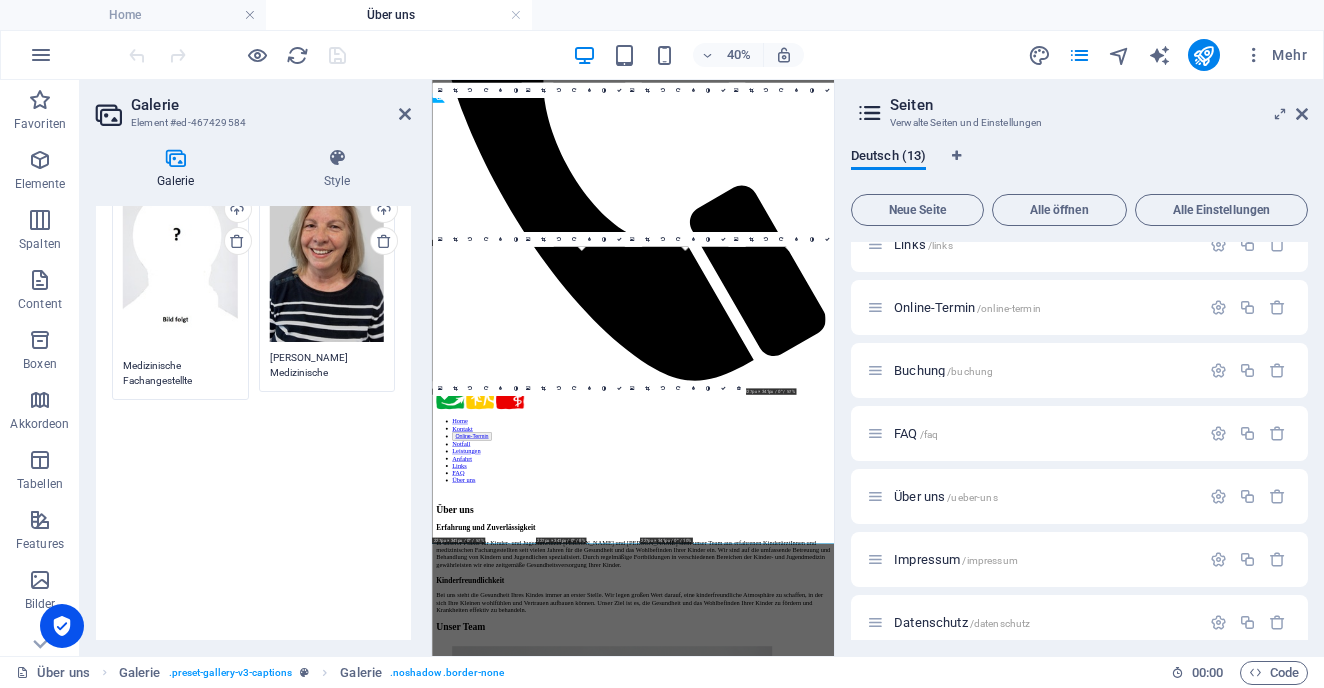 drag, startPoint x: 194, startPoint y: 483, endPoint x: 330, endPoint y: 490, distance: 136.18002 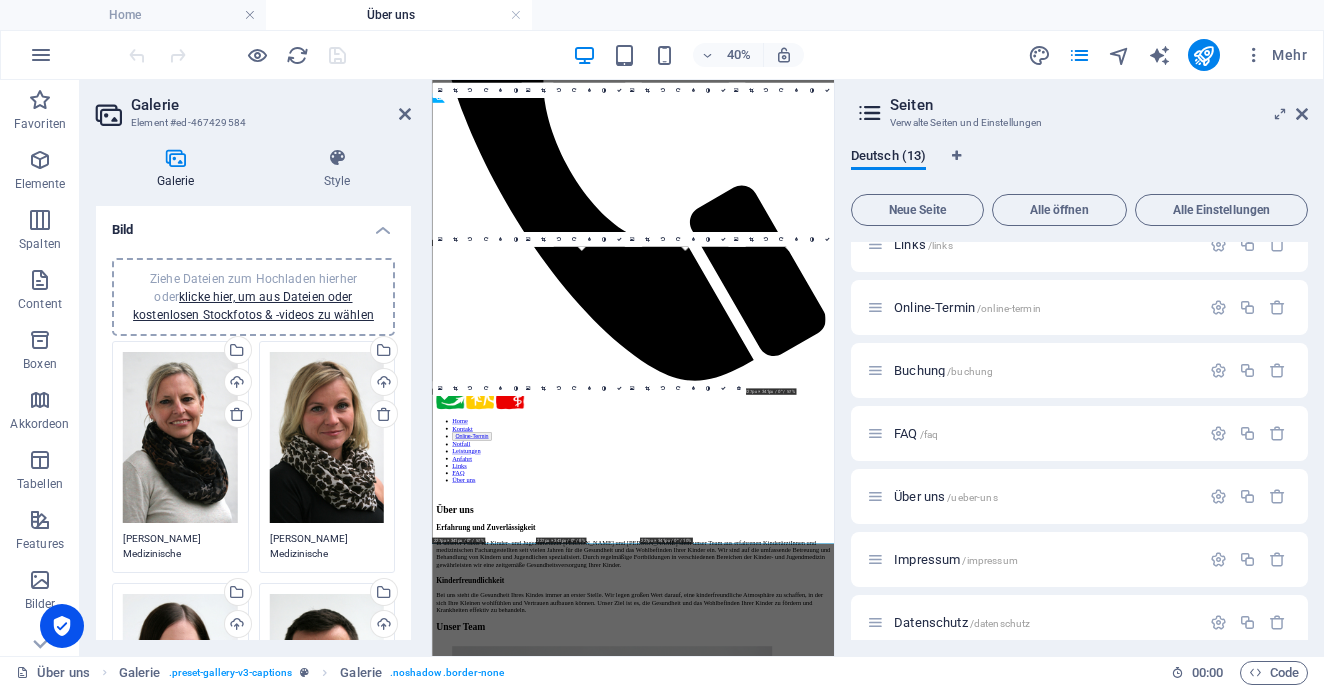 scroll, scrollTop: 0, scrollLeft: 0, axis: both 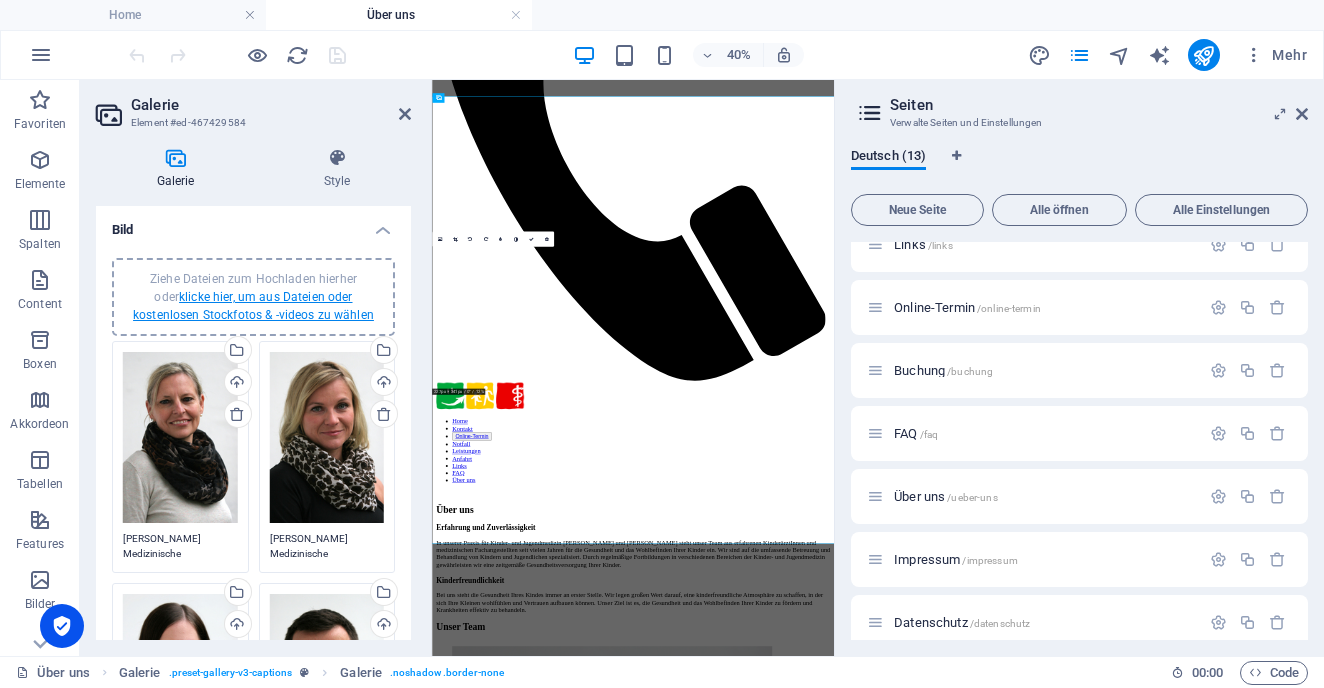 click on "klicke hier, um aus Dateien oder kostenlosen Stockfotos & -videos zu wählen" at bounding box center [253, 306] 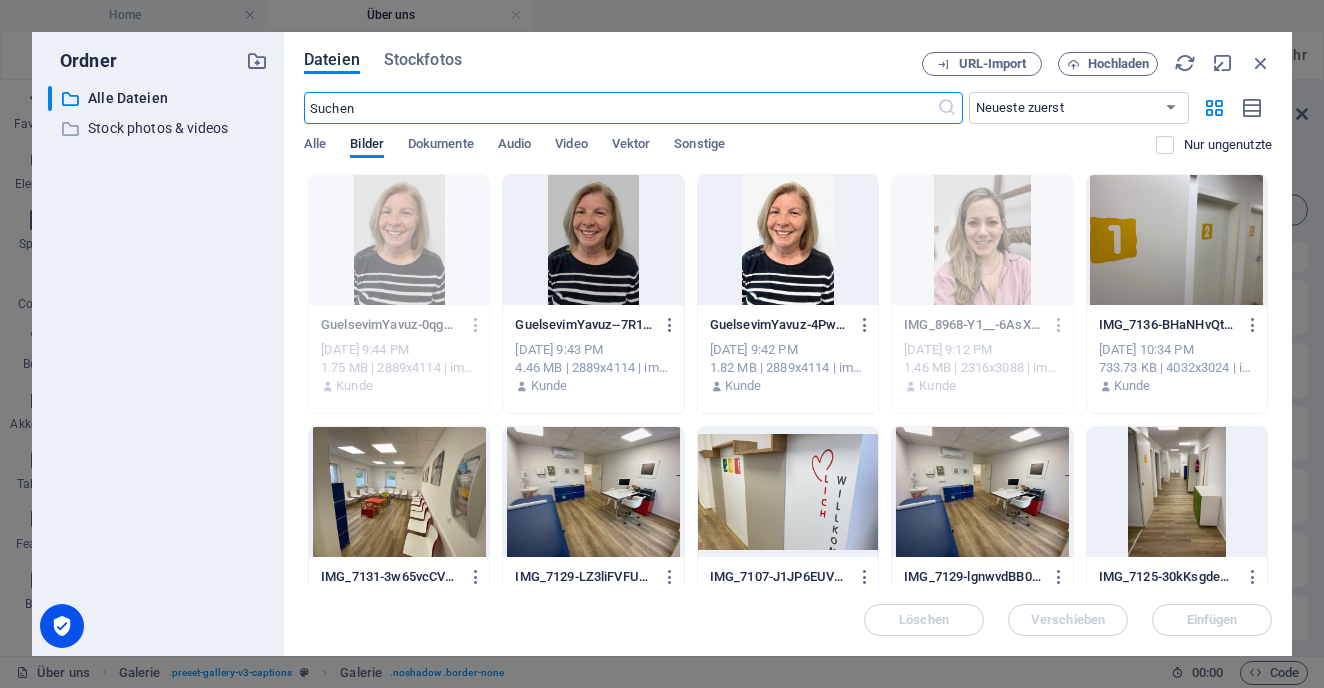 scroll, scrollTop: 2861, scrollLeft: 0, axis: vertical 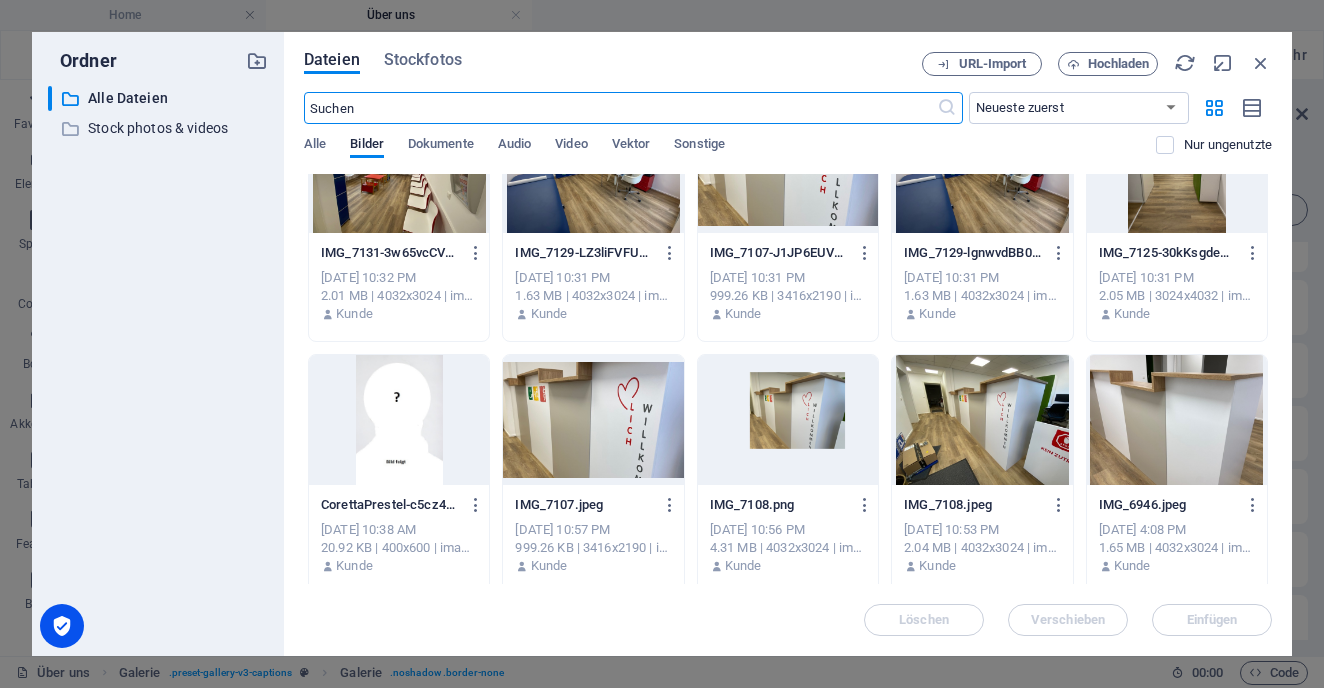 click at bounding box center [399, 420] 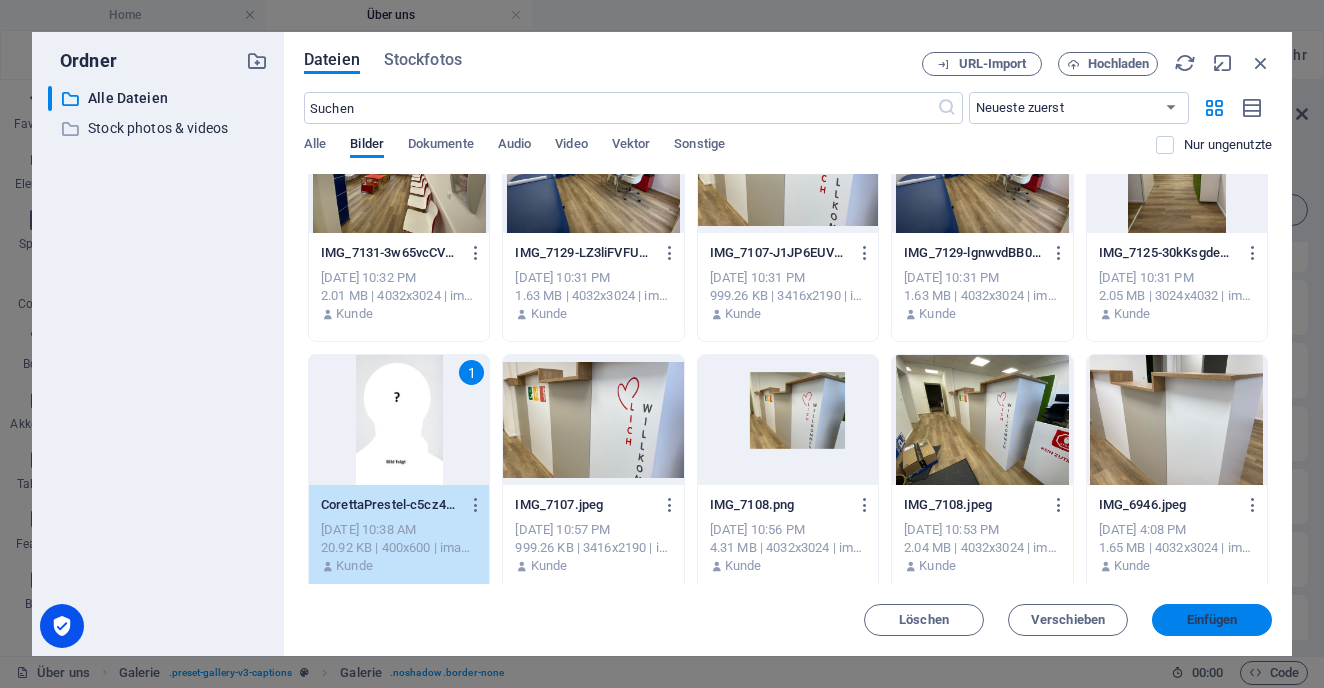 click on "Einfügen" at bounding box center [1212, 620] 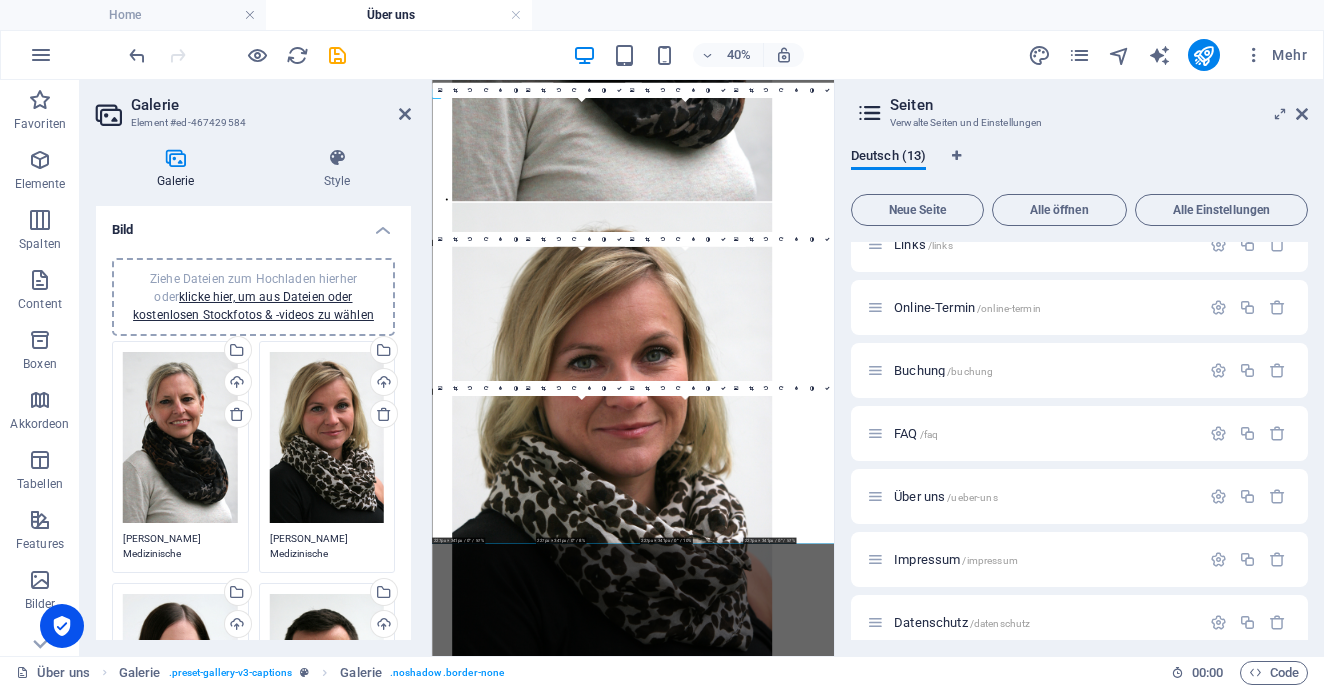 scroll, scrollTop: 548, scrollLeft: 0, axis: vertical 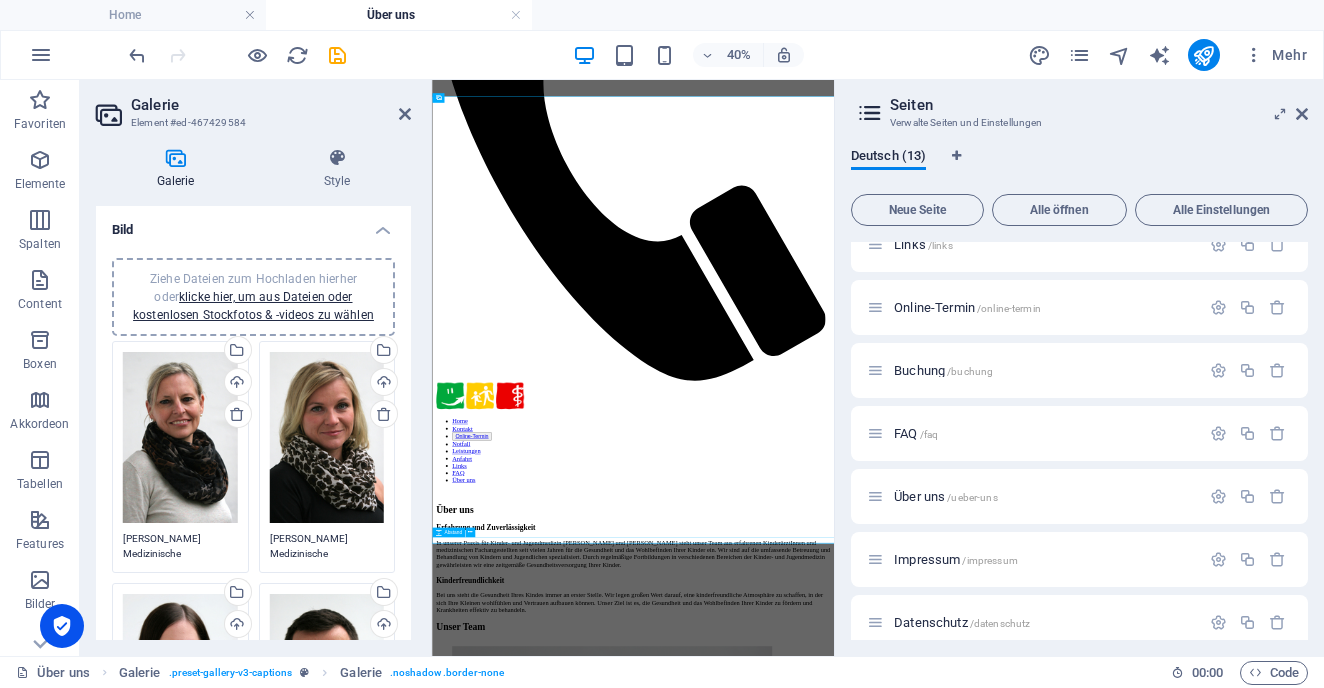 click at bounding box center (934, 13955) 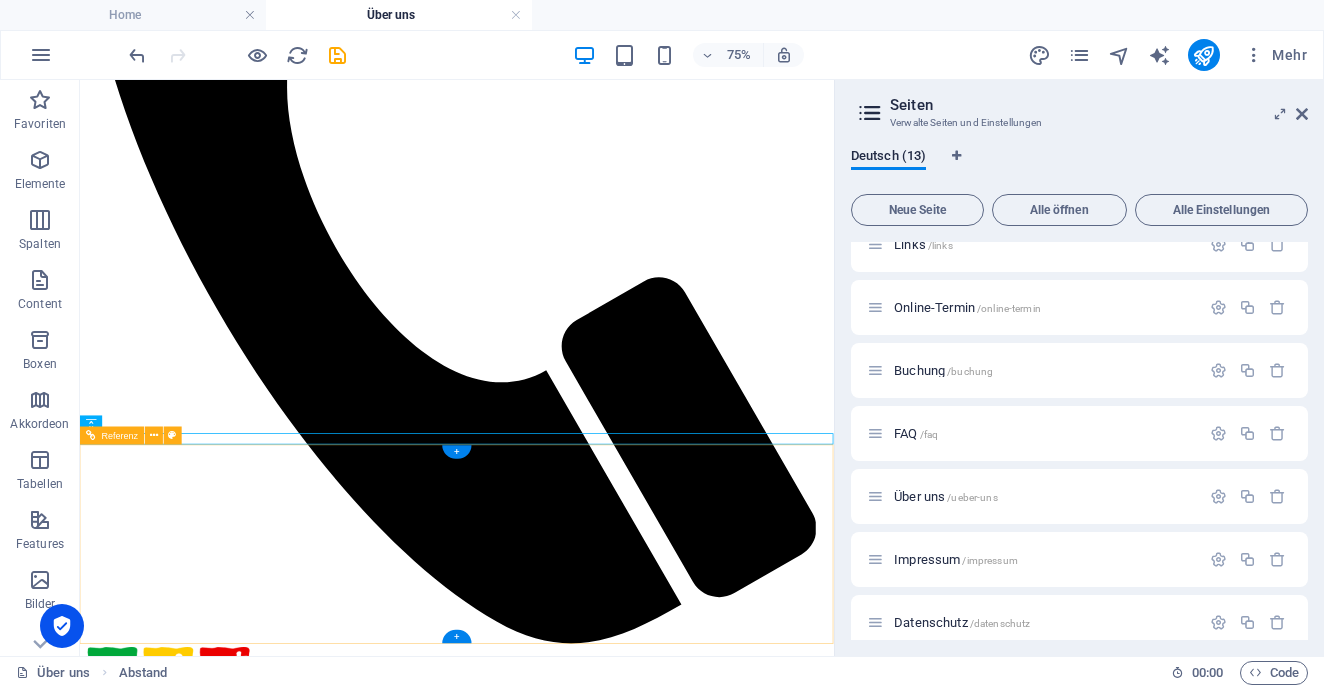 scroll, scrollTop: 1220, scrollLeft: 0, axis: vertical 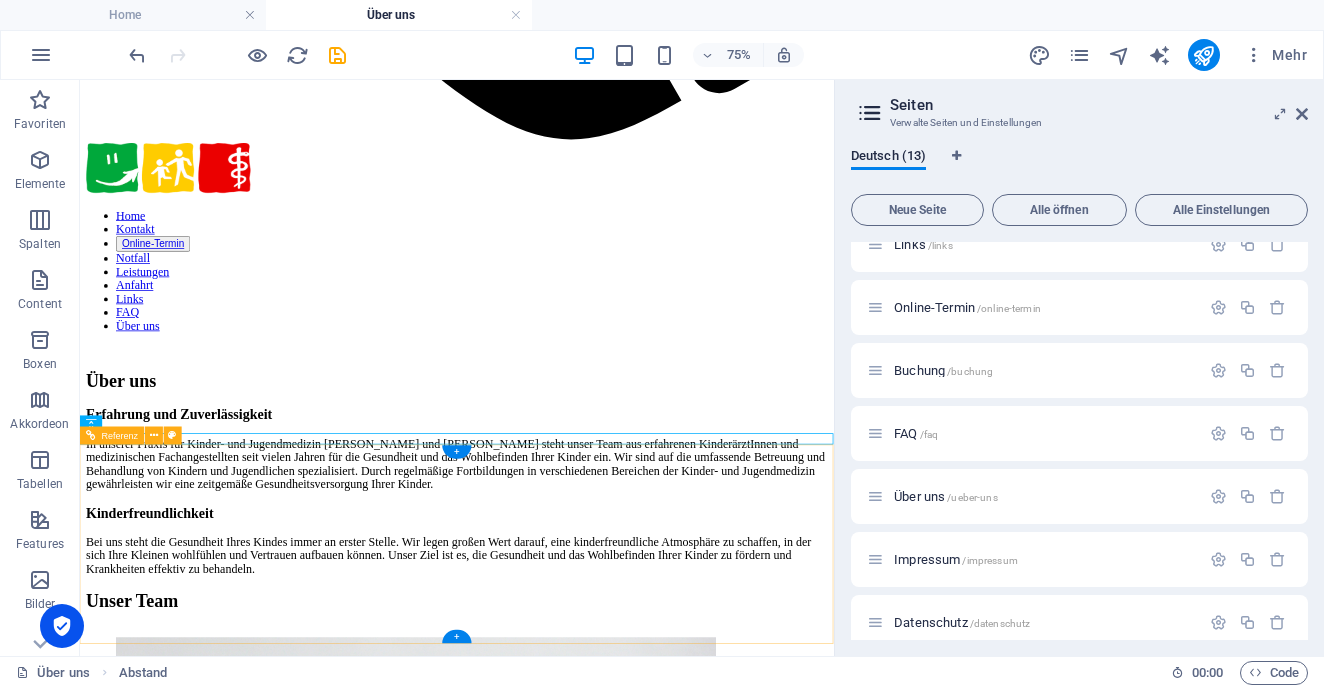 click on "Sprechzeiten Nur nach vorheriger Terminvereinbarung Mo, Di, Do: 8–12 und 15–18 Uhr  Mi: 8–12 Uhr   Fr: 8–16 Uhr Impressum  |  Datenschutz" at bounding box center (582, 16455) 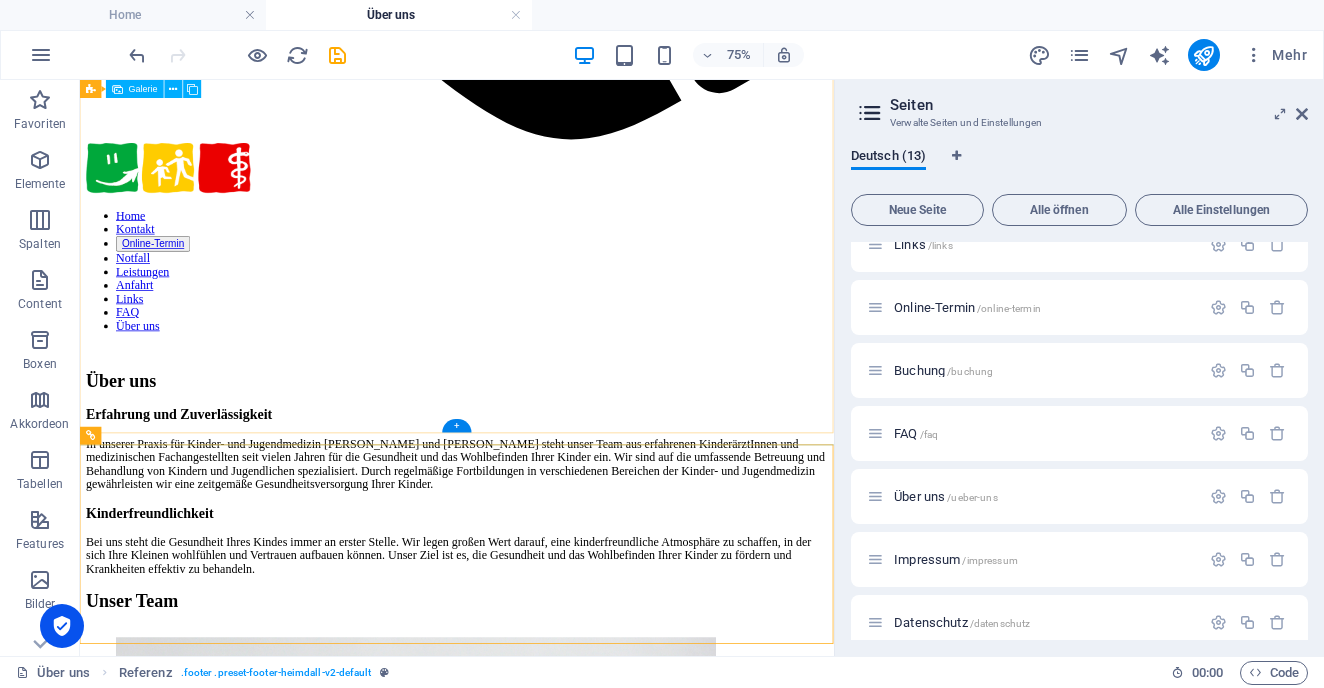 click at bounding box center (528, 12974) 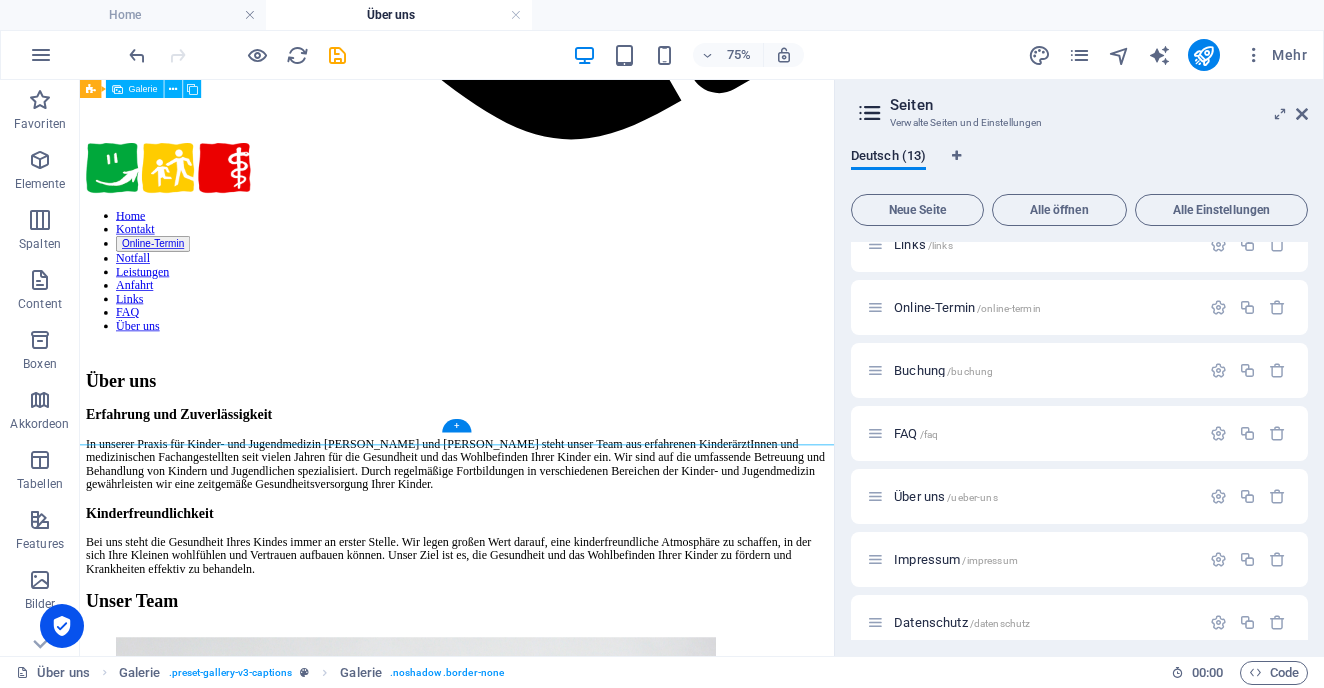 click at bounding box center (528, 12974) 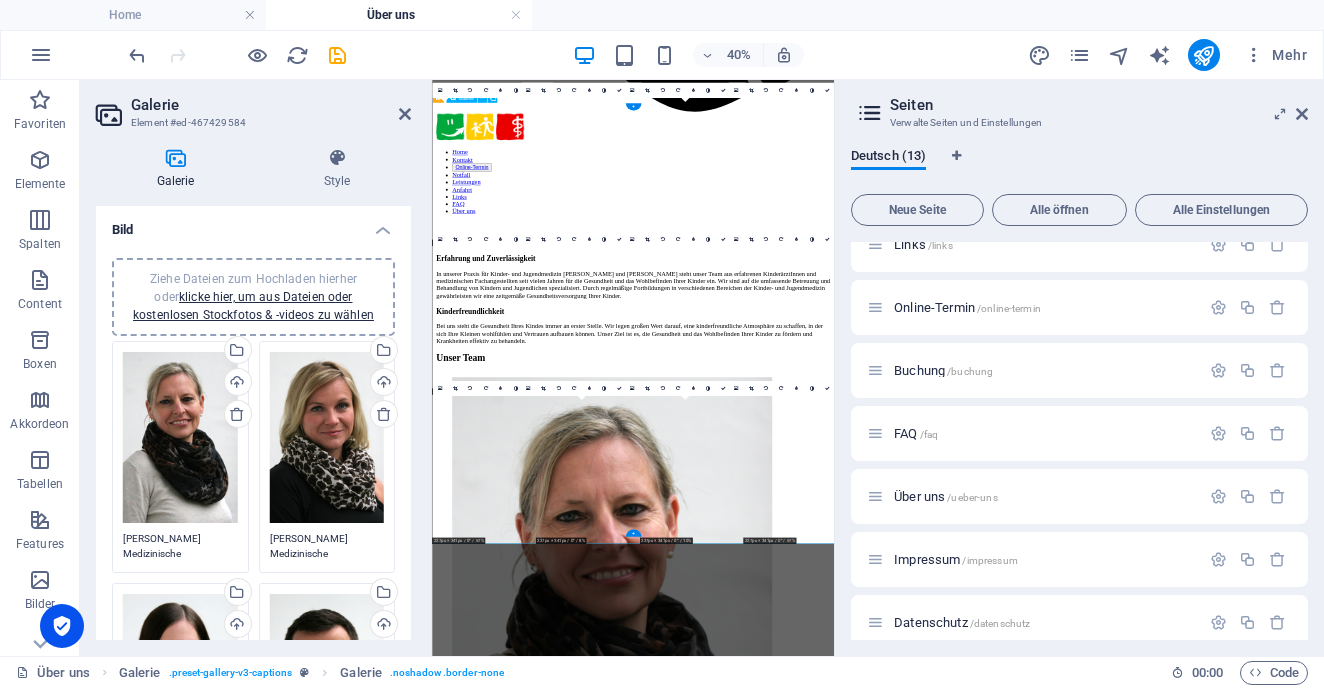 scroll, scrollTop: 548, scrollLeft: 0, axis: vertical 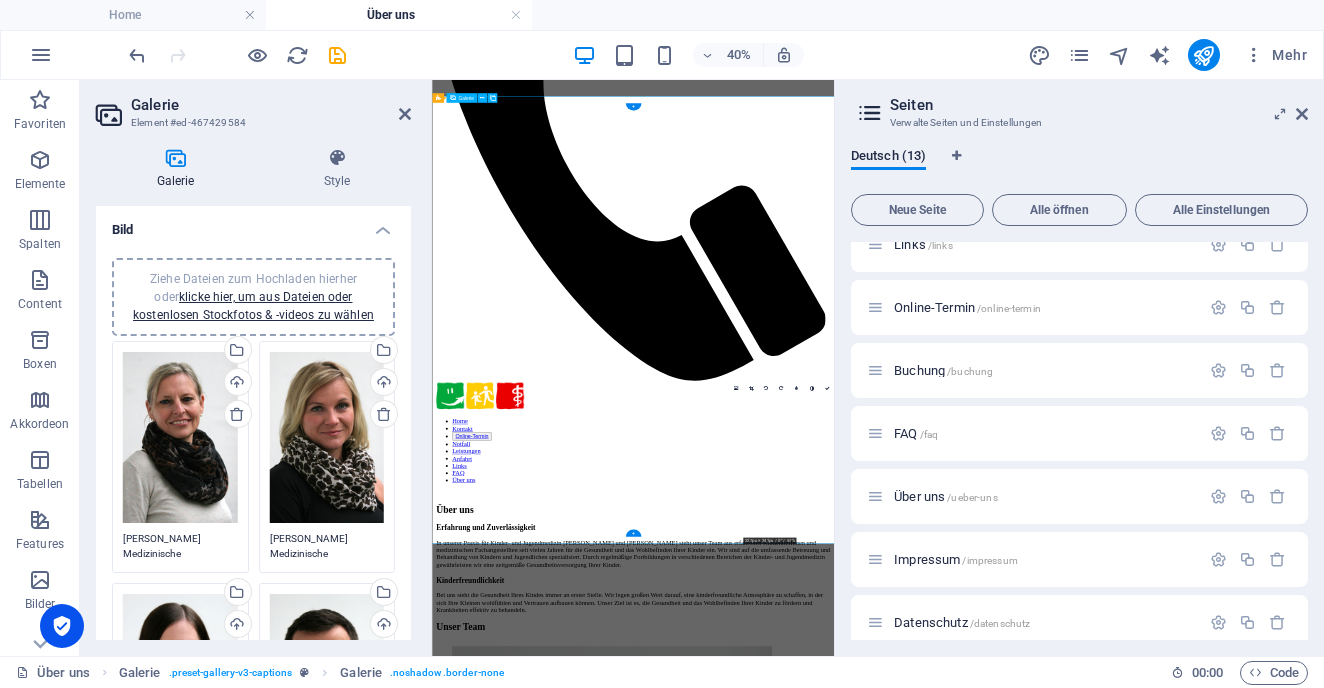 click at bounding box center [880, 13646] 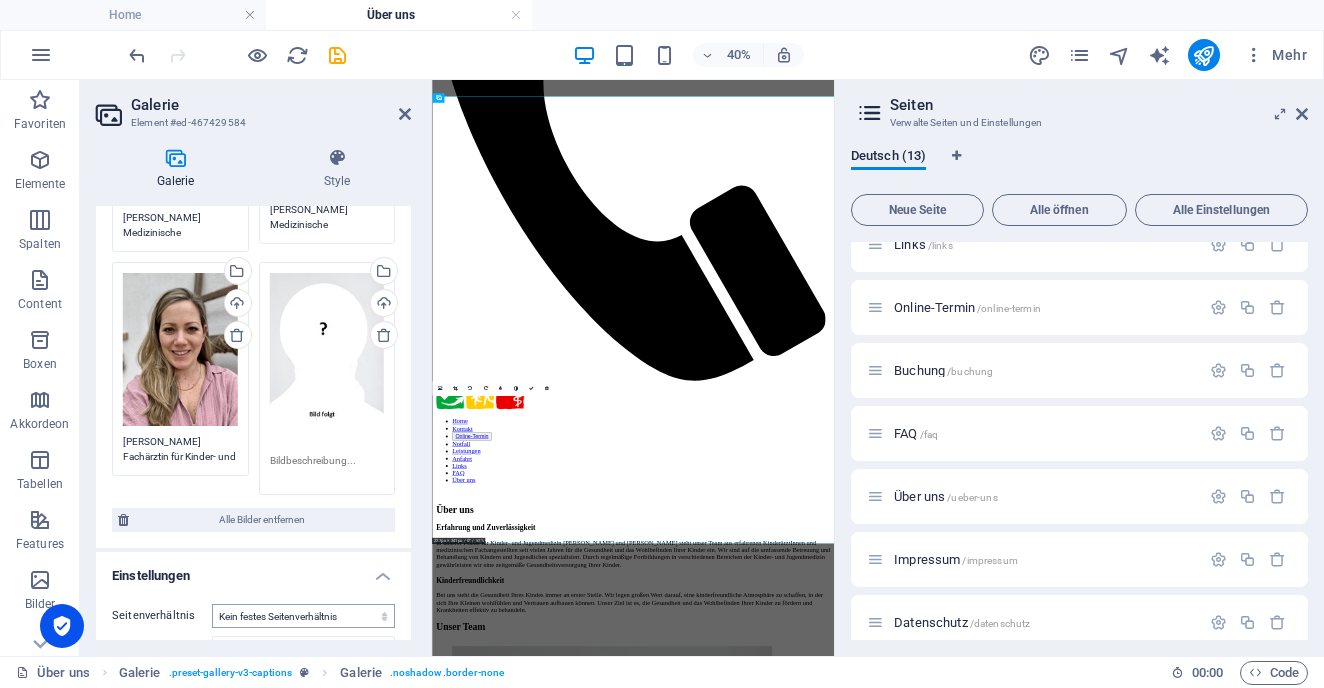 scroll, scrollTop: 1290, scrollLeft: 0, axis: vertical 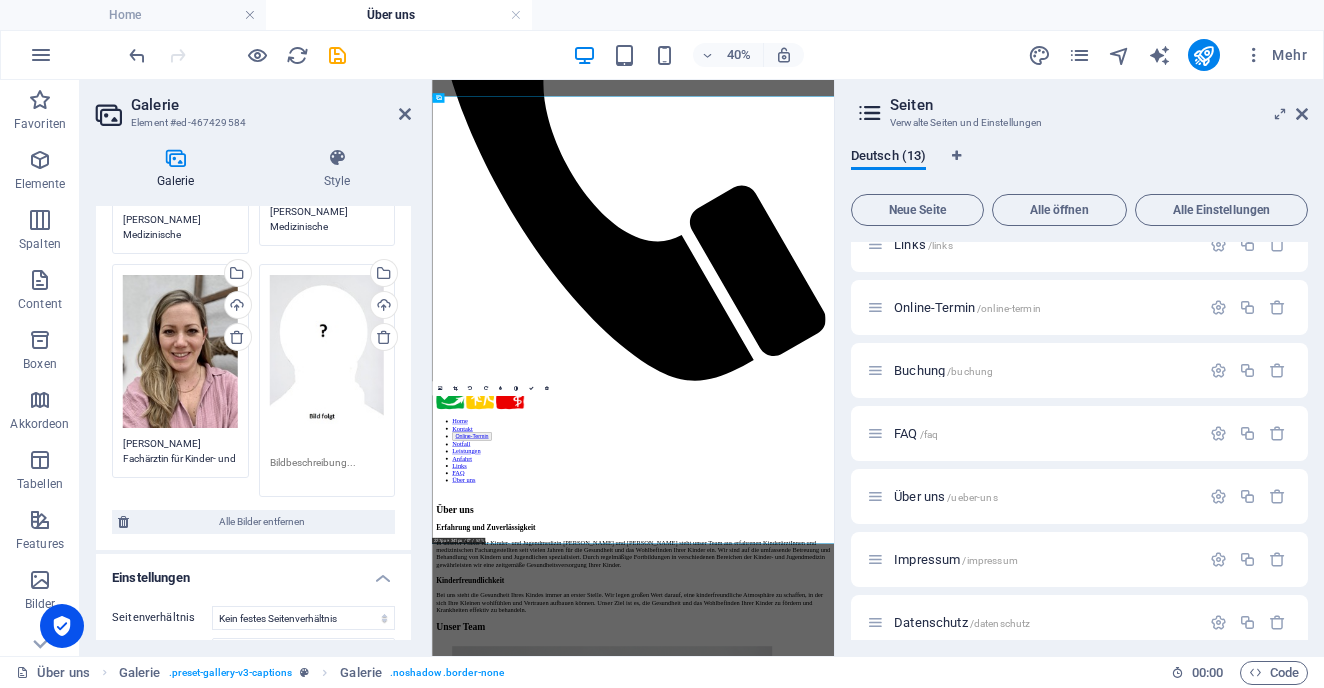click at bounding box center (327, 470) 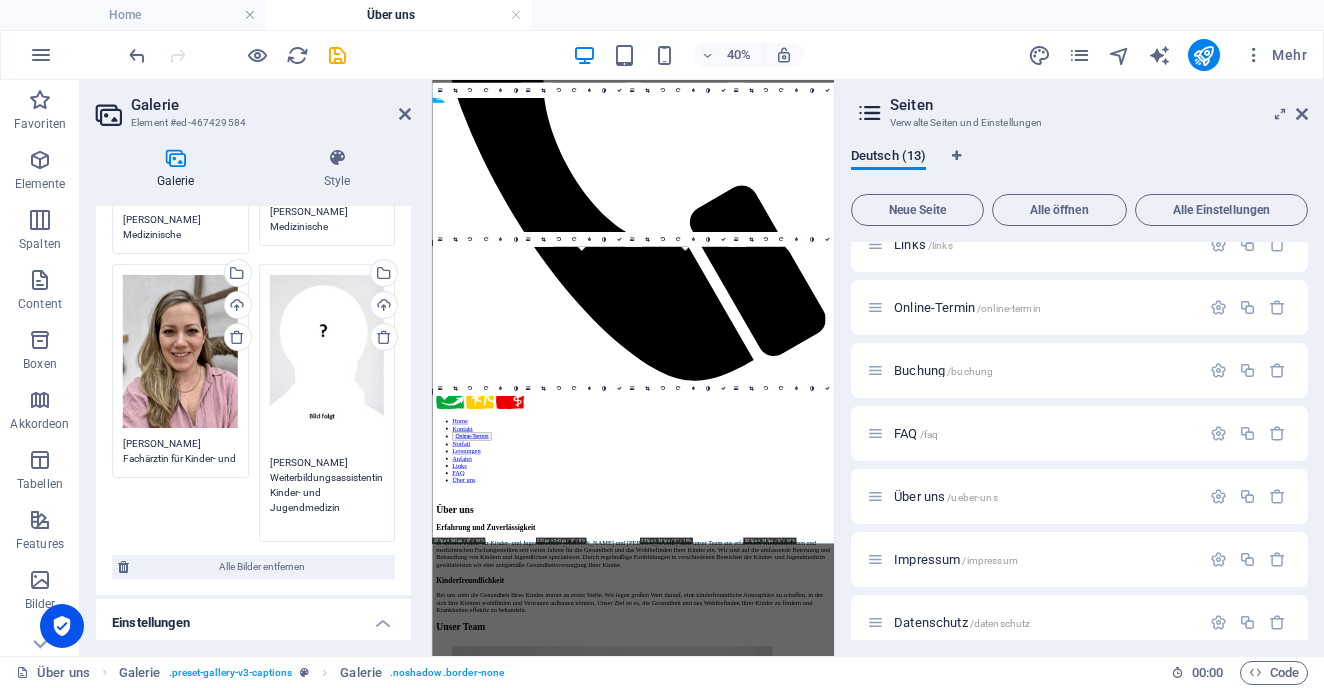 type on "[PERSON_NAME]
Weiterbildungsassistentin Kinder- und Jugendmedizin" 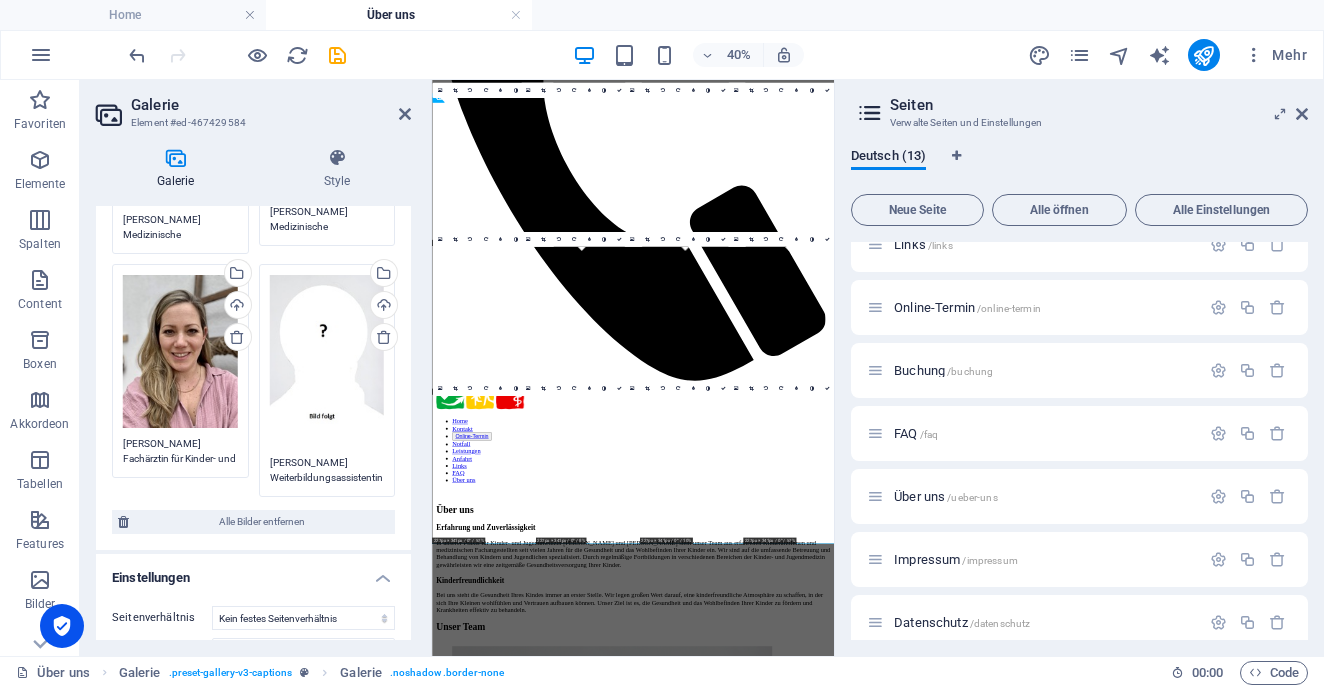 click on "Ziehe Dateien zum Hochladen hierher oder  klicke hier, um aus Dateien oder kostenlosen Stockfotos & -videos zu wählen Ziehe Dateien zum Hochladen hierher oder  klicke hier, um aus Dateien oder kostenlosen Stockfotos & -videos zu wählen Wähle aus deinen Dateien, Stockfotos oder lade Dateien hoch Hochladen [PERSON_NAME]
Medizinische Fachangestellte Ziehe Dateien zum Hochladen hierher oder  klicke hier, um aus Dateien oder kostenlosen Stockfotos & -videos zu wählen Wähle aus deinen Dateien, Stockfotos oder lade Dateien hoch Hochladen [PERSON_NAME]
Medizinische Fachangestellte Ziehe Dateien zum Hochladen hierher oder  klicke hier, um aus Dateien oder kostenlosen Stockfotos & -videos zu wählen Wähle aus deinen Dateien, Stockfotos oder lade Dateien hoch Hochladen [PERSON_NAME]
Medizinische Fachangestellte Ziehe Dateien zum Hochladen hierher oder  klicke hier, um aus Dateien oder kostenlosen Stockfotos & -videos zu wählen Wähle aus deinen Dateien, Stockfotos oder lade Dateien hoch Hochladen Hochladen" at bounding box center (253, -249) 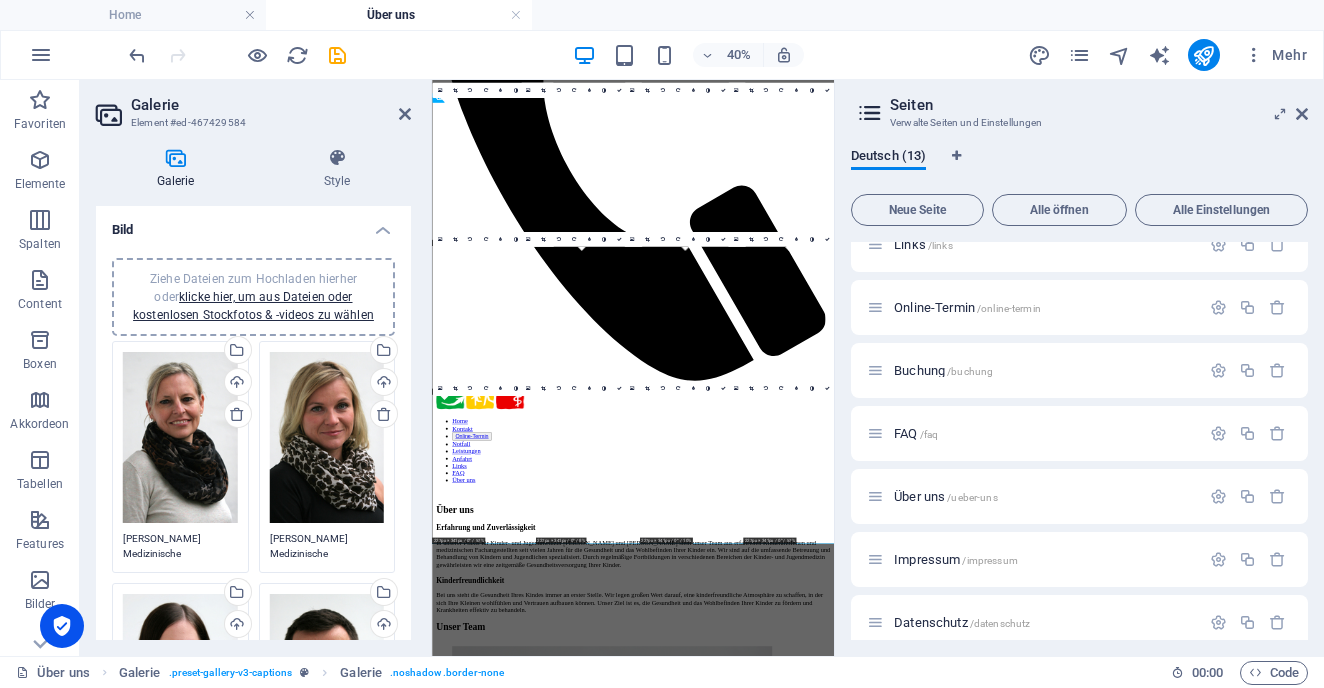 scroll, scrollTop: 0, scrollLeft: 0, axis: both 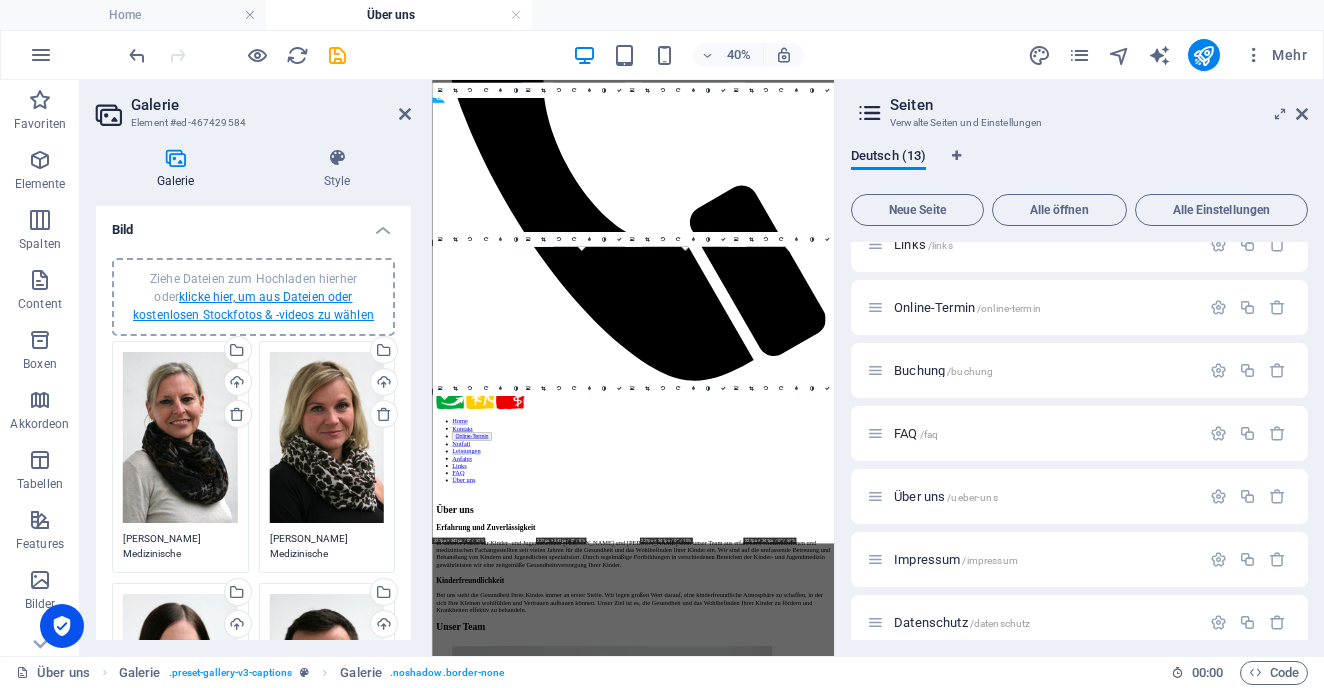 click on "klicke hier, um aus Dateien oder kostenlosen Stockfotos & -videos zu wählen" at bounding box center (253, 306) 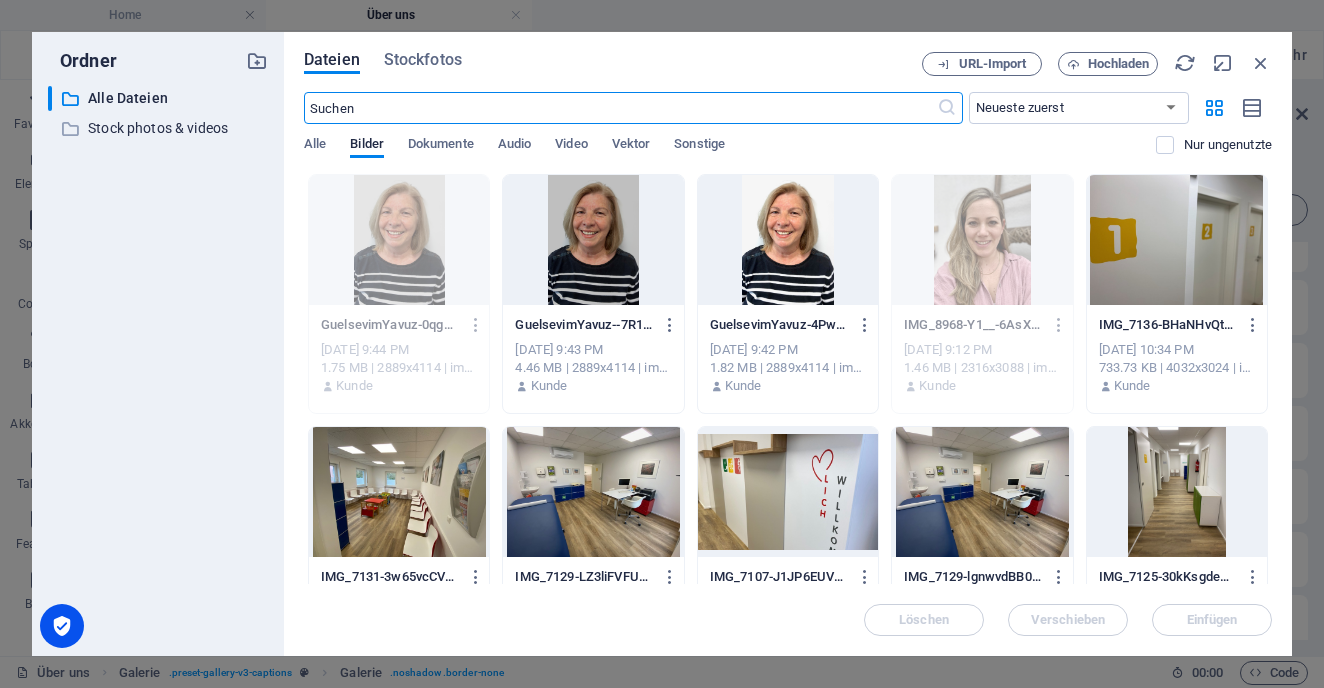 scroll, scrollTop: 2879, scrollLeft: 0, axis: vertical 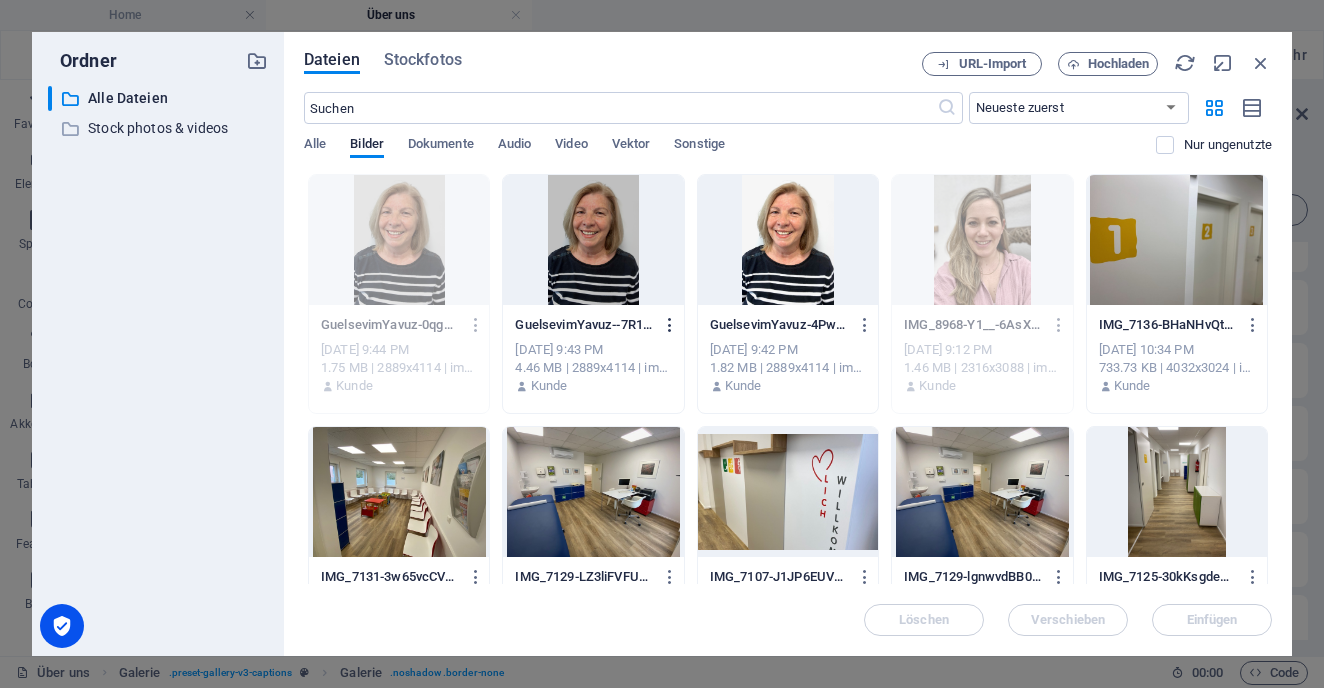click at bounding box center [670, 325] 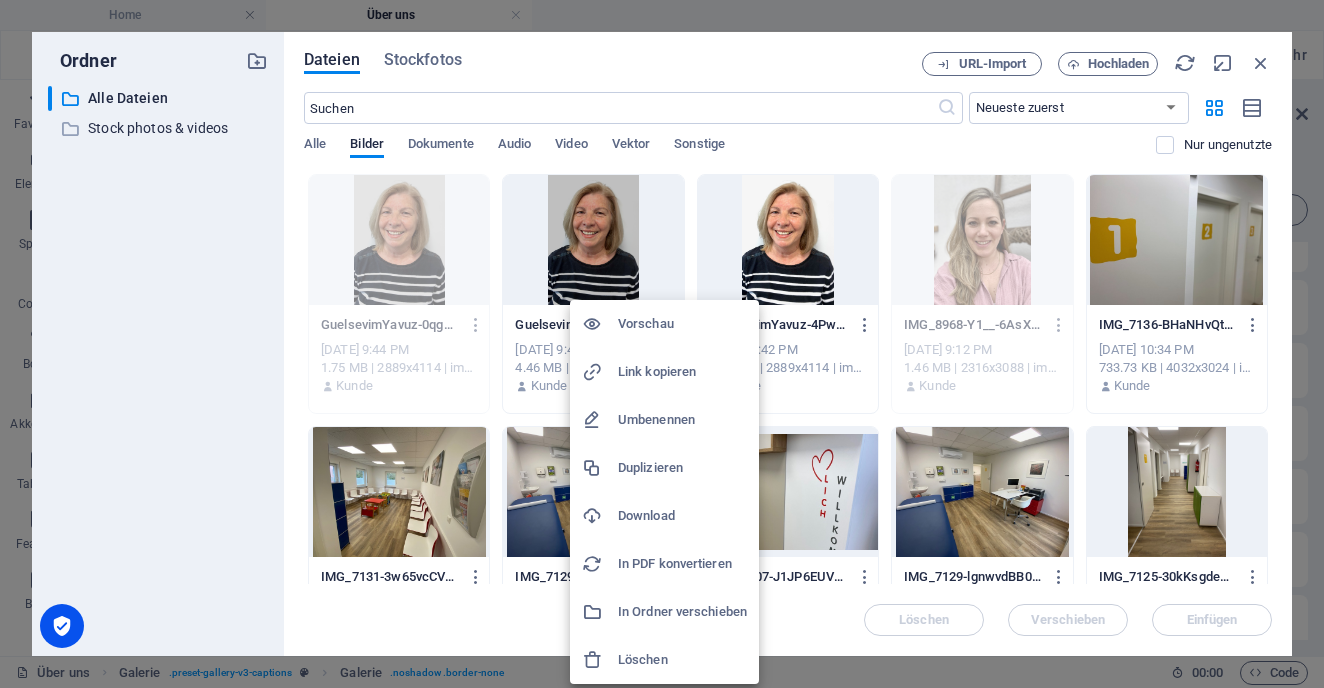 click on "Umbenennen" at bounding box center (682, 420) 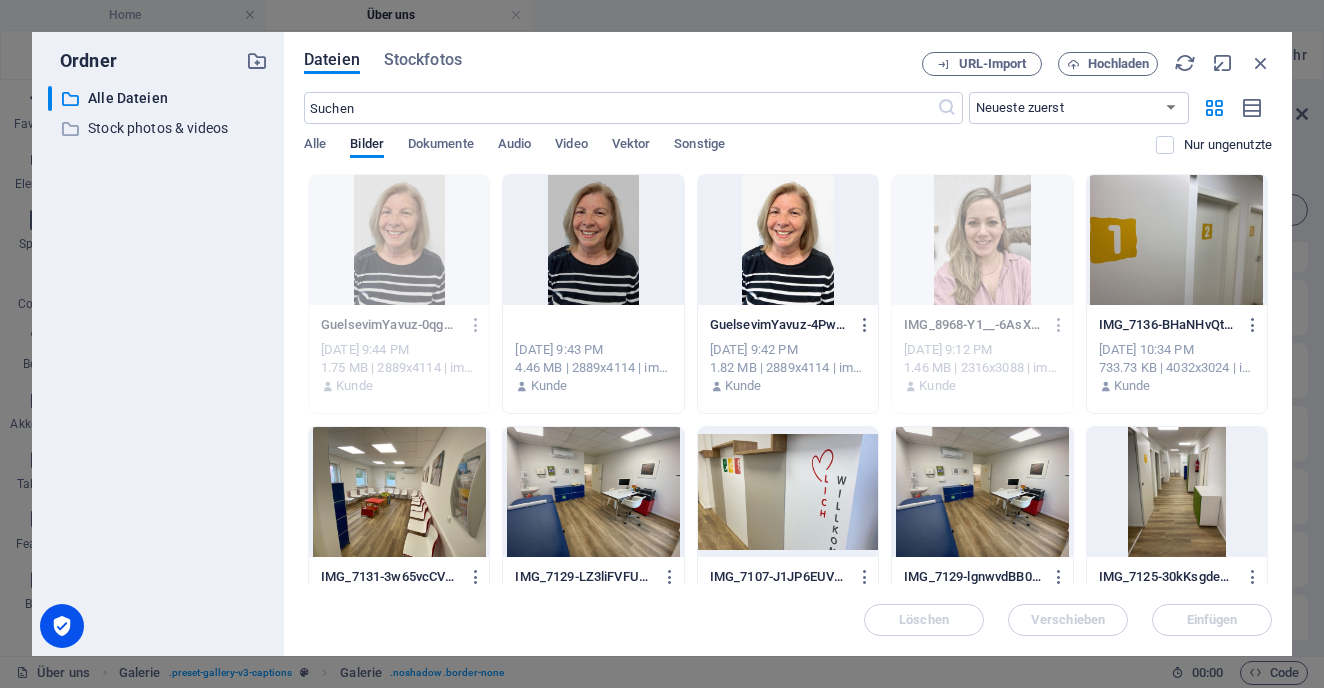type on "[PERSON_NAME].jpg" 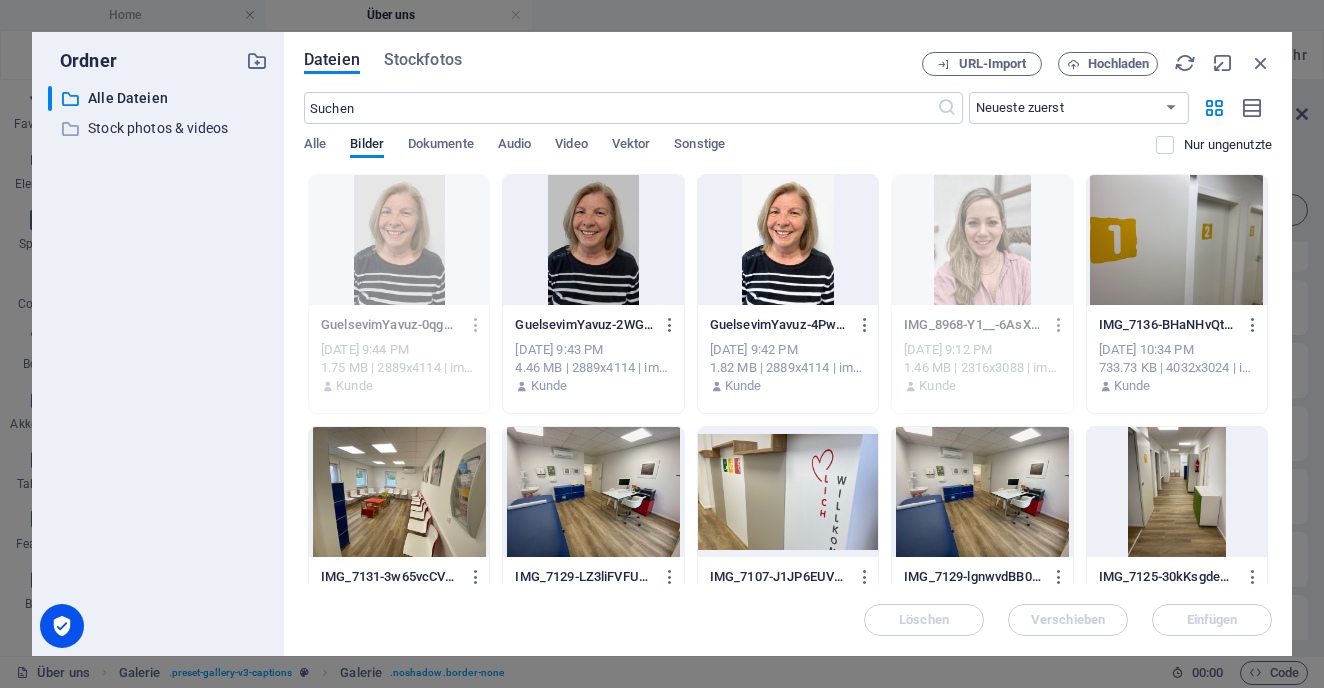 scroll, scrollTop: 0, scrollLeft: 0, axis: both 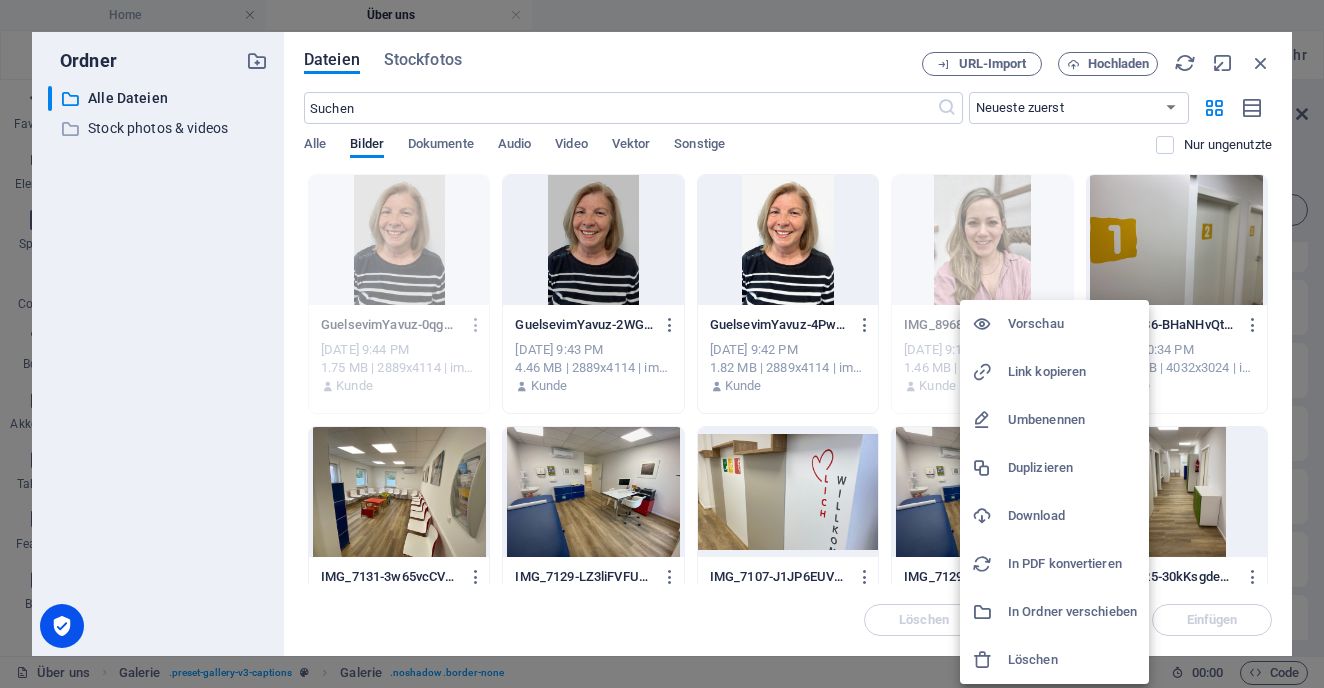 click on "Umbenennen" at bounding box center [1072, 420] 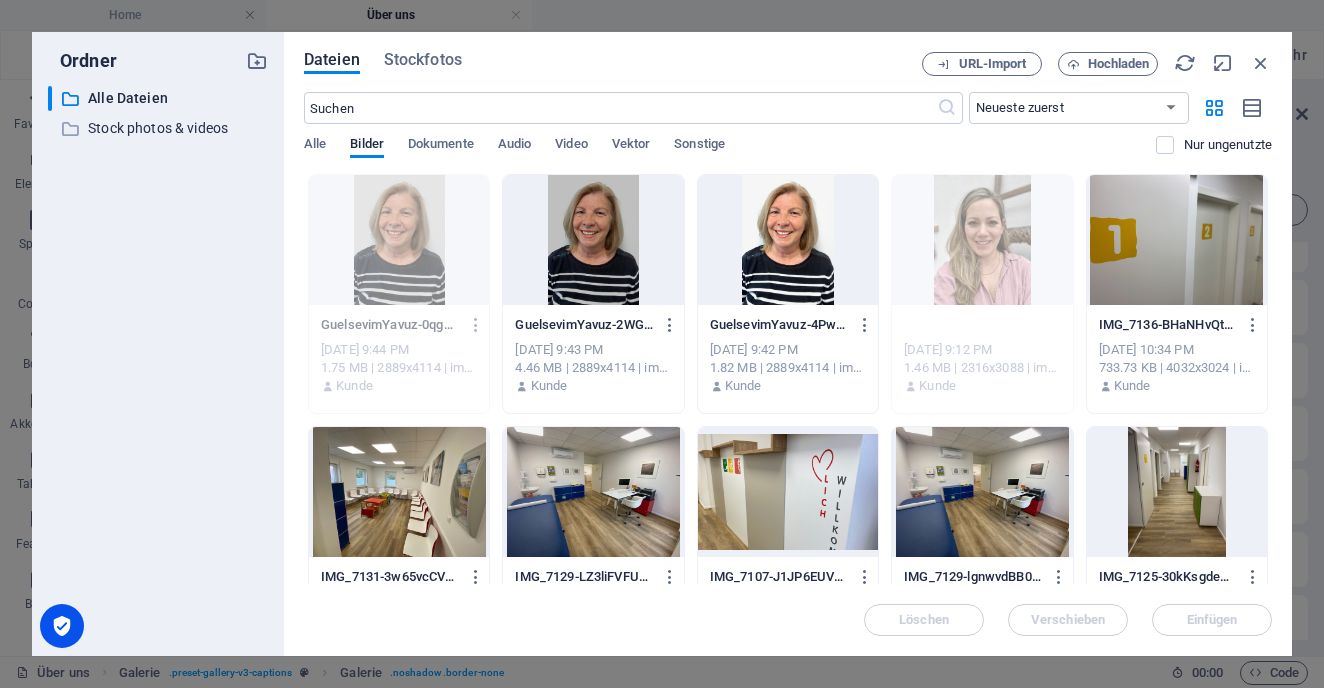 type on "[PERSON_NAME].jpg" 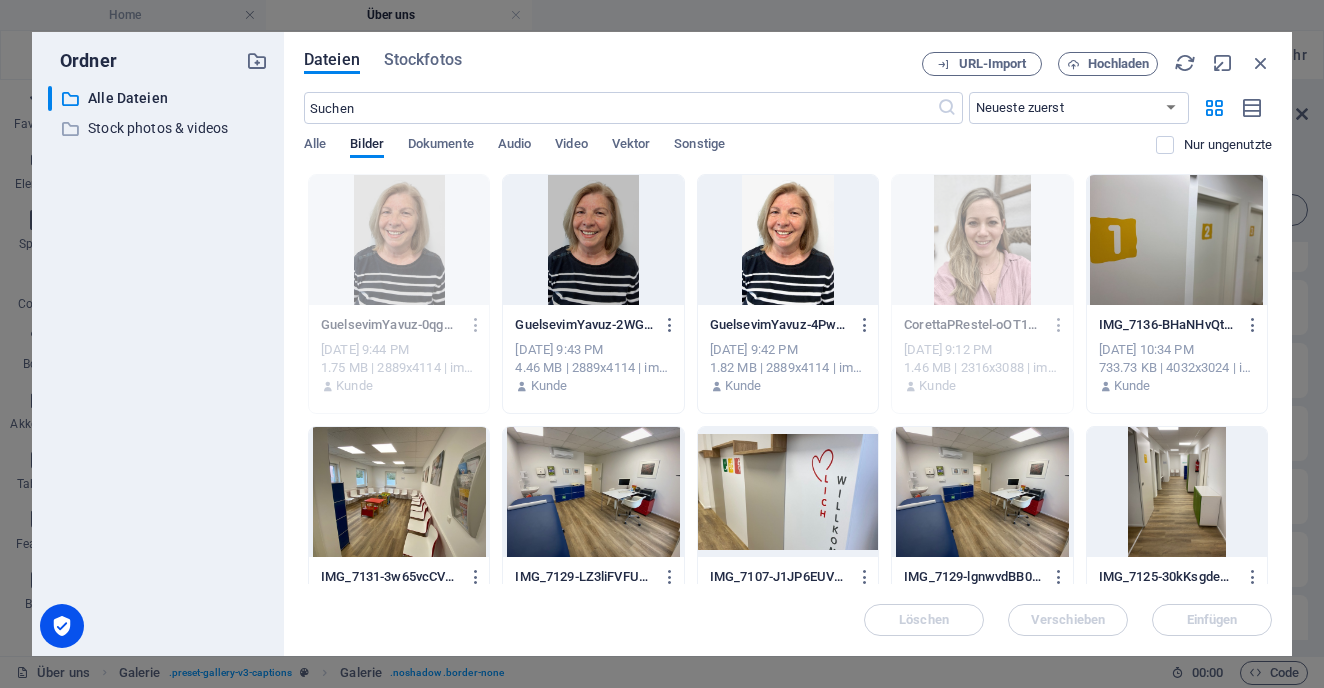 click on "CorettaPRestel-oOT1shqaU6muptYFq-oj_Q.jpg" at bounding box center (973, 325) 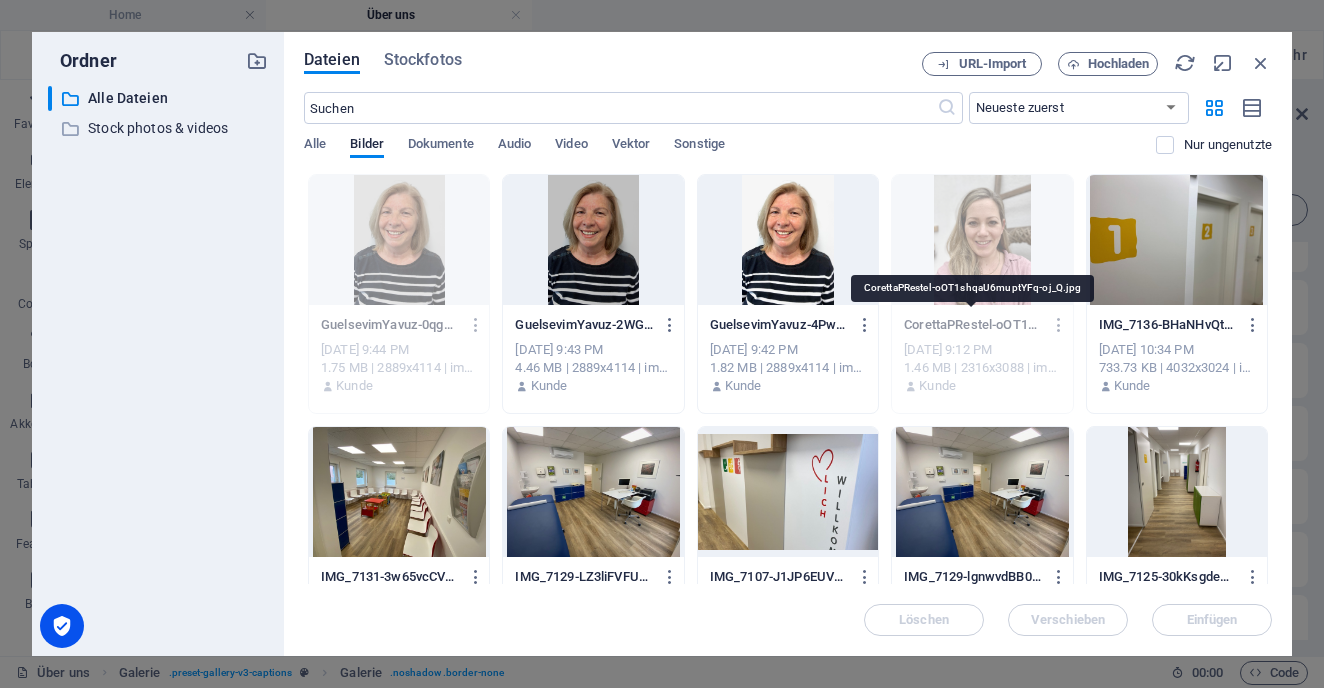 click on "CorettaPRestel-oOT1shqaU6muptYFq-oj_Q.jpg" at bounding box center (973, 325) 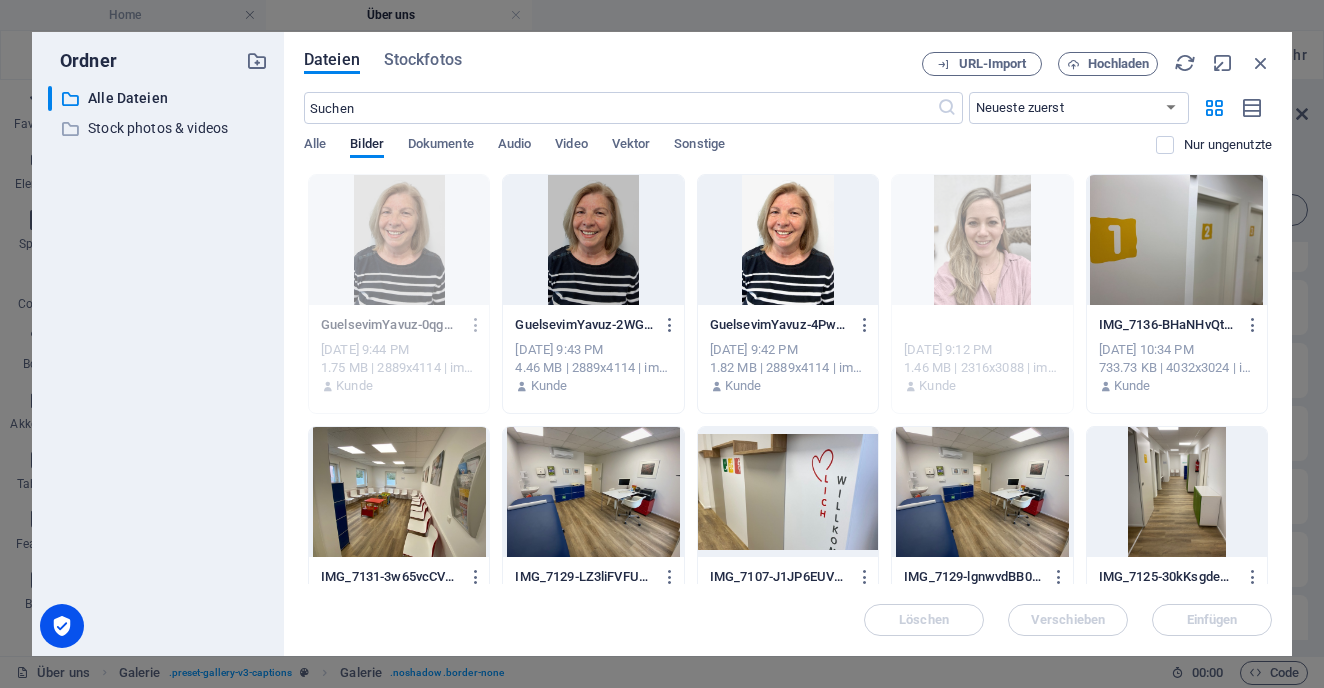 click on "CorettaPRestel-oOT1shqaU6muptYFq-oj_Q.jpg" at bounding box center [981, 325] 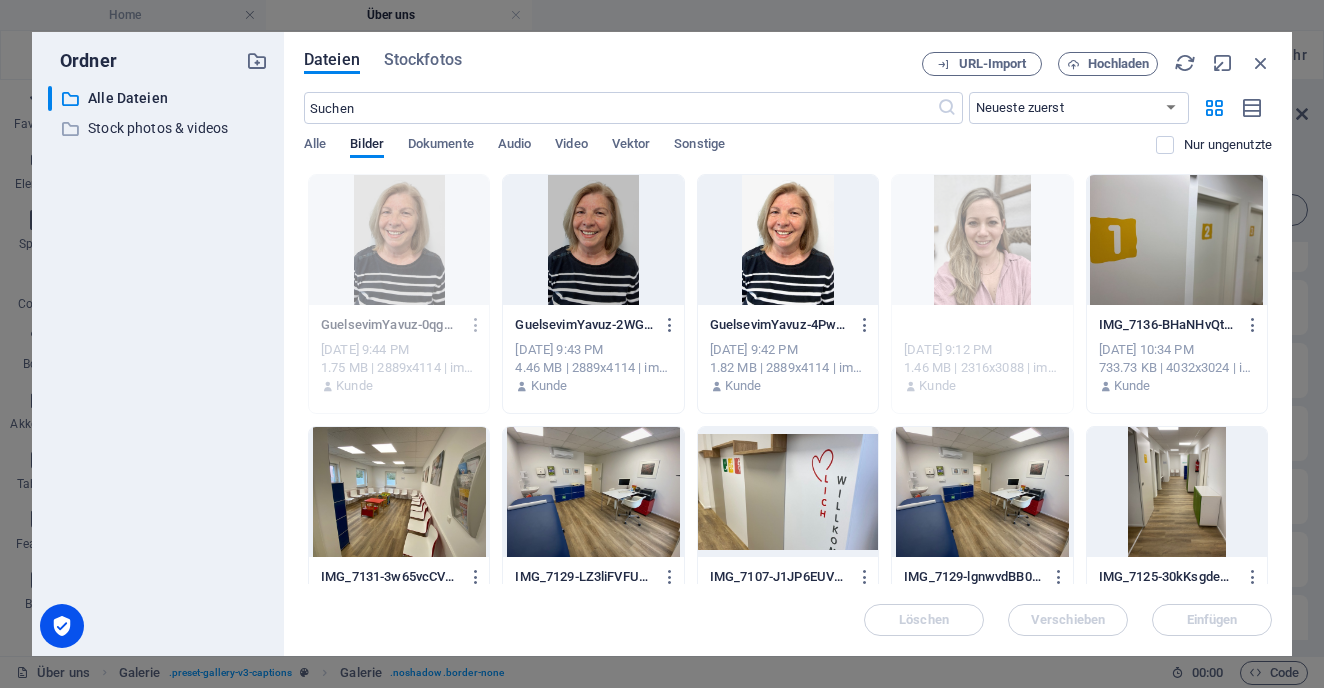 type on "CorettaPrestel-oOT1shqaU6muptYFq-oj_Q.jpg" 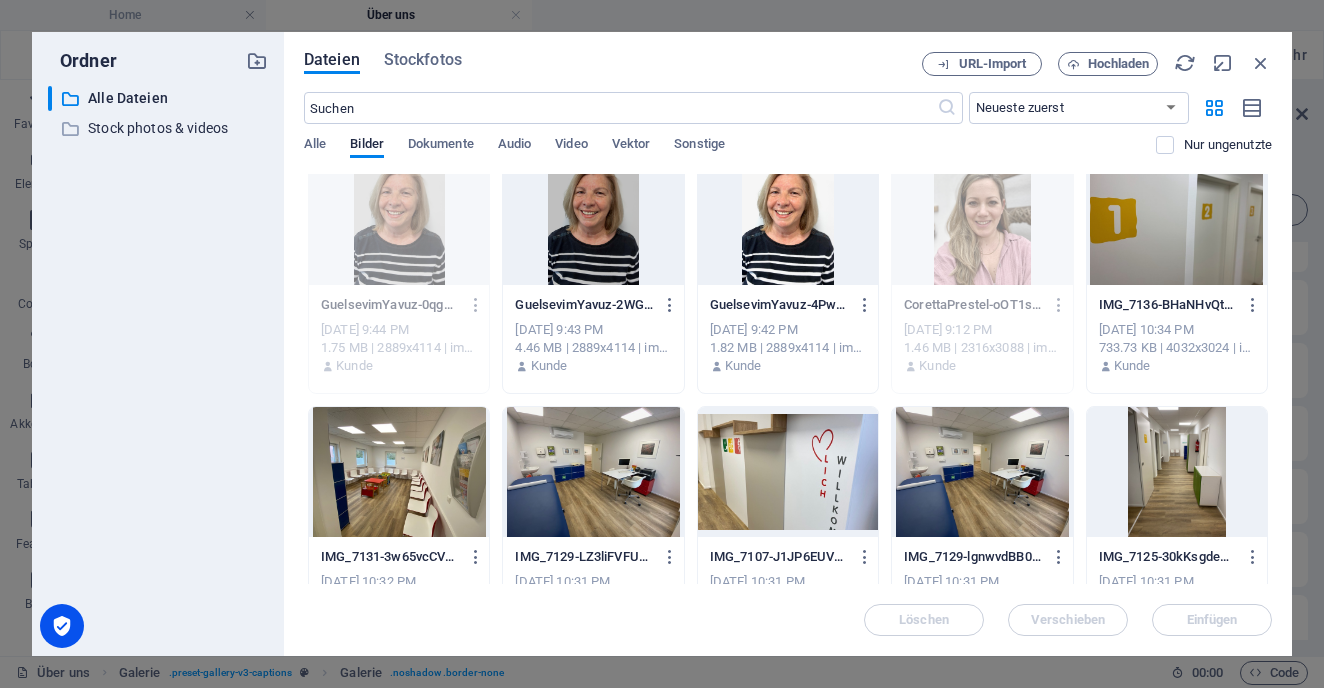 scroll, scrollTop: 0, scrollLeft: 0, axis: both 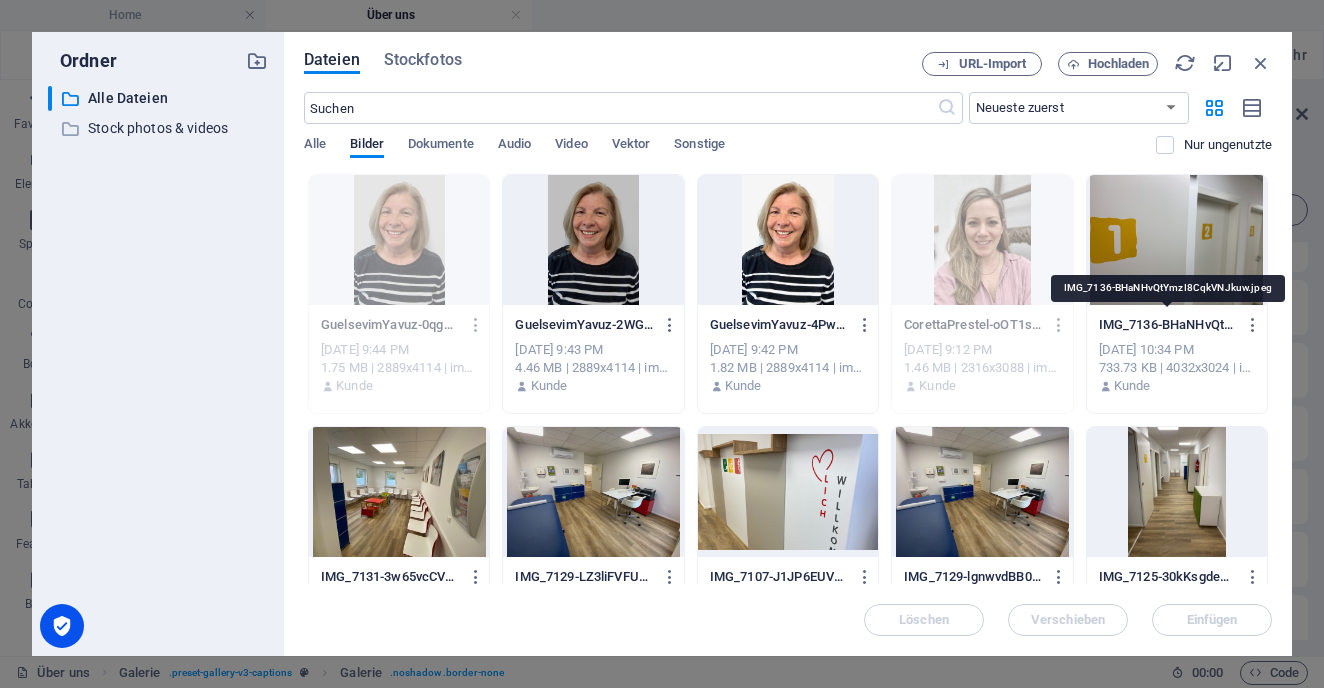 click on "IMG_7136-BHaNHvQtYmzI8CqkVNJkuw.jpeg" at bounding box center [1168, 325] 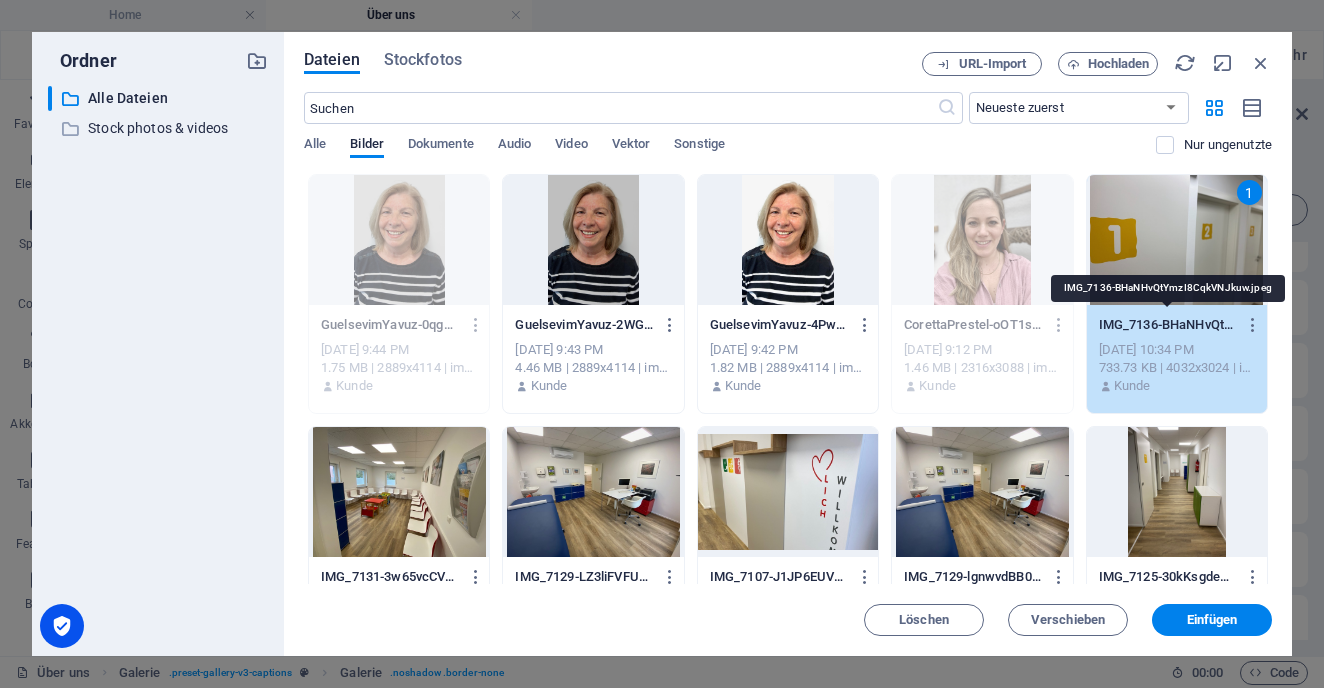 click on "IMG_7136-BHaNHvQtYmzI8CqkVNJkuw.jpeg" at bounding box center (1168, 325) 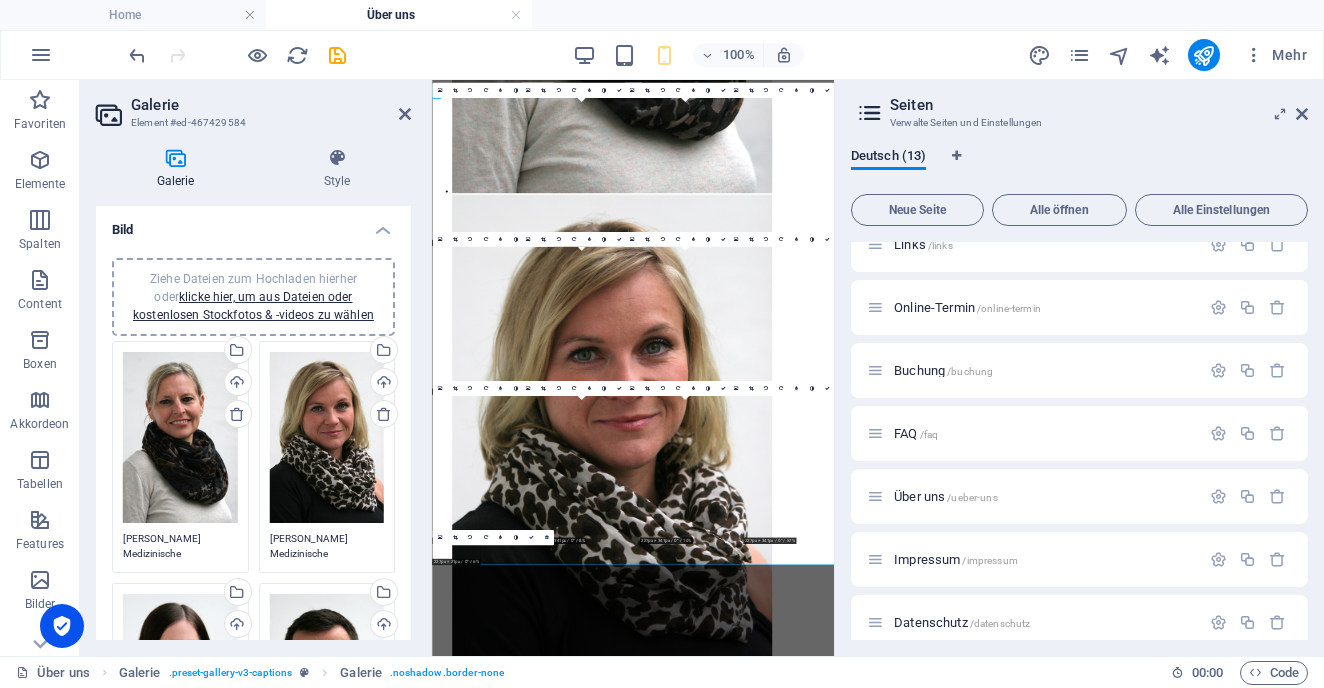 scroll, scrollTop: 558, scrollLeft: 0, axis: vertical 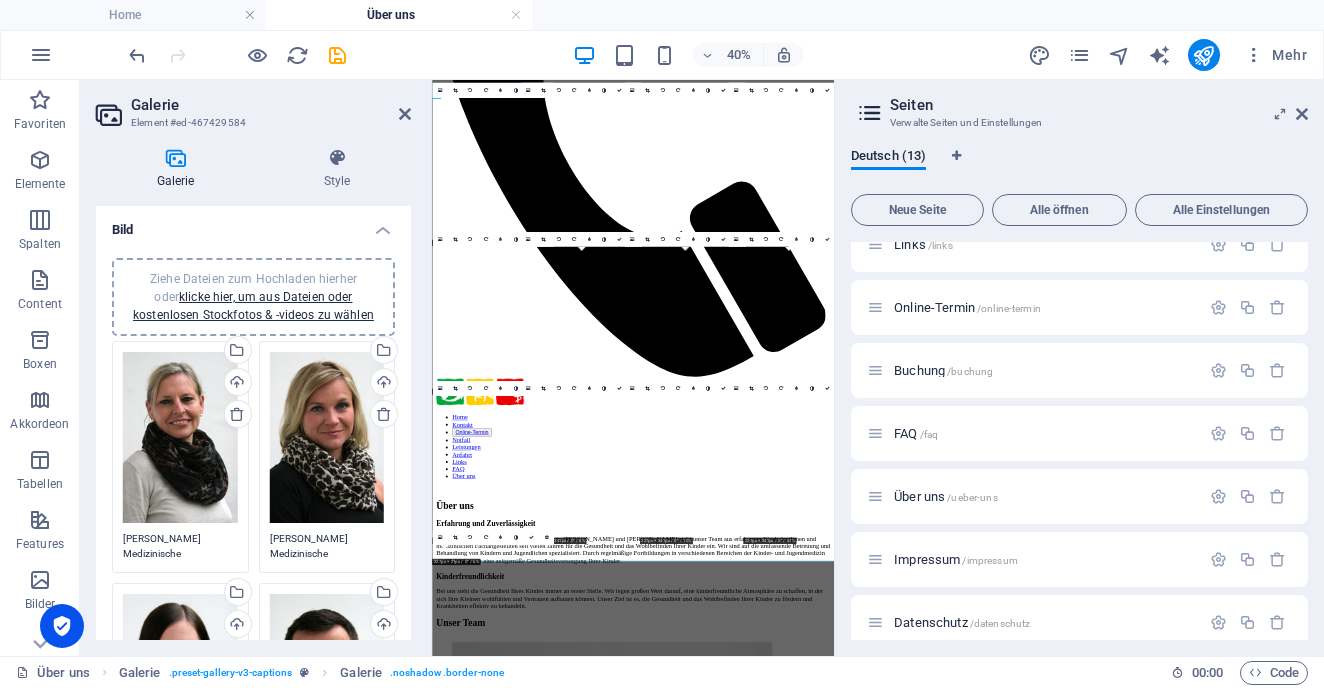 click on "Online-Termin /online-termin" at bounding box center [1079, 307] 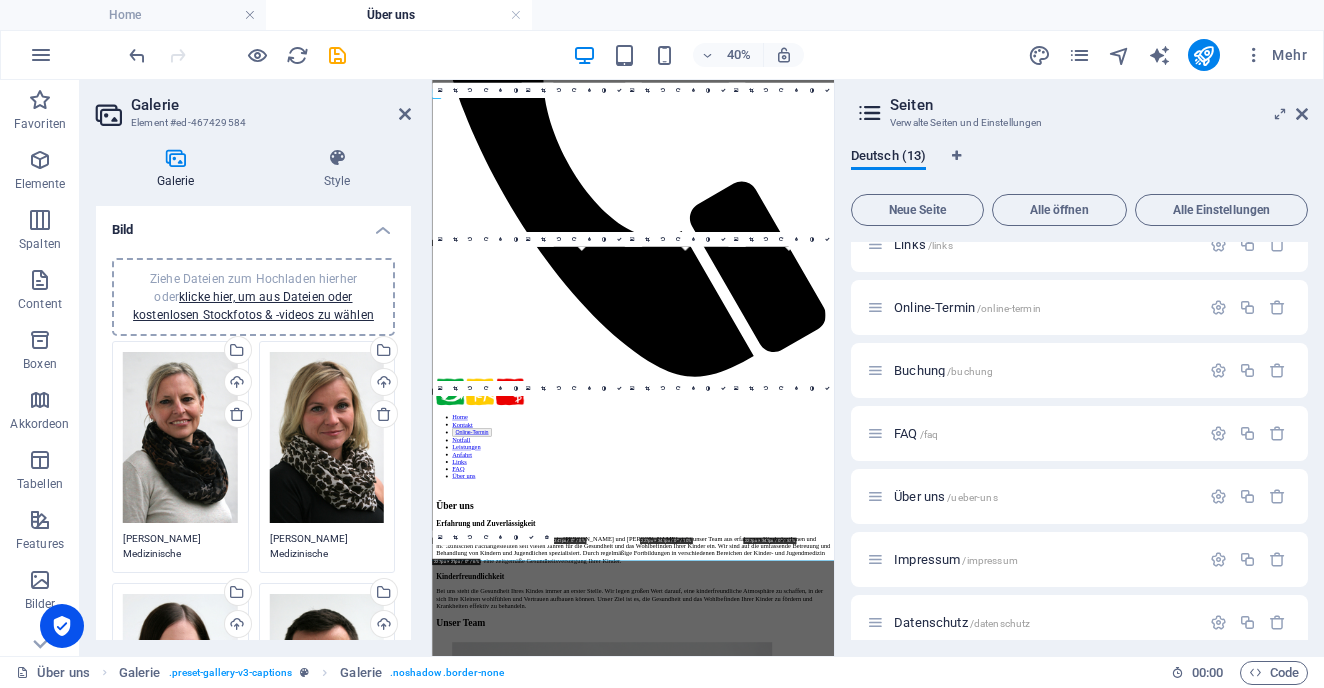click on "Online-Termin /online-termin" at bounding box center [1079, 307] 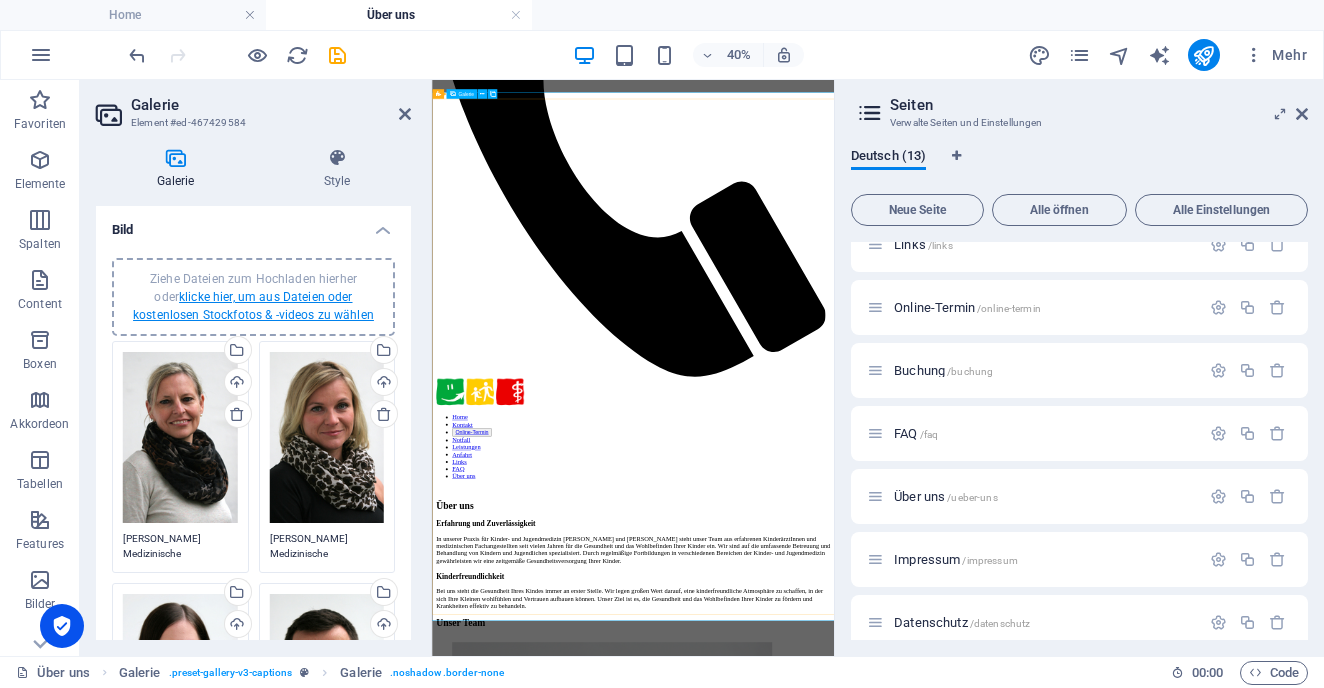 click on "klicke hier, um aus Dateien oder kostenlosen Stockfotos & -videos zu wählen" at bounding box center [253, 306] 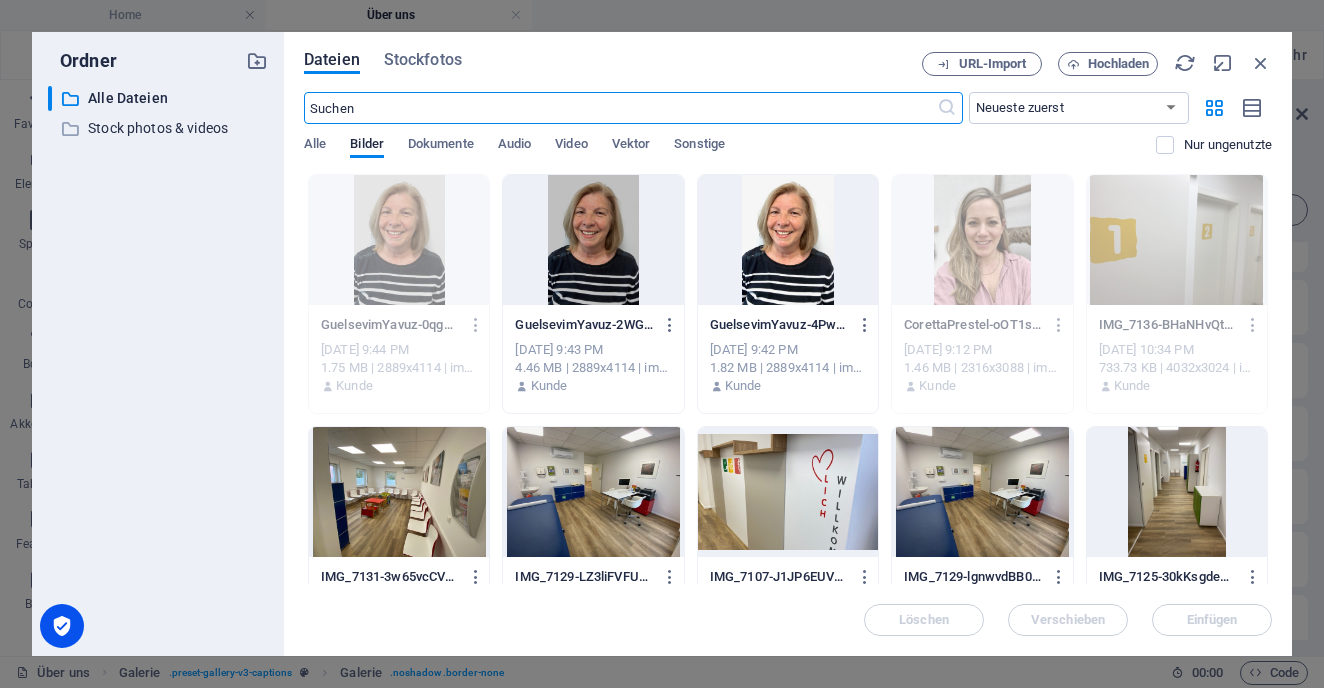 scroll, scrollTop: 2898, scrollLeft: 0, axis: vertical 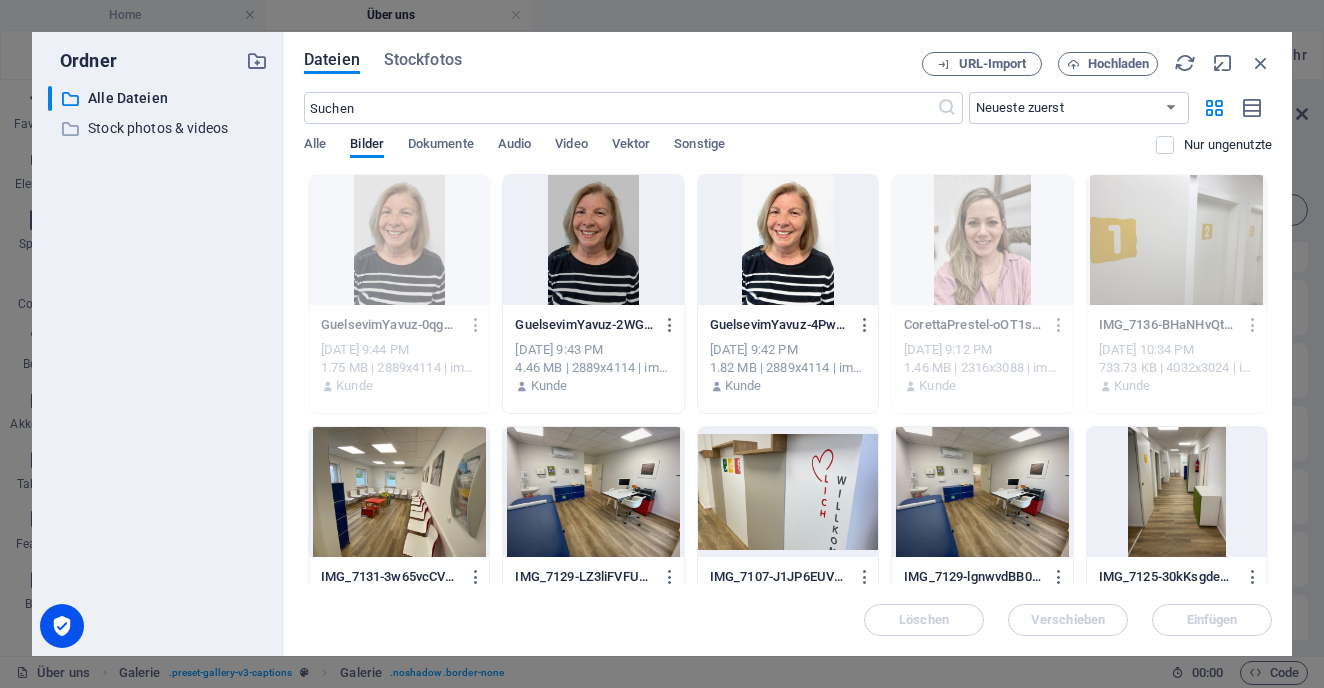 click on "IMG_7136-BHaNHvQtYmzI8CqkVNJkuw.jpeg" at bounding box center (1168, 325) 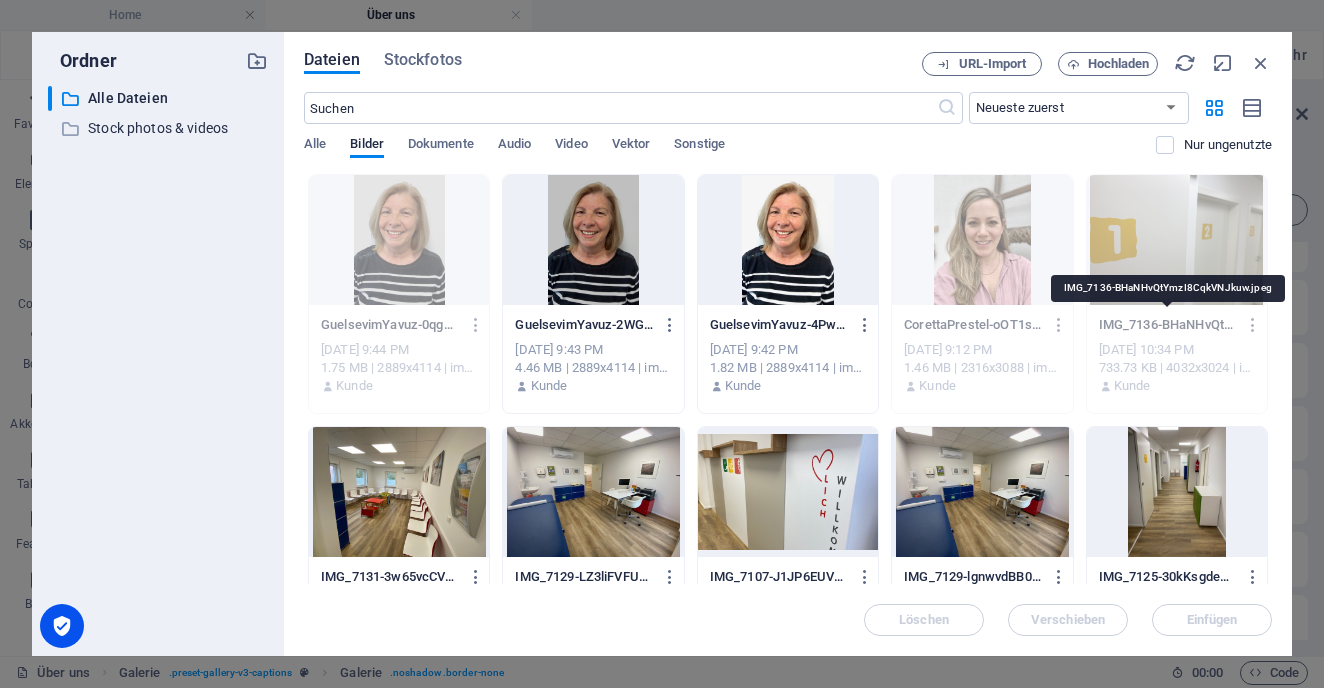 click on "IMG_7136-BHaNHvQtYmzI8CqkVNJkuw.jpeg" at bounding box center [1168, 325] 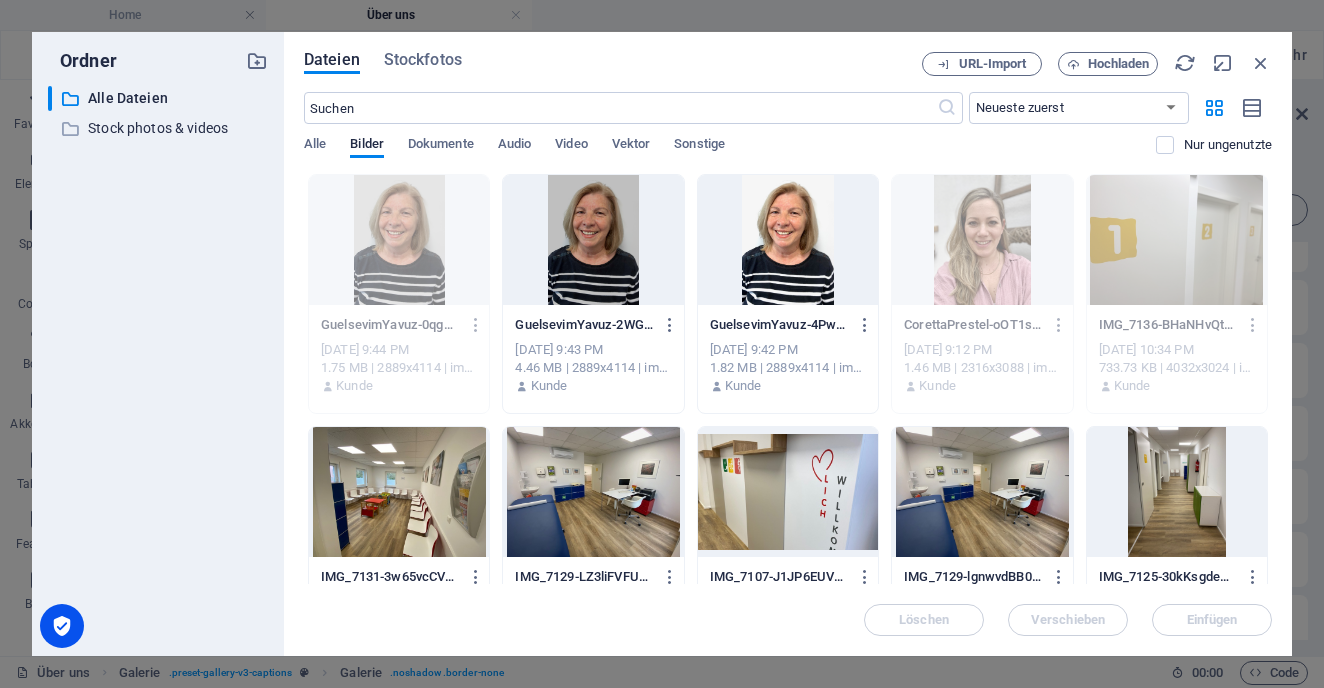 drag, startPoint x: 1184, startPoint y: 325, endPoint x: 1092, endPoint y: 325, distance: 92 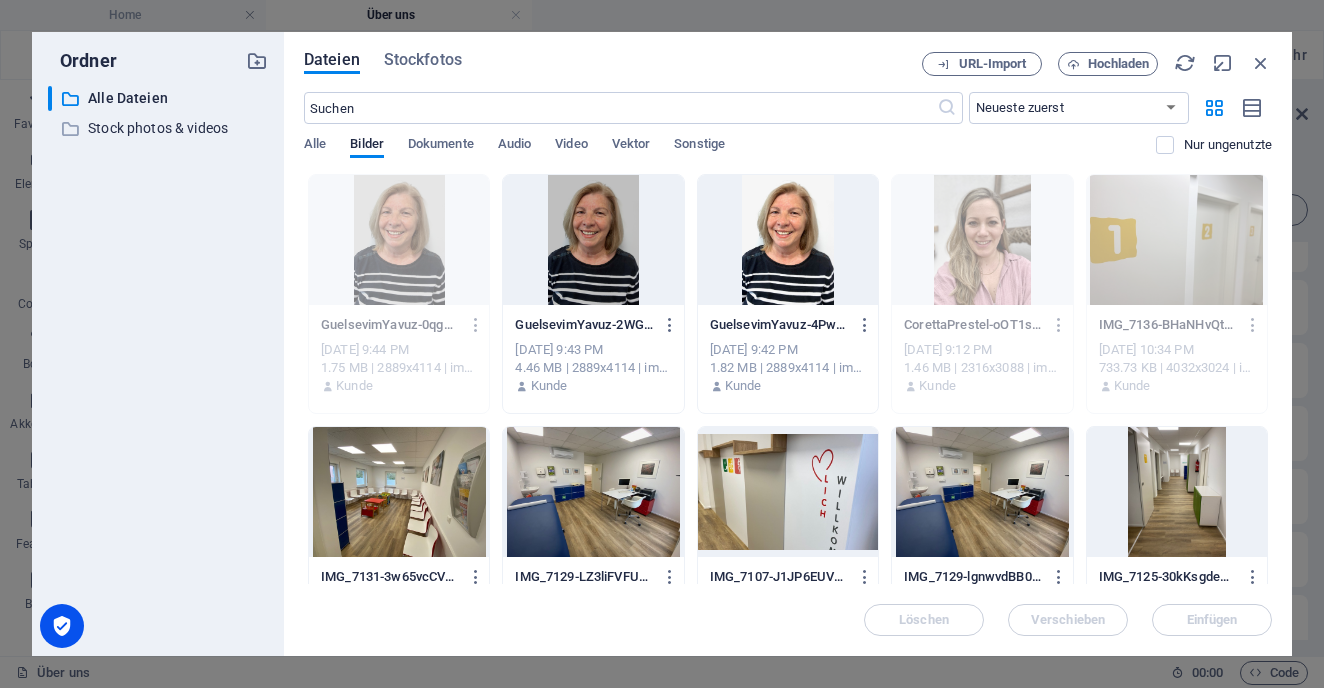 scroll, scrollTop: 0, scrollLeft: 0, axis: both 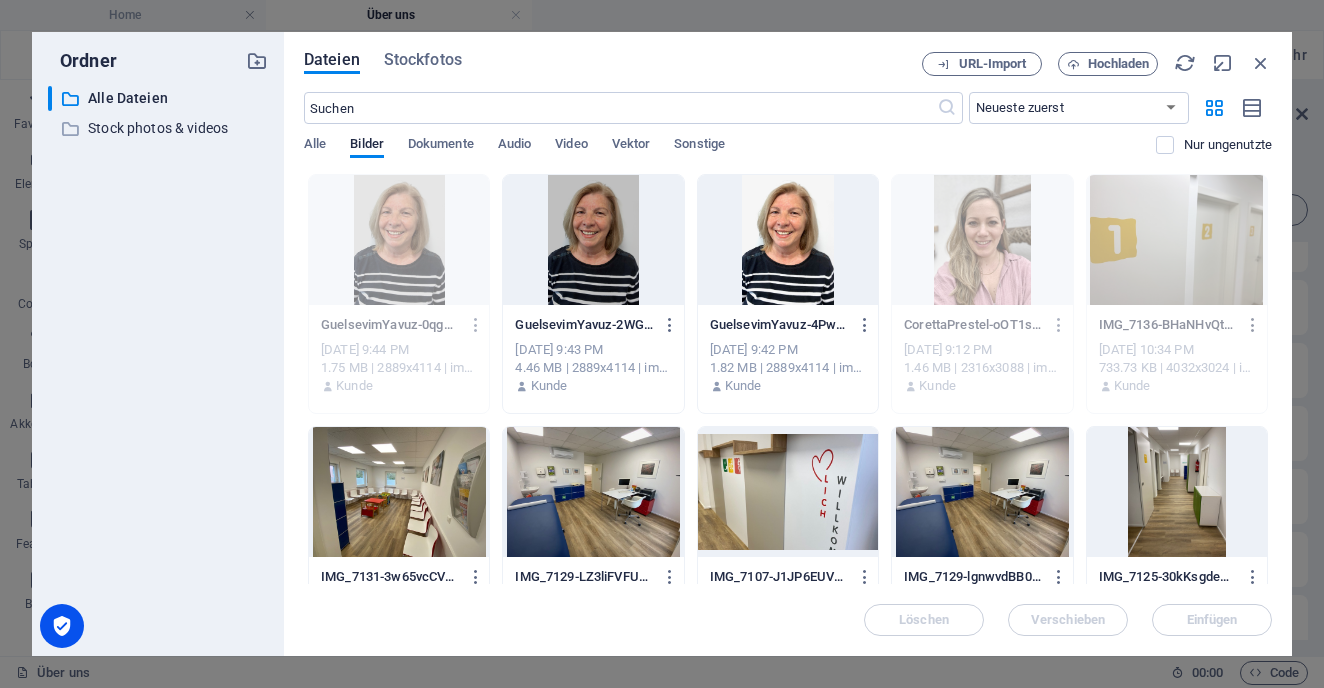 click at bounding box center [1253, 325] 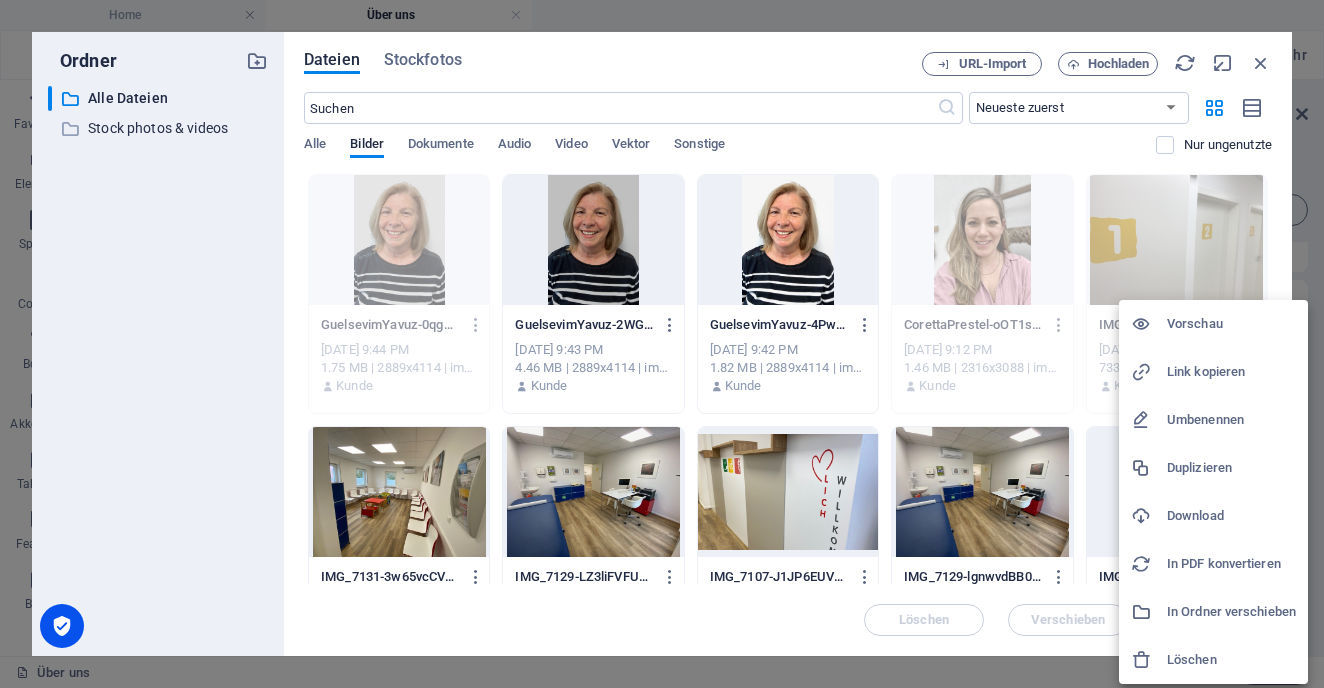 click on "Umbenennen" at bounding box center [1231, 420] 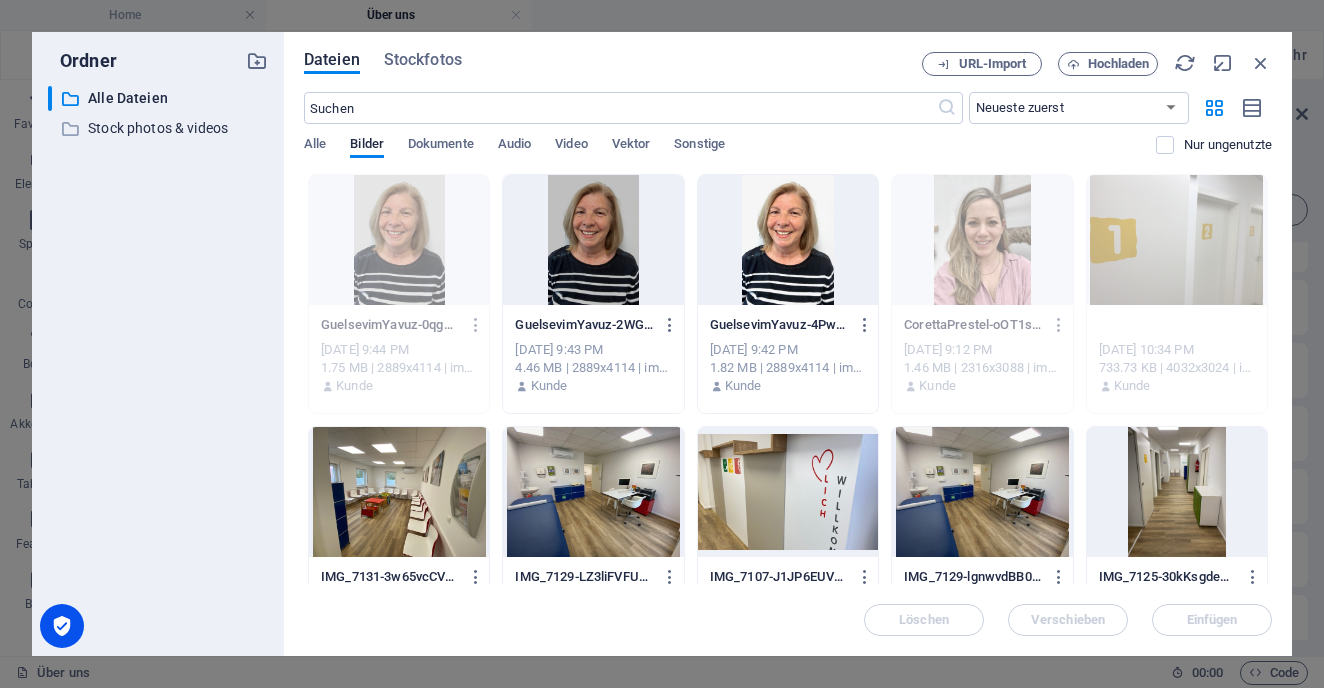 type on "Türen in der Praxis" 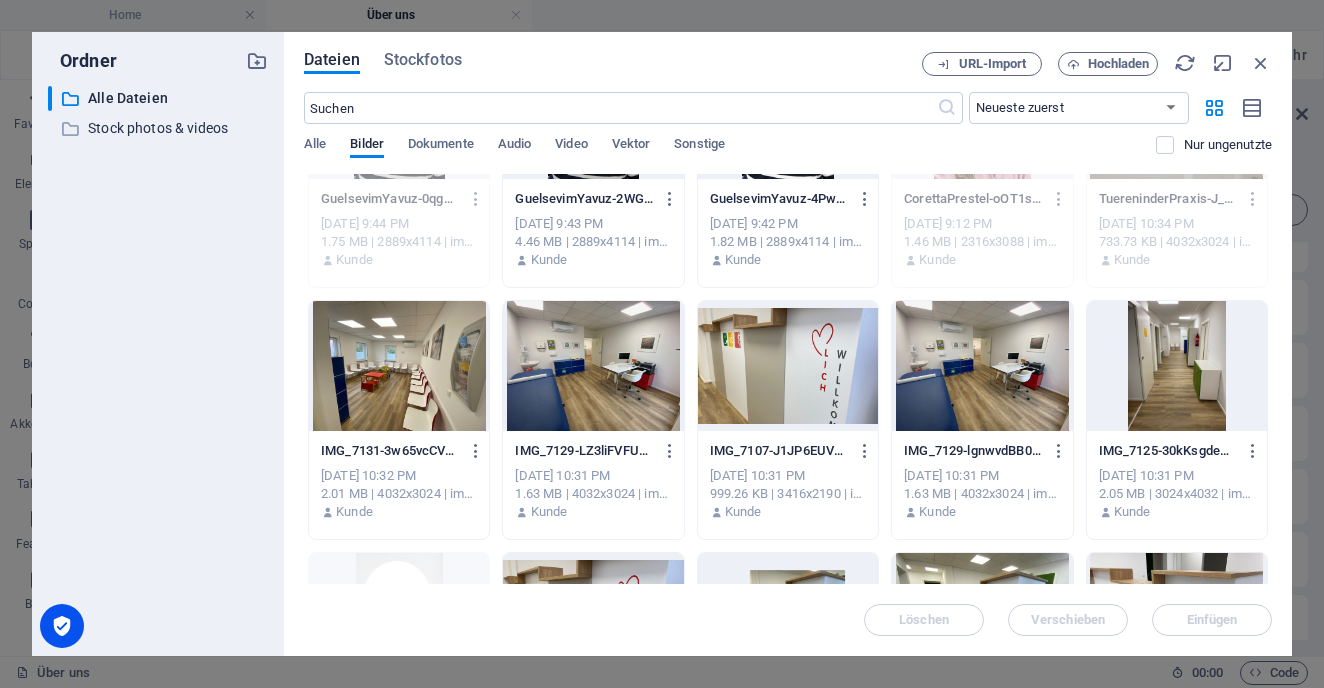 scroll, scrollTop: 131, scrollLeft: 0, axis: vertical 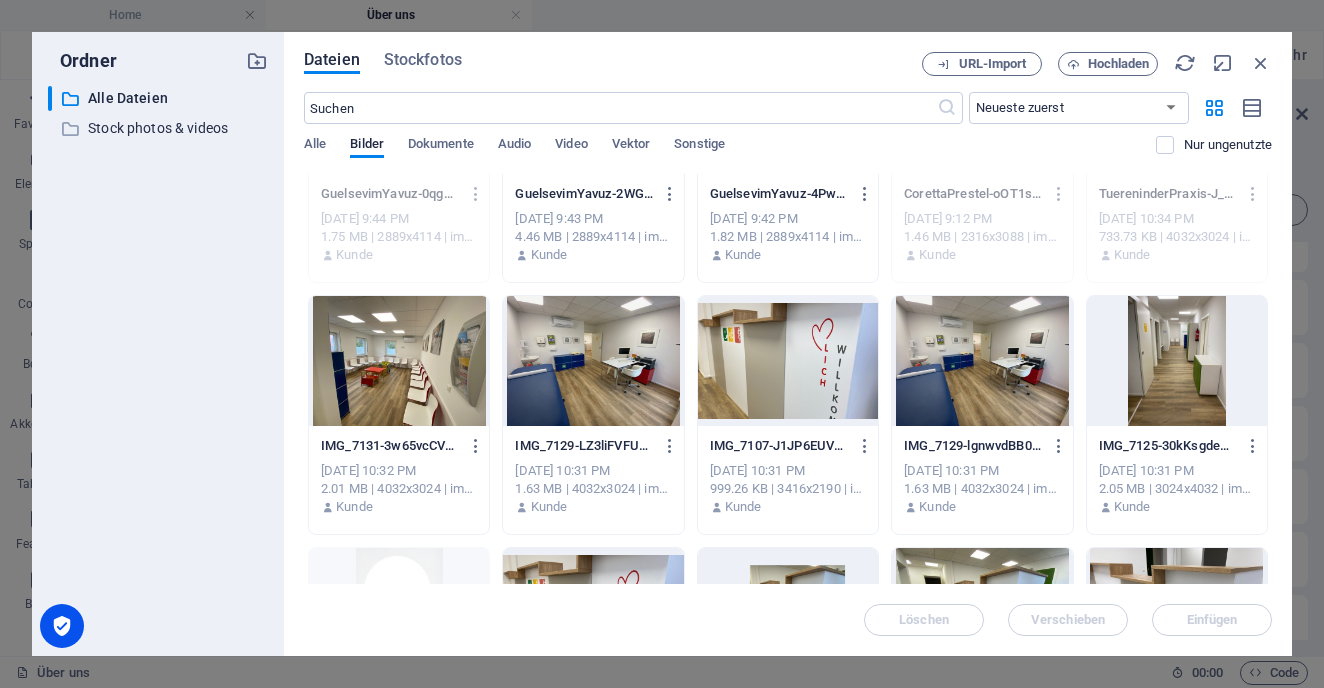 click on "IMG_7131-3w65vcCVcRUnkNOjDTjsfw.jpeg" at bounding box center [390, 446] 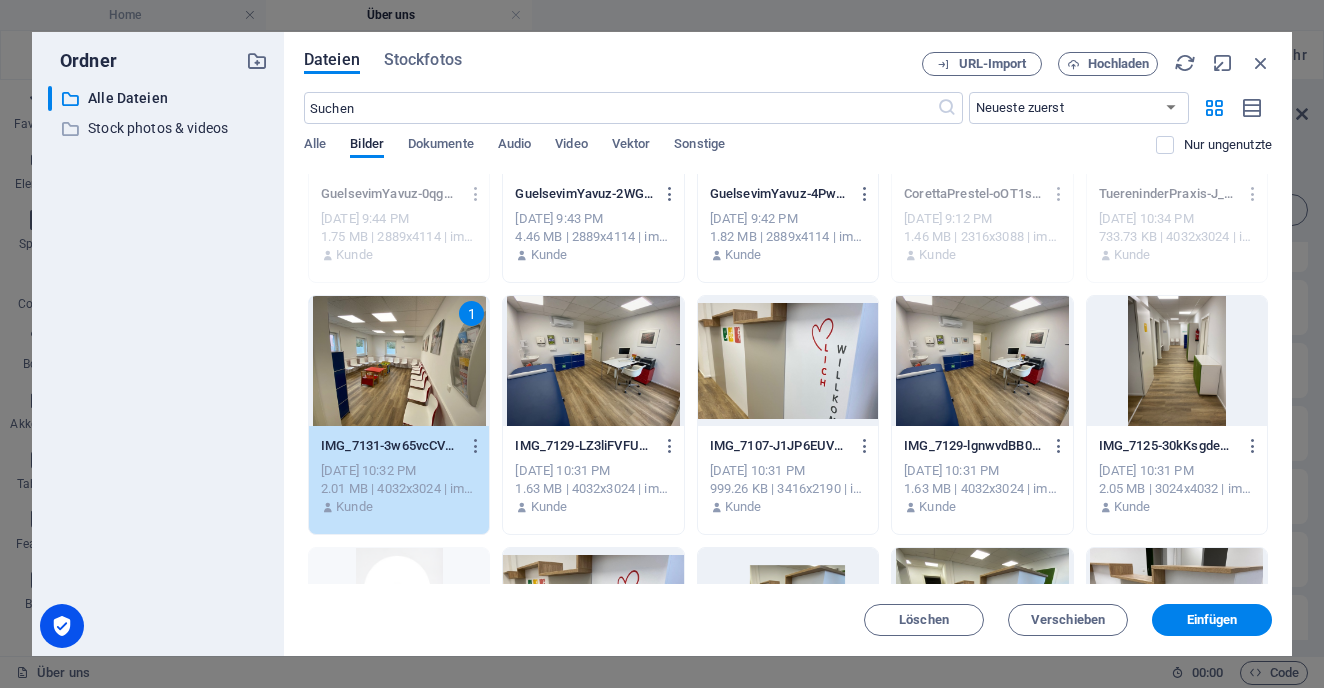 click on "IMG_7131-3w65vcCVcRUnkNOjDTjsfw.jpeg IMG_7131-3w65vcCVcRUnkNOjDTjsfw.jpeg [DATE] 10:32 PM 2.01 MB | 4032x3024 | image/jpeg Kunde" at bounding box center (399, 477) 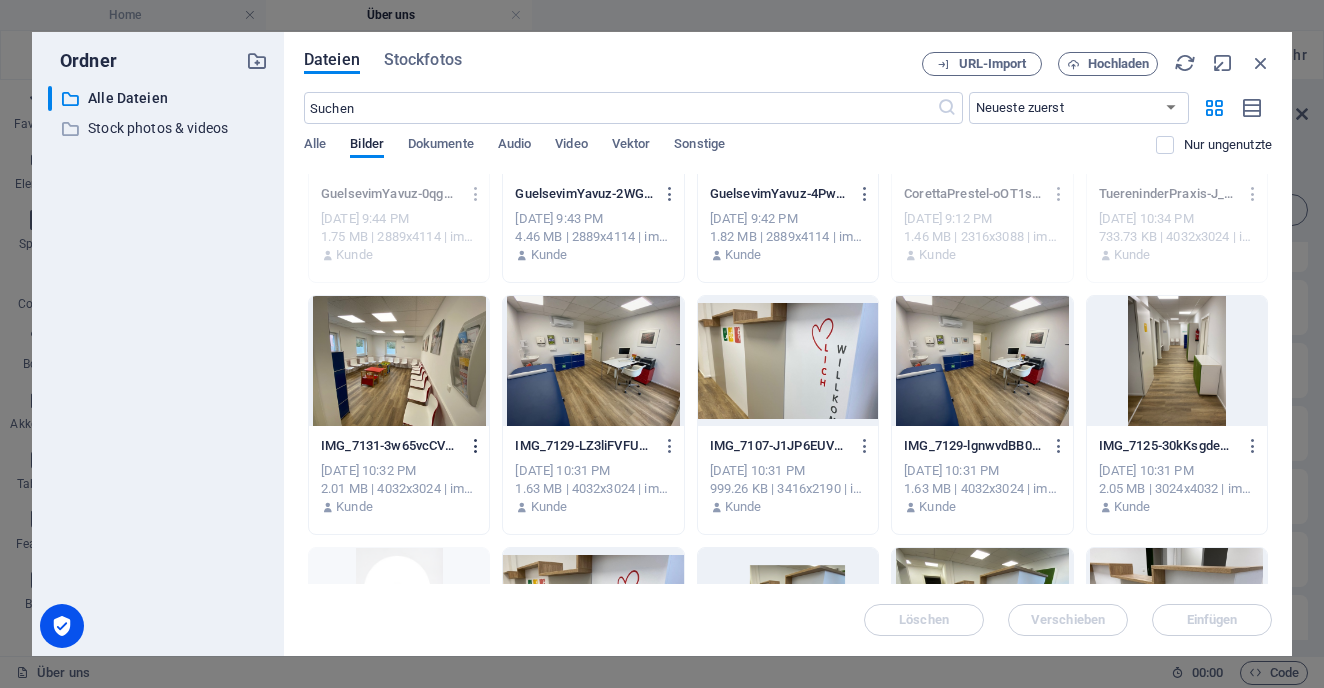 click at bounding box center [476, 446] 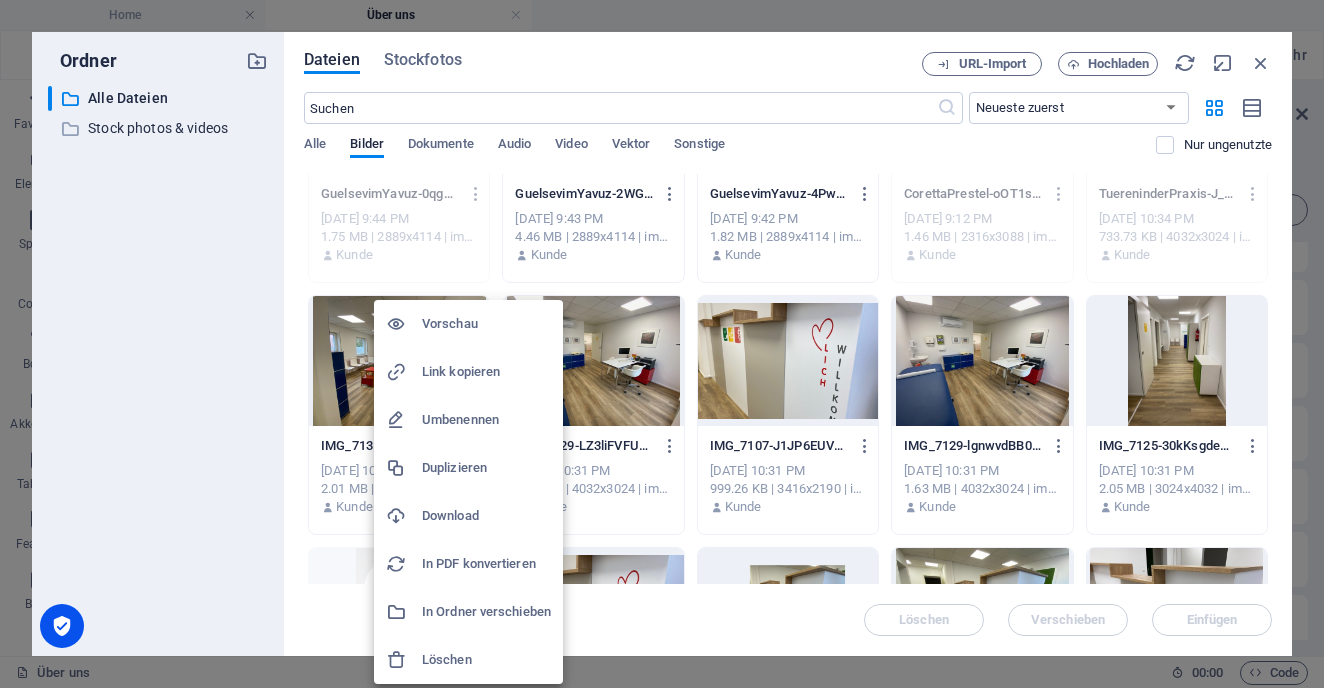 click on "Umbenennen" at bounding box center (486, 420) 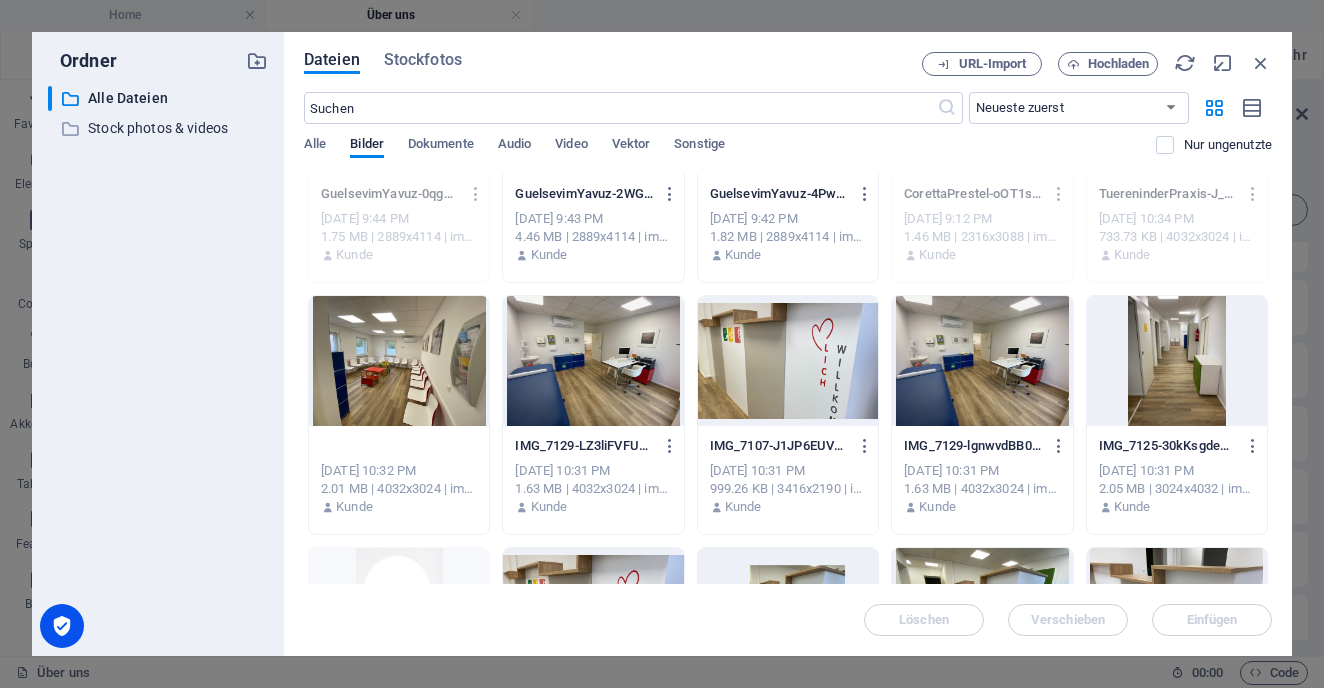 type on "Wartezimmer" 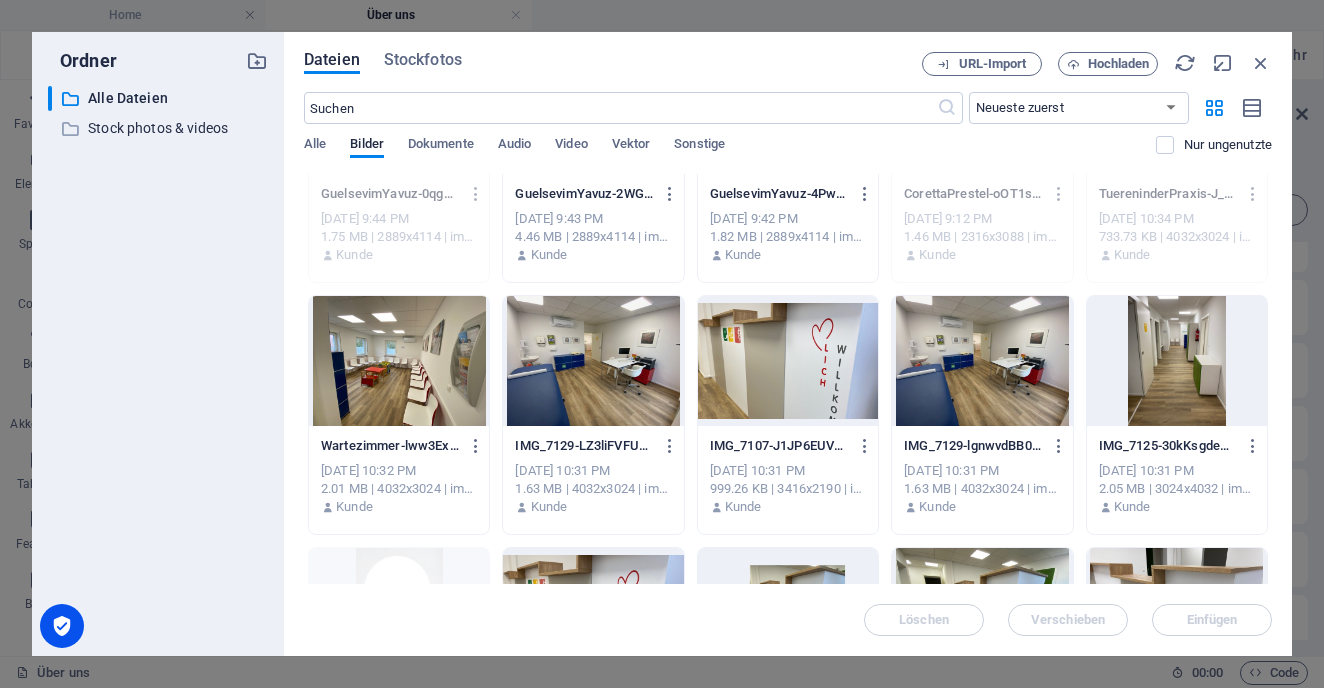 click on "IMG_7129-LZ3liFVFUXUnWvVLPR0Lgw.jpeg" at bounding box center [584, 446] 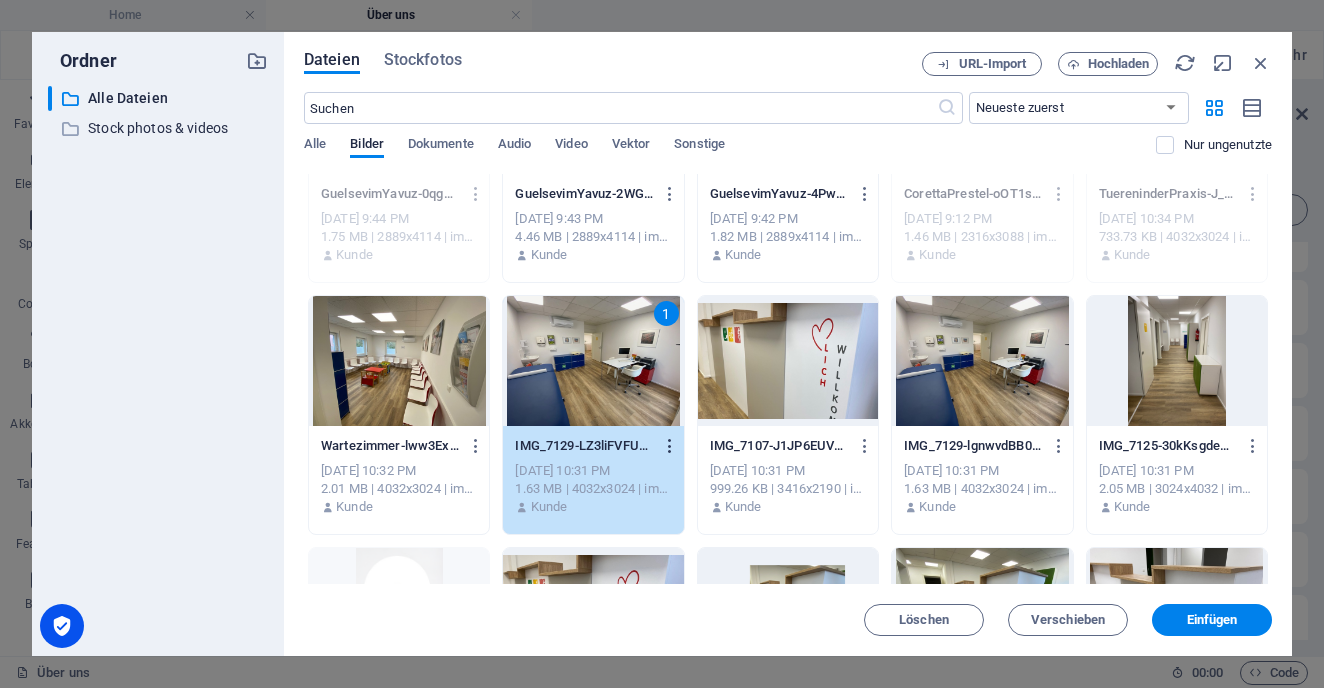 click at bounding box center (670, 446) 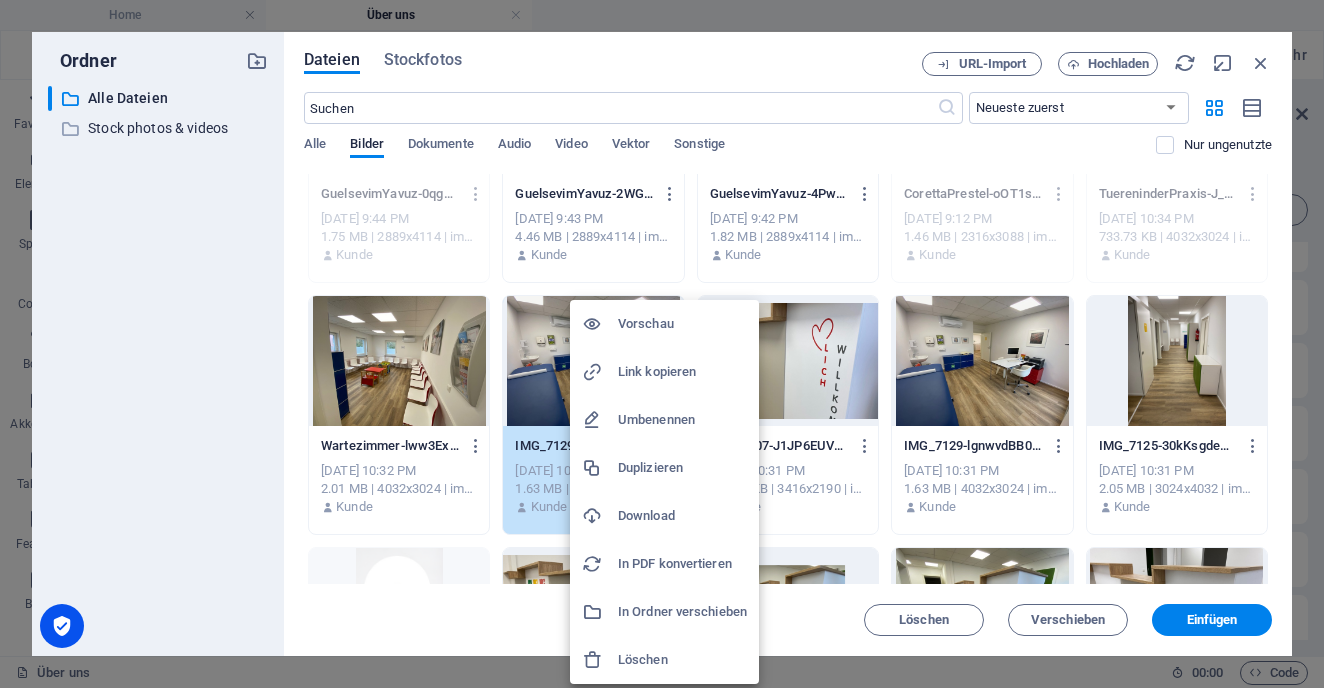 click on "Umbenennen" at bounding box center (682, 420) 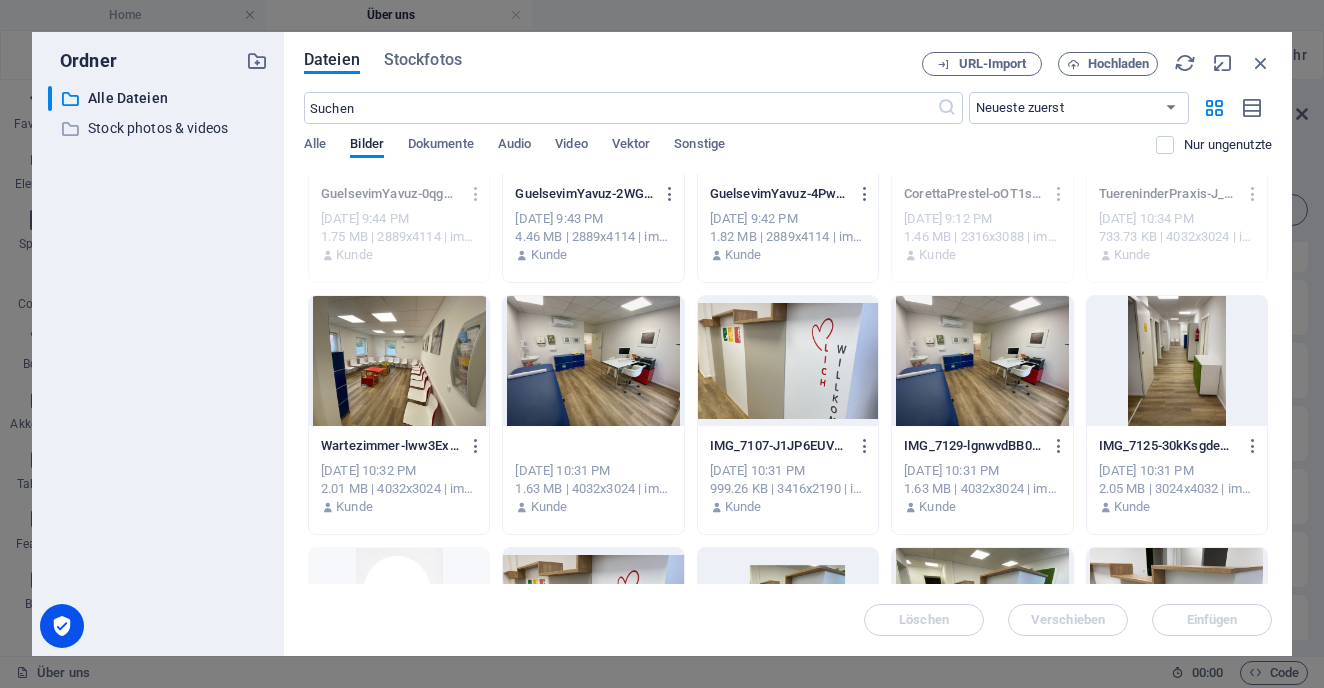 type on "Behandlungszimmer" 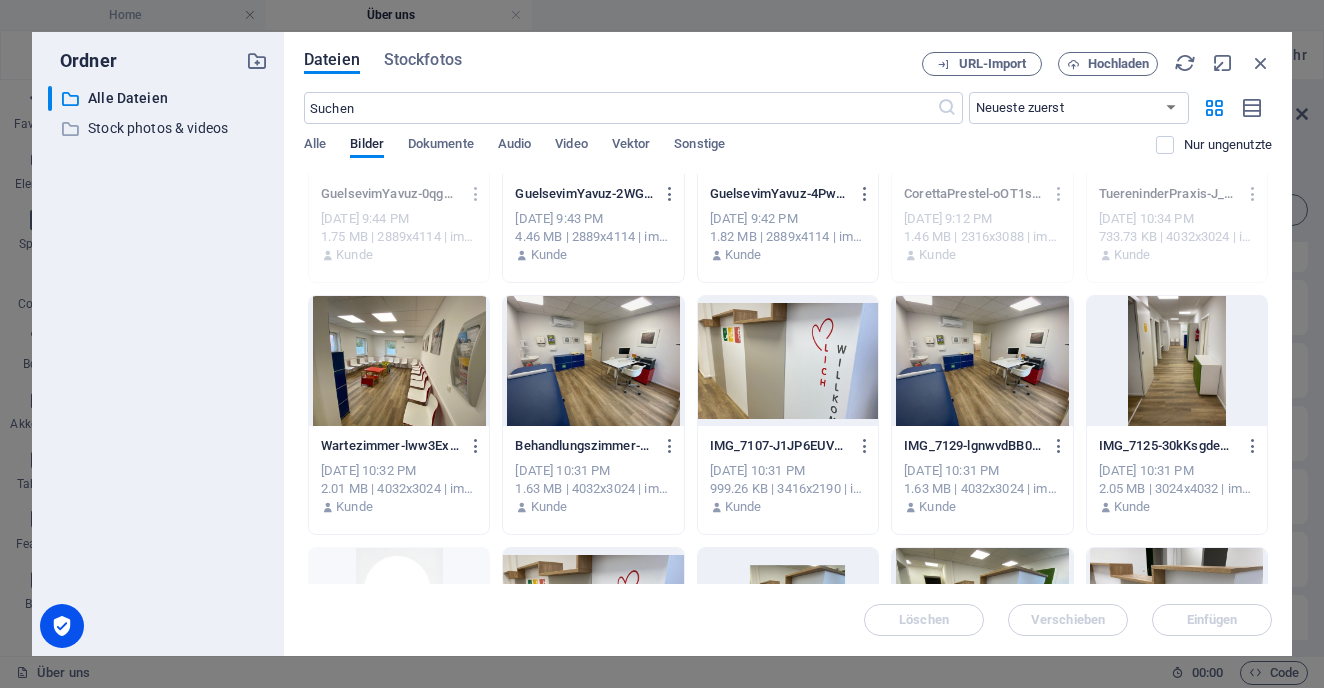 click on "IMG_7107-J1JP6EUVZK_cC7oButUWgg.jpeg" at bounding box center [779, 446] 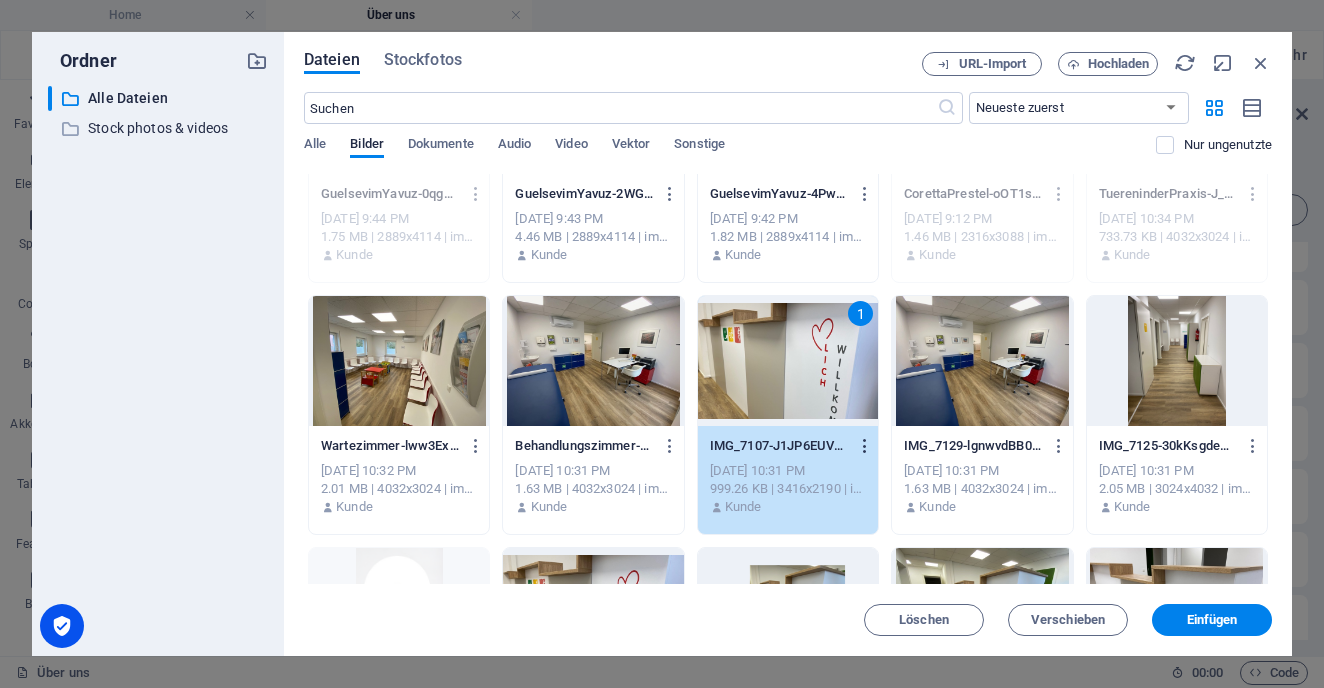 click at bounding box center [865, 446] 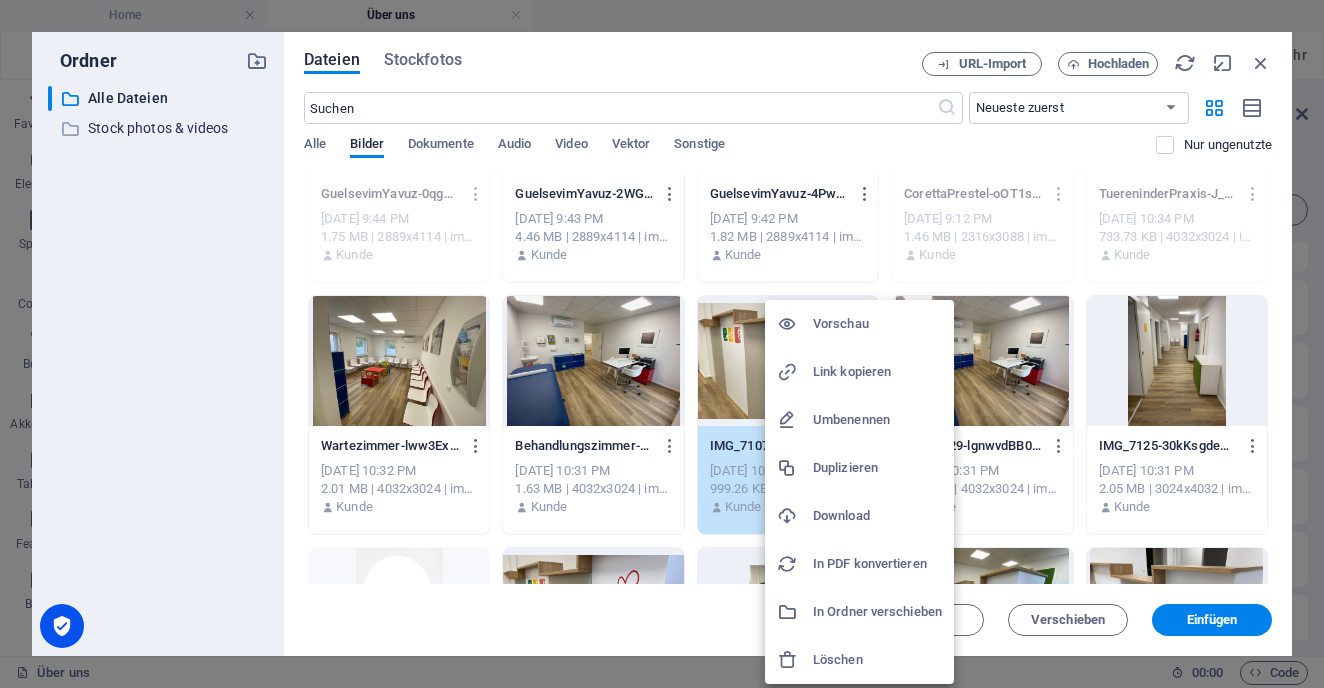 click on "Umbenennen" at bounding box center [877, 420] 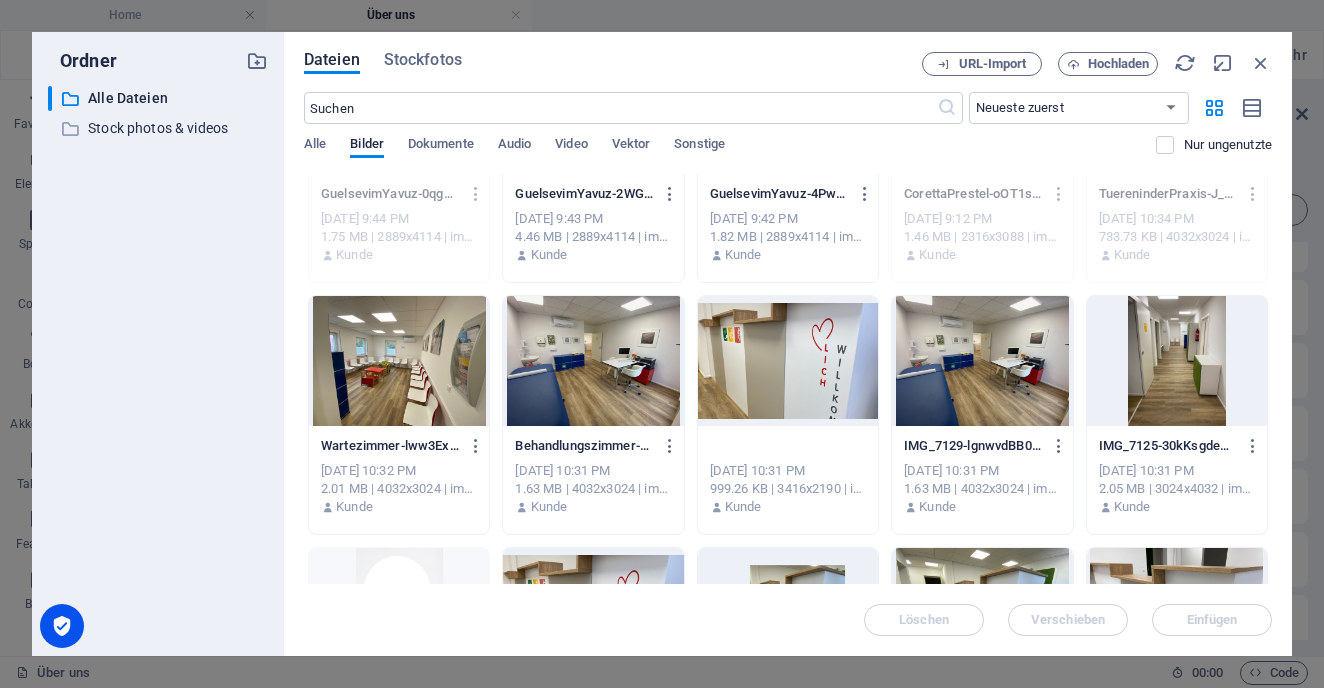 type on "Tresen Praxiseingang" 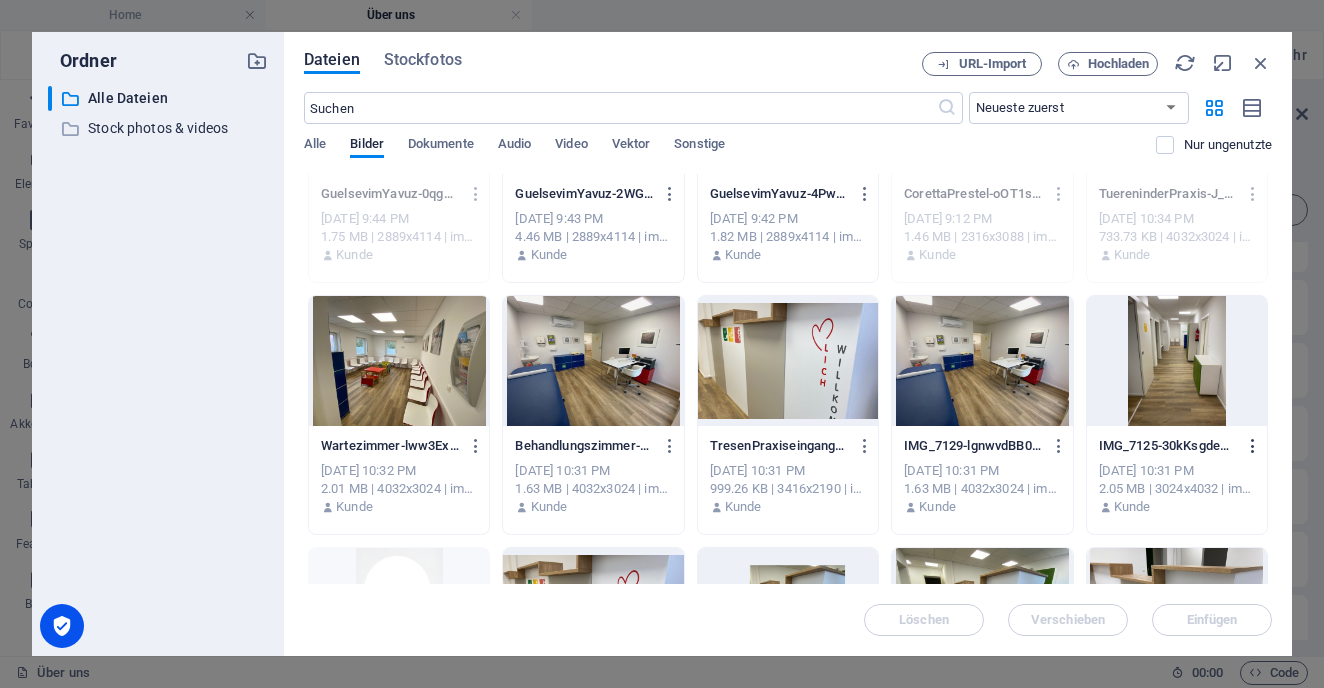click at bounding box center [1253, 446] 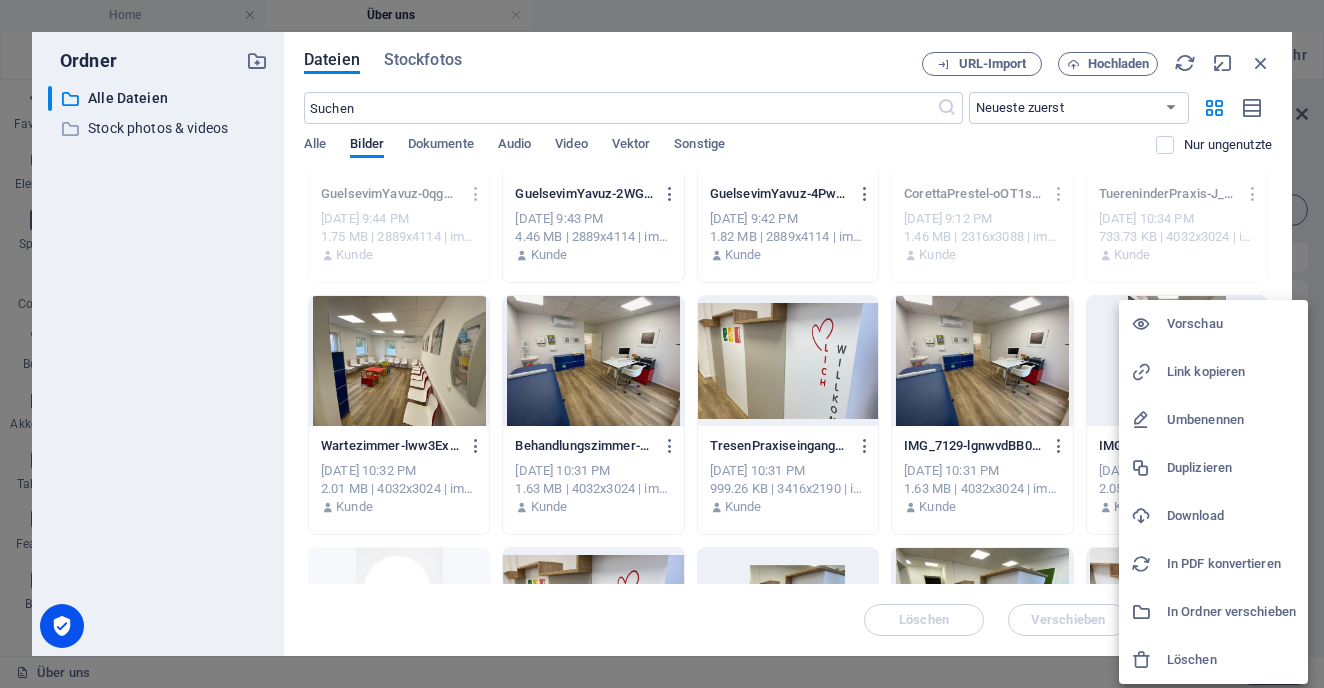 click on "Umbenennen" at bounding box center [1231, 420] 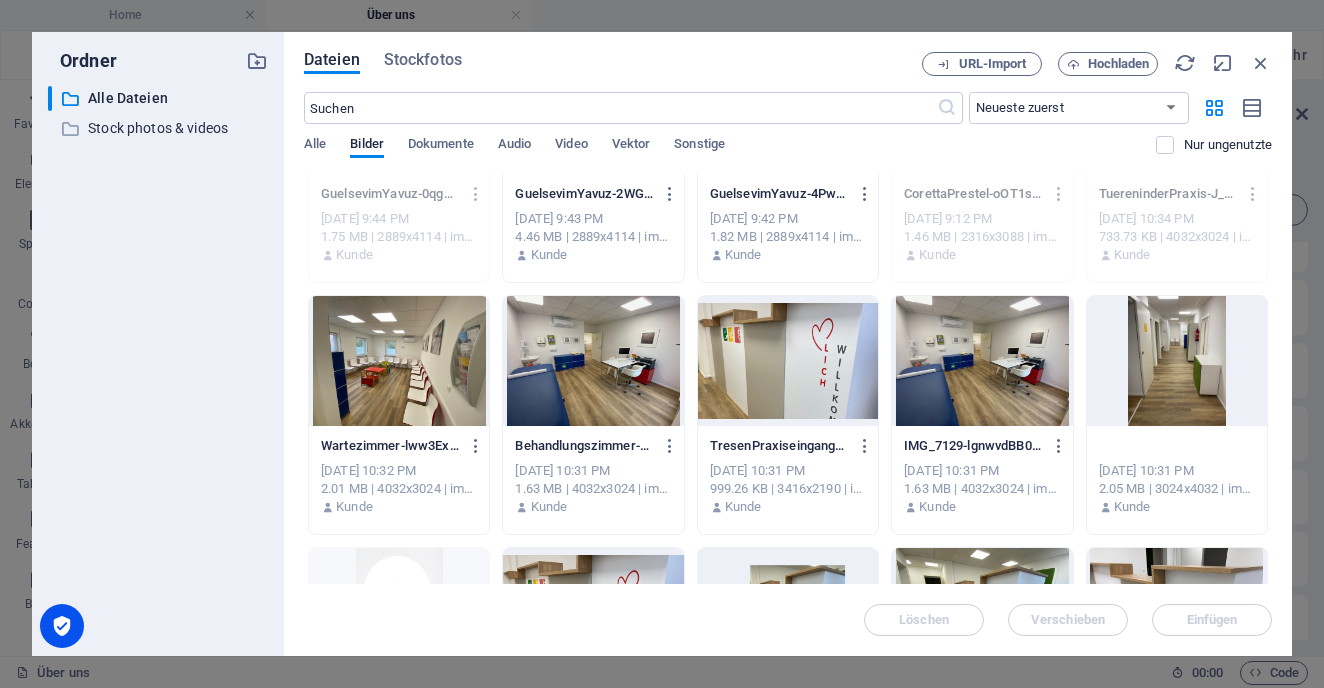 type on "PraxisFLur" 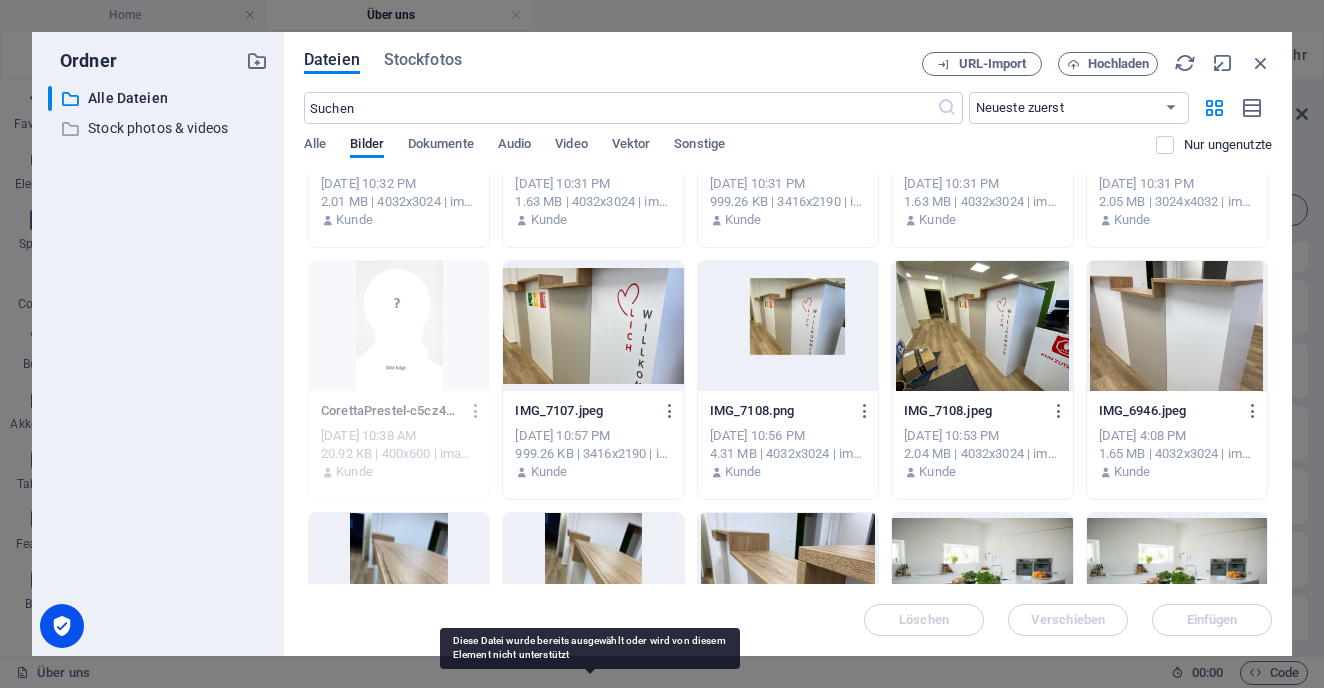 scroll, scrollTop: 417, scrollLeft: 0, axis: vertical 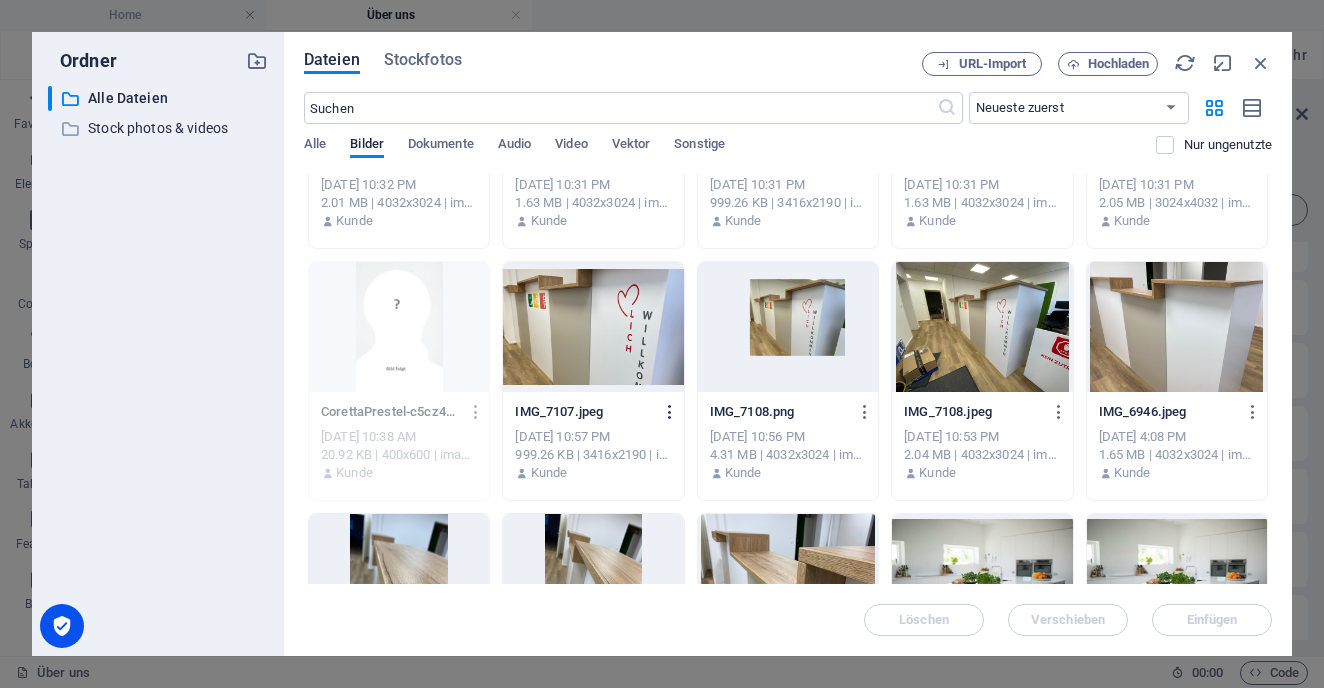 click at bounding box center (670, 412) 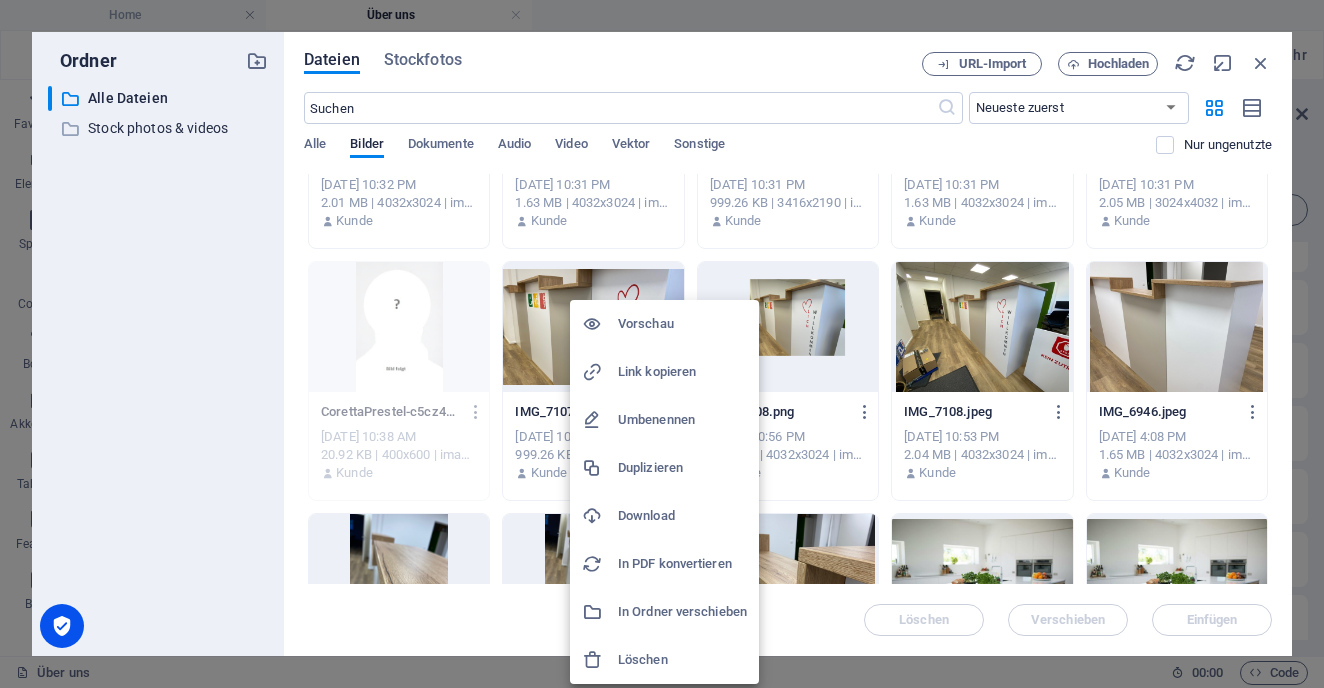 click on "Umbenennen" at bounding box center (682, 420) 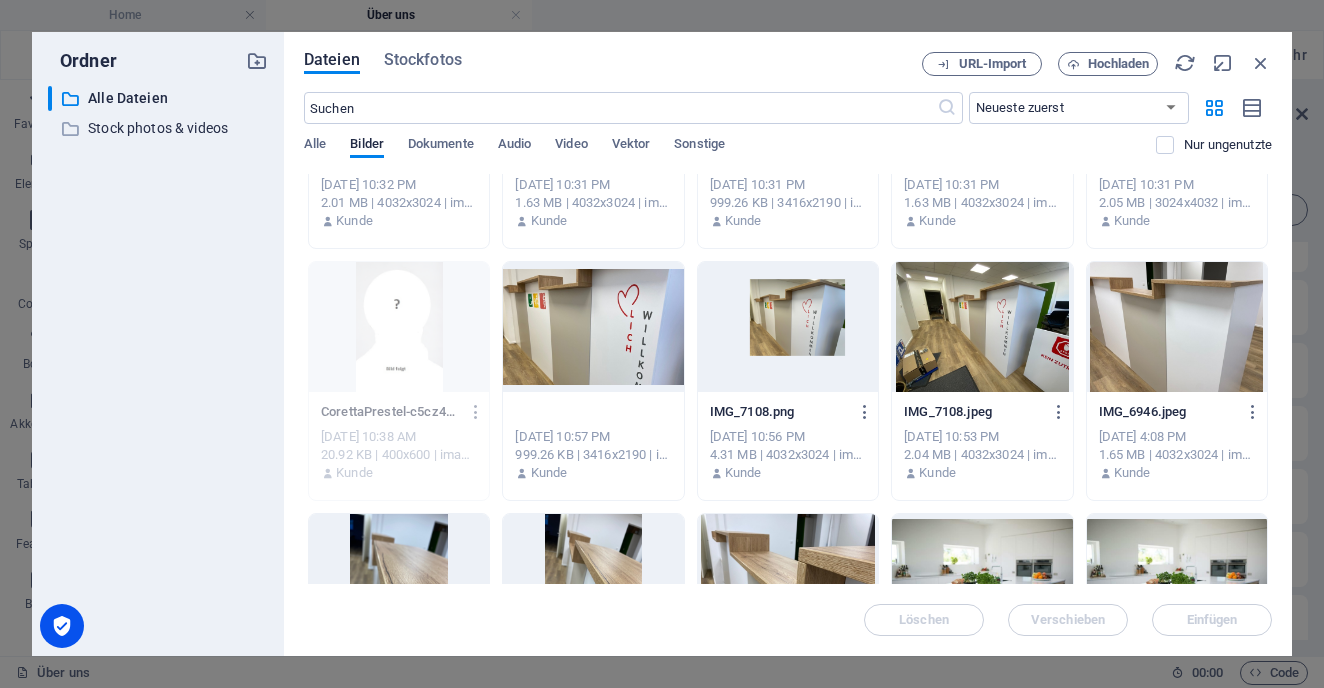 type on "P" 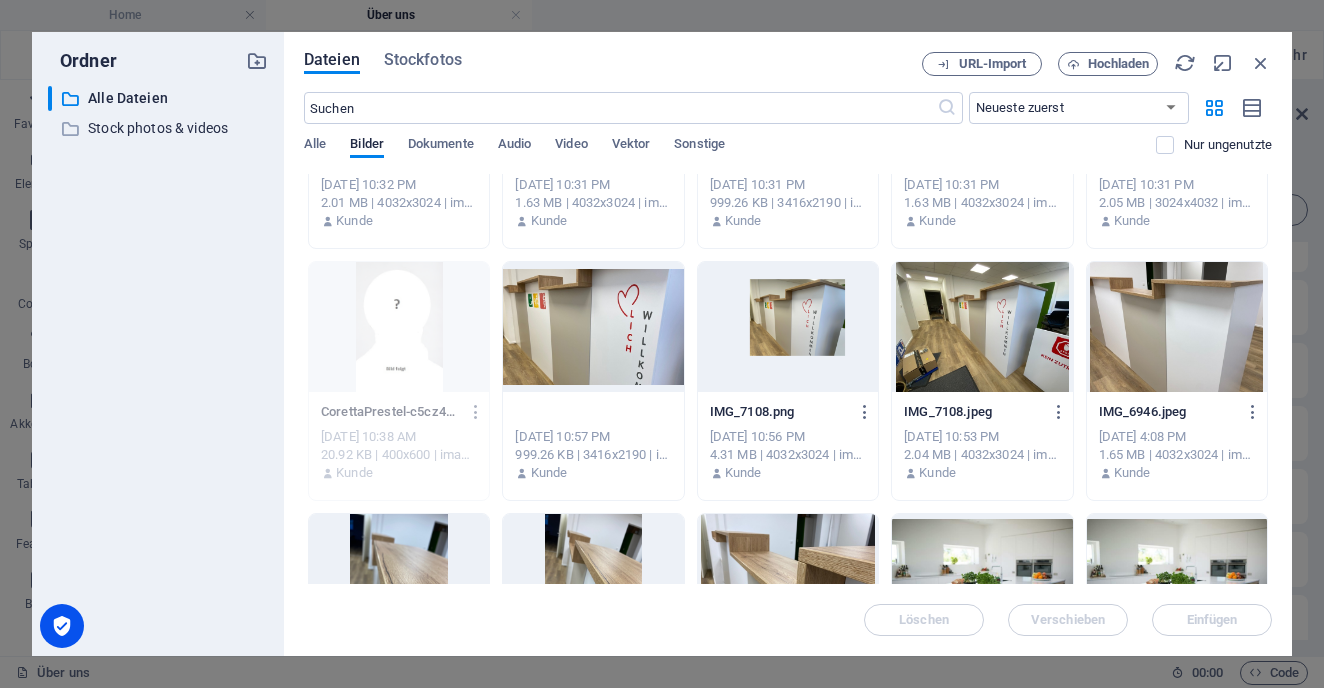 type on "PraxiseingangTresen" 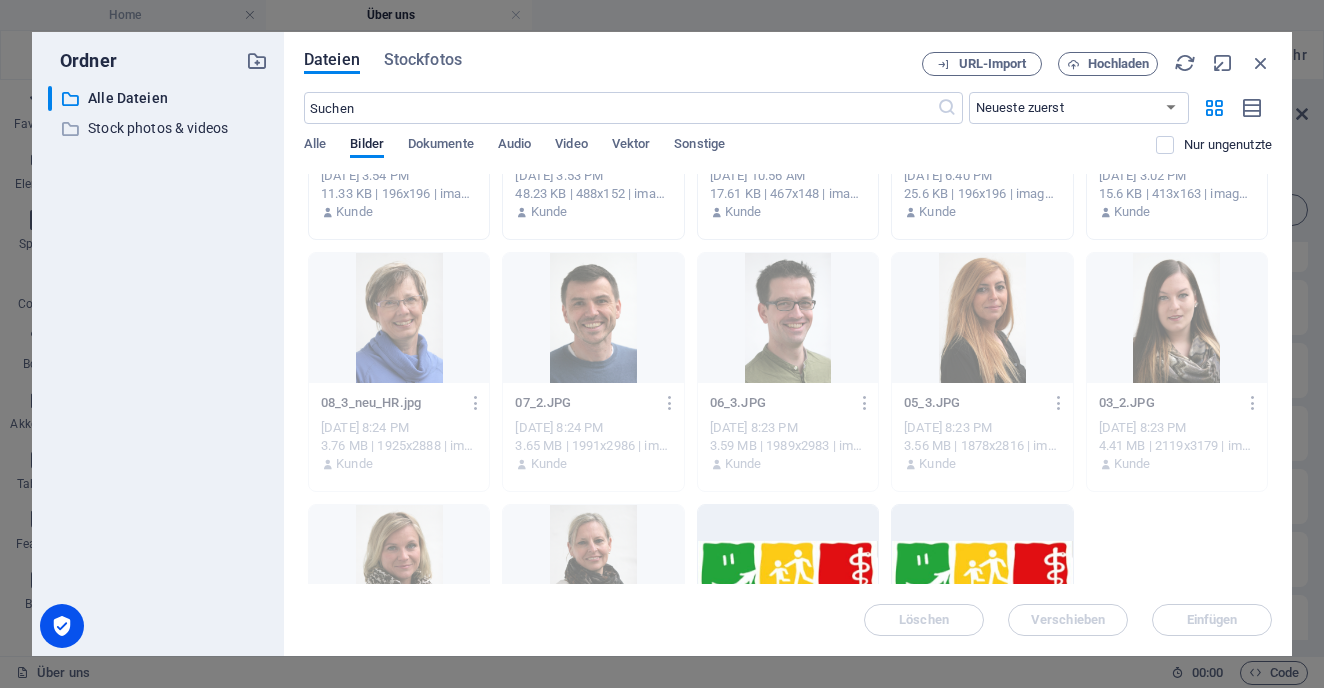 scroll, scrollTop: 1435, scrollLeft: 0, axis: vertical 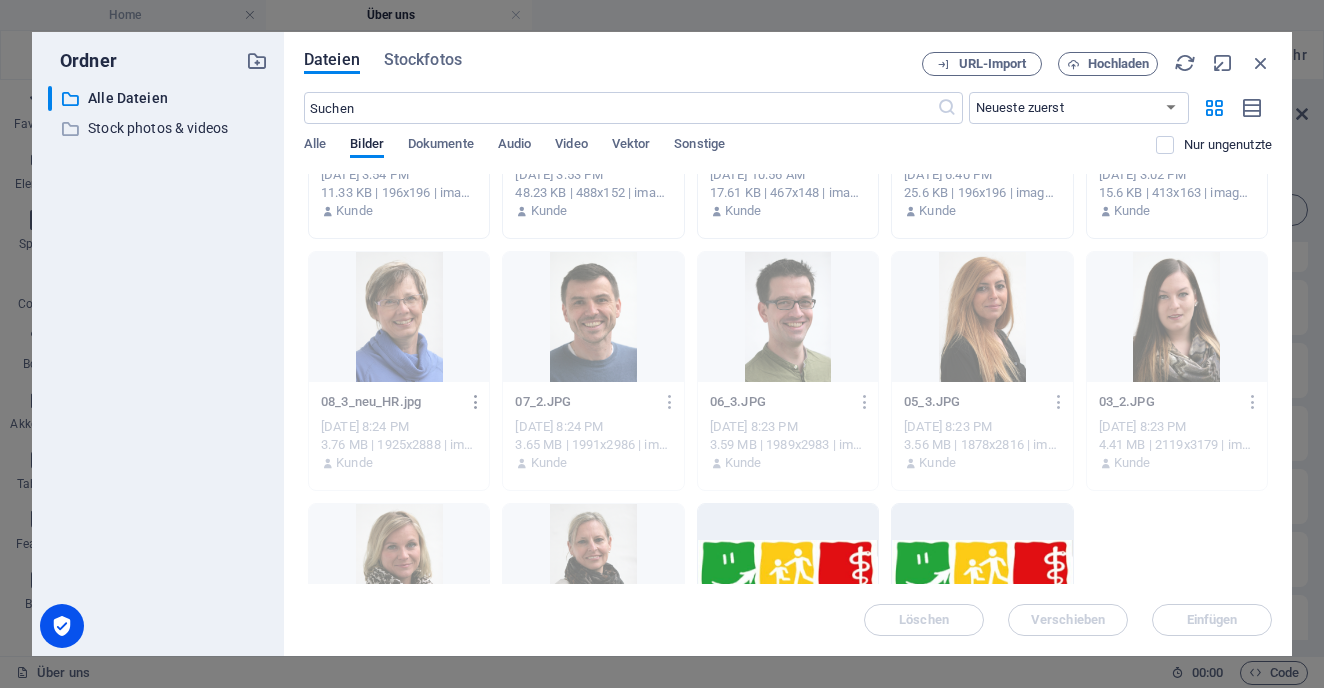 click at bounding box center (476, 402) 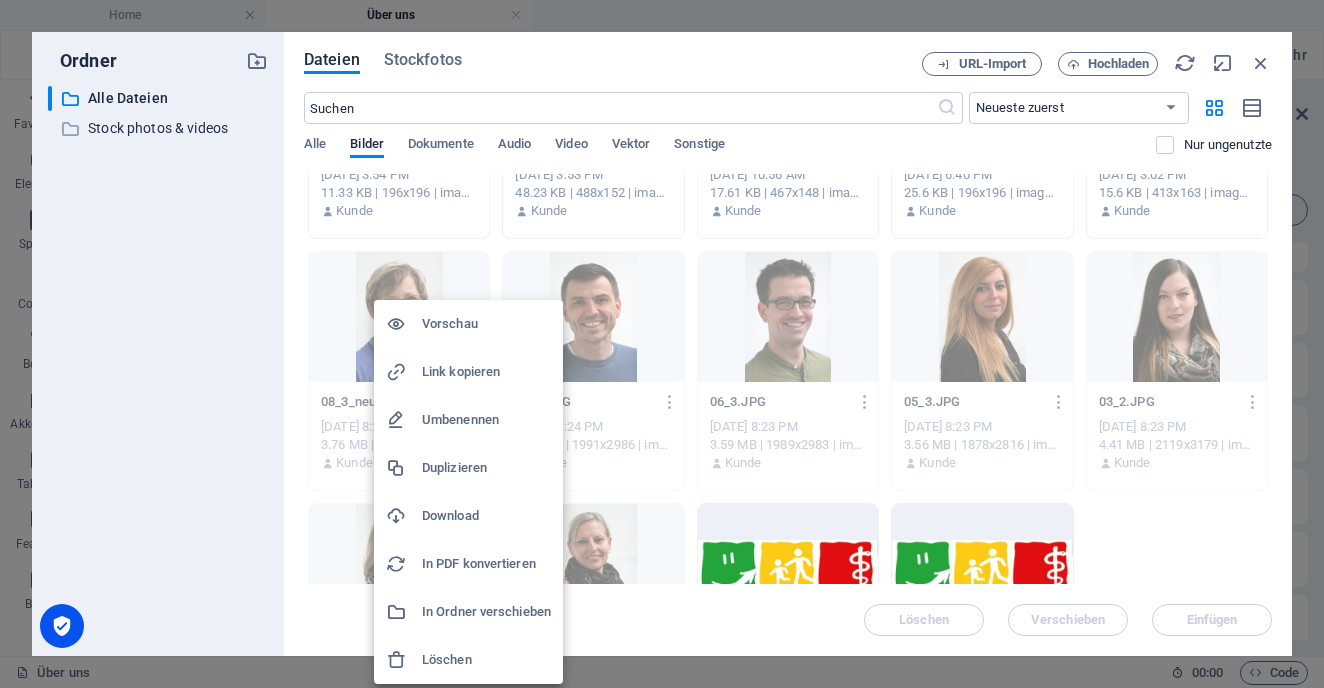 click on "Umbenennen" at bounding box center [486, 420] 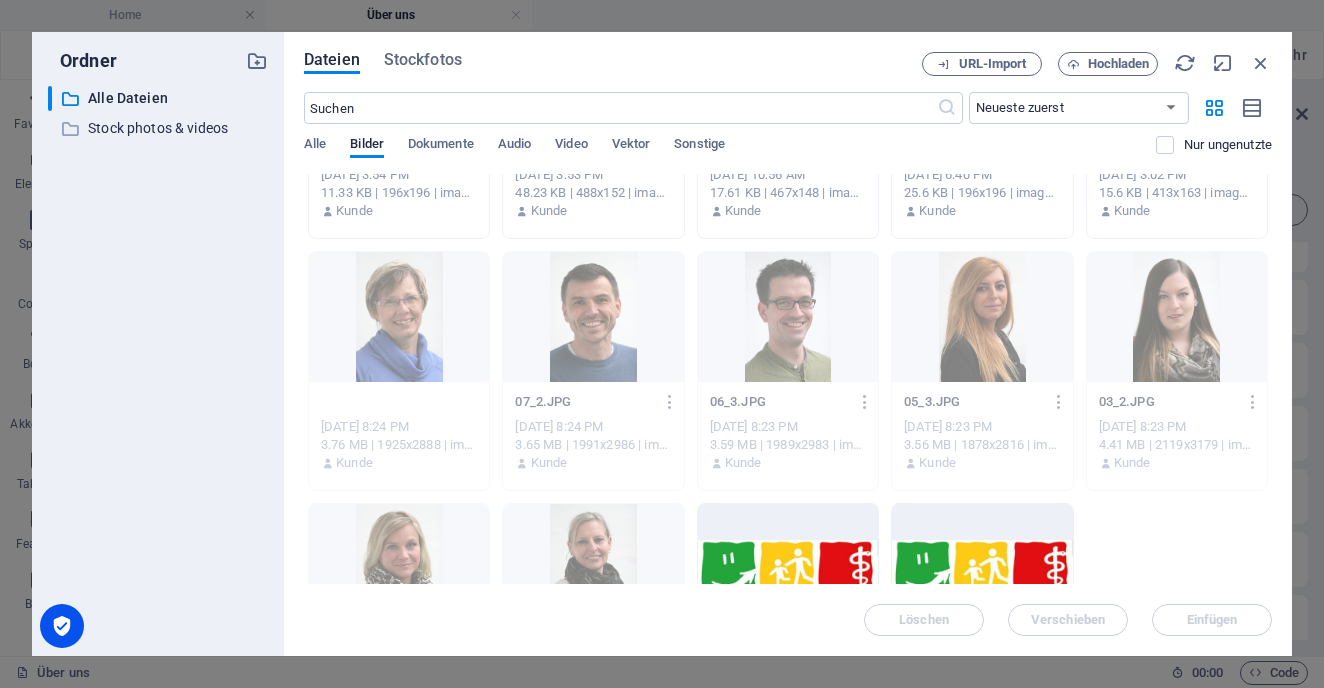 type on "[PERSON_NAME].jpg" 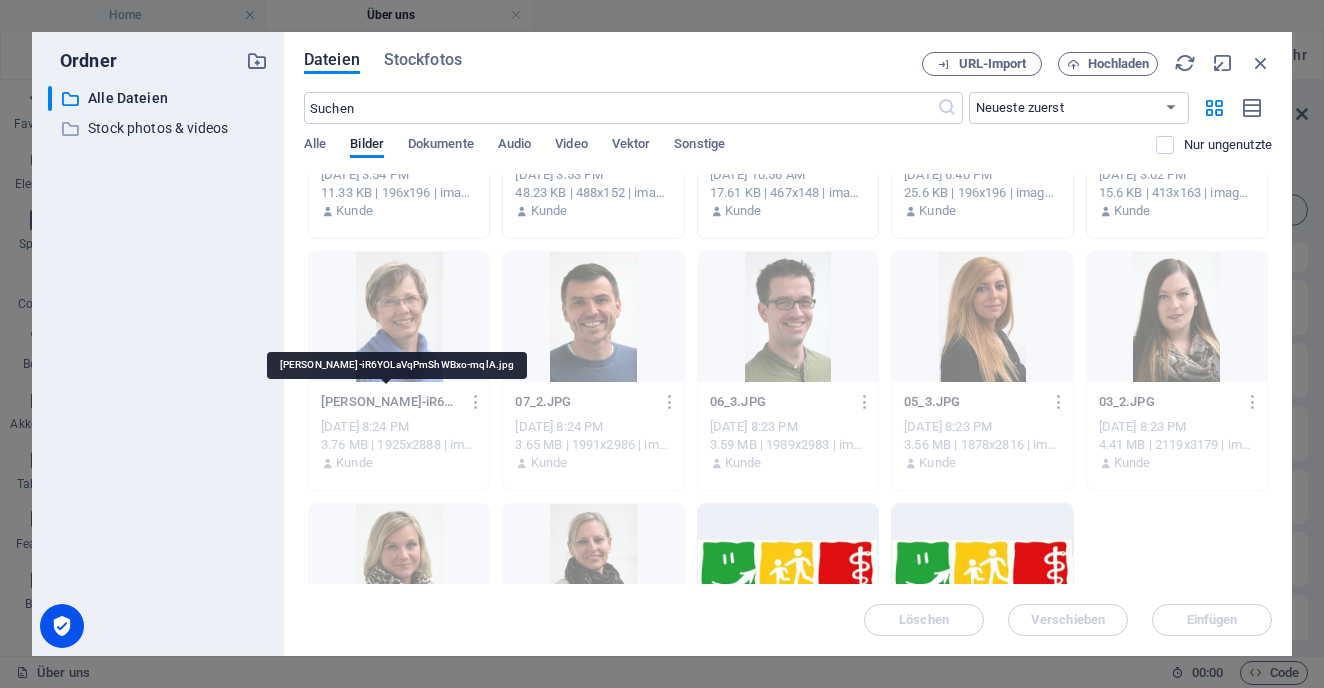click on "[PERSON_NAME]-iR6YOLaVqPmShWBxo-mqlA.jpg" at bounding box center (390, 402) 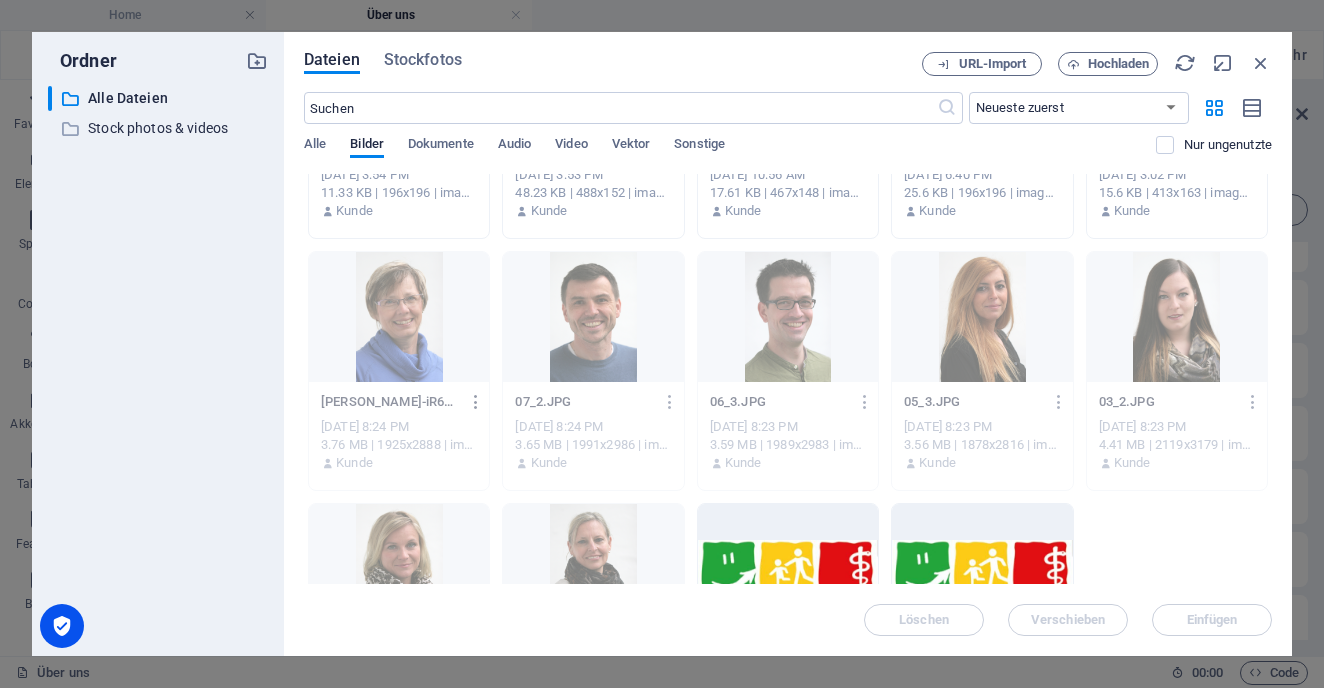 click at bounding box center [476, 402] 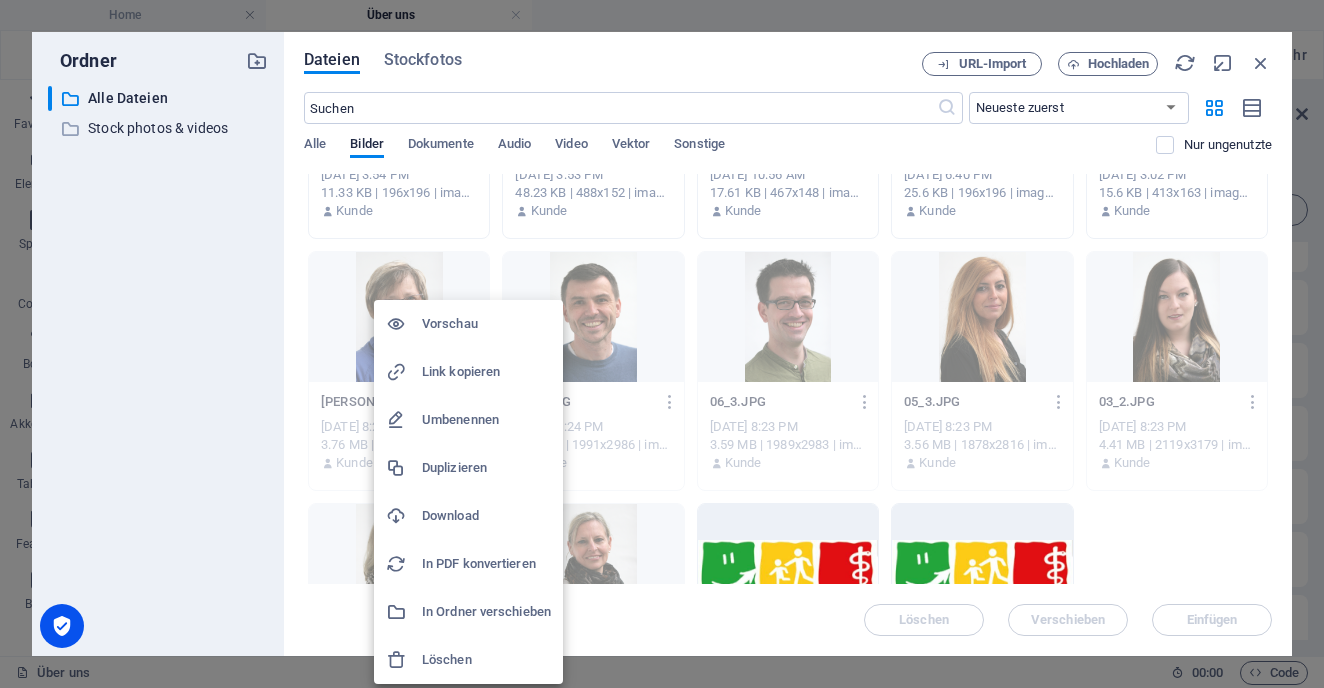 click on "Umbenennen" at bounding box center (486, 420) 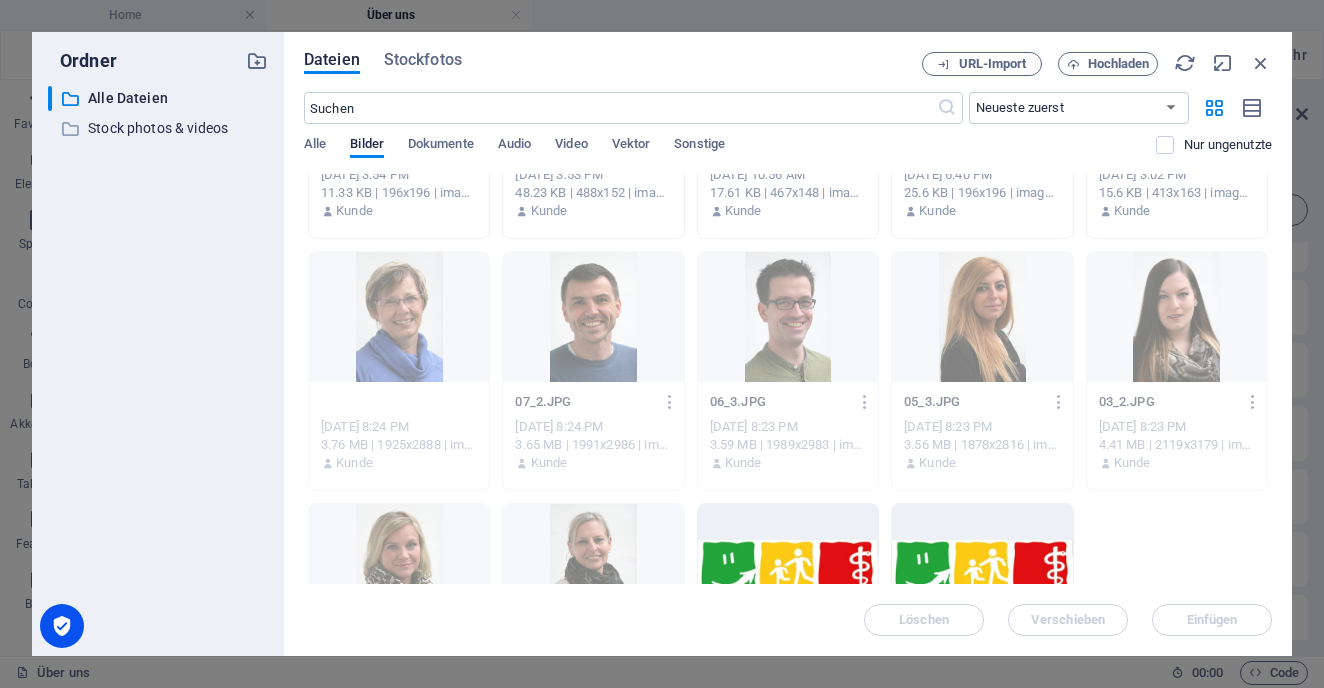 click on "[PERSON_NAME]-iR6YOLaVqPmShWBxo-mqlA.jpg" at bounding box center [398, 402] 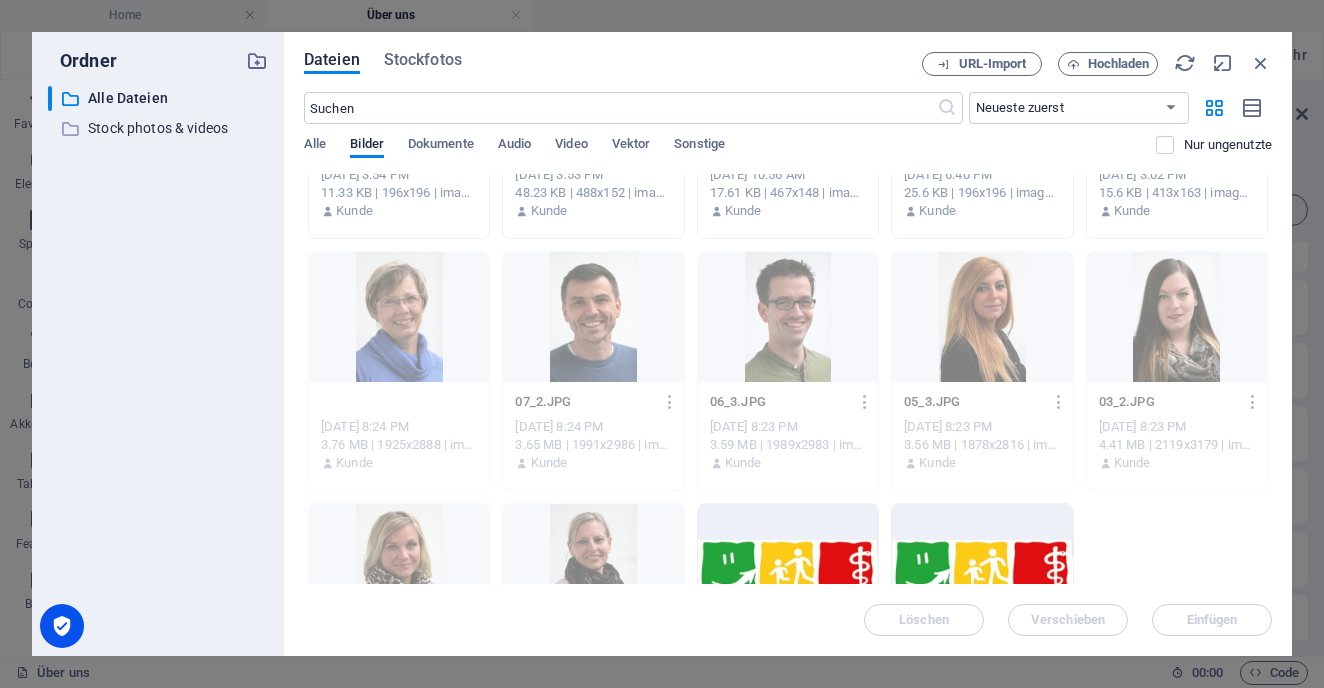 type on "[PERSON_NAME].jpg" 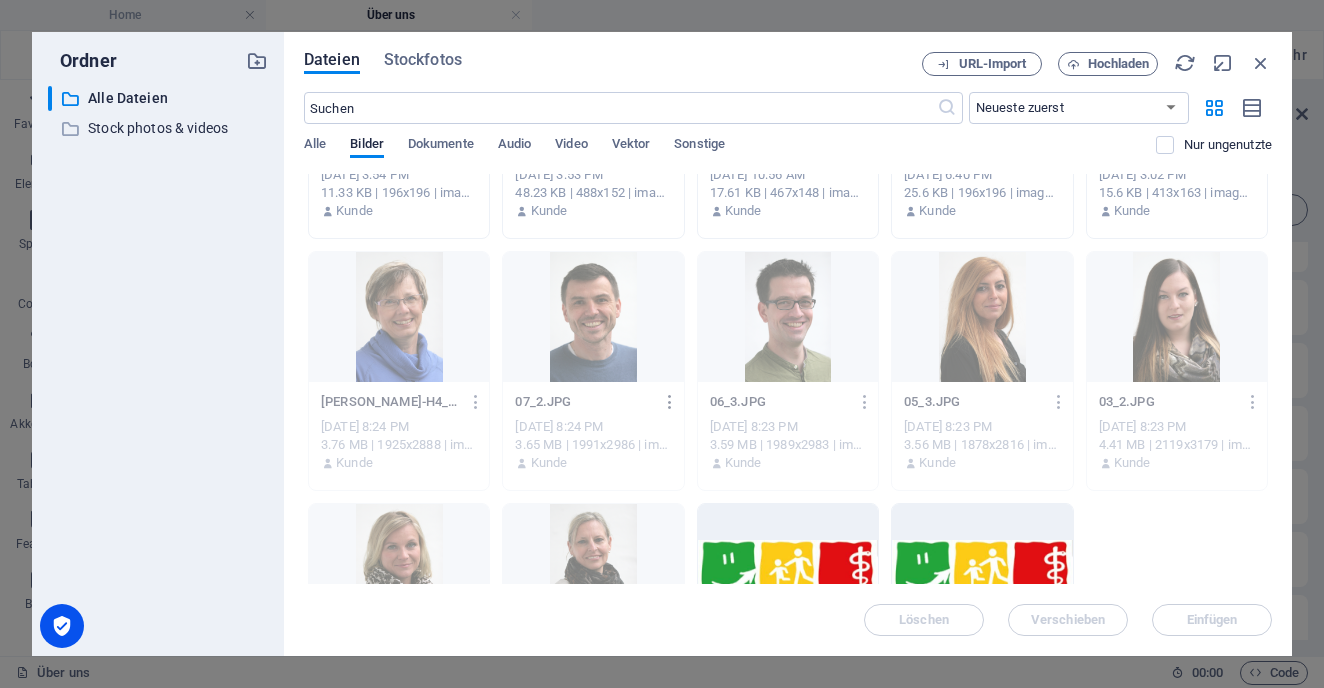 click at bounding box center (670, 402) 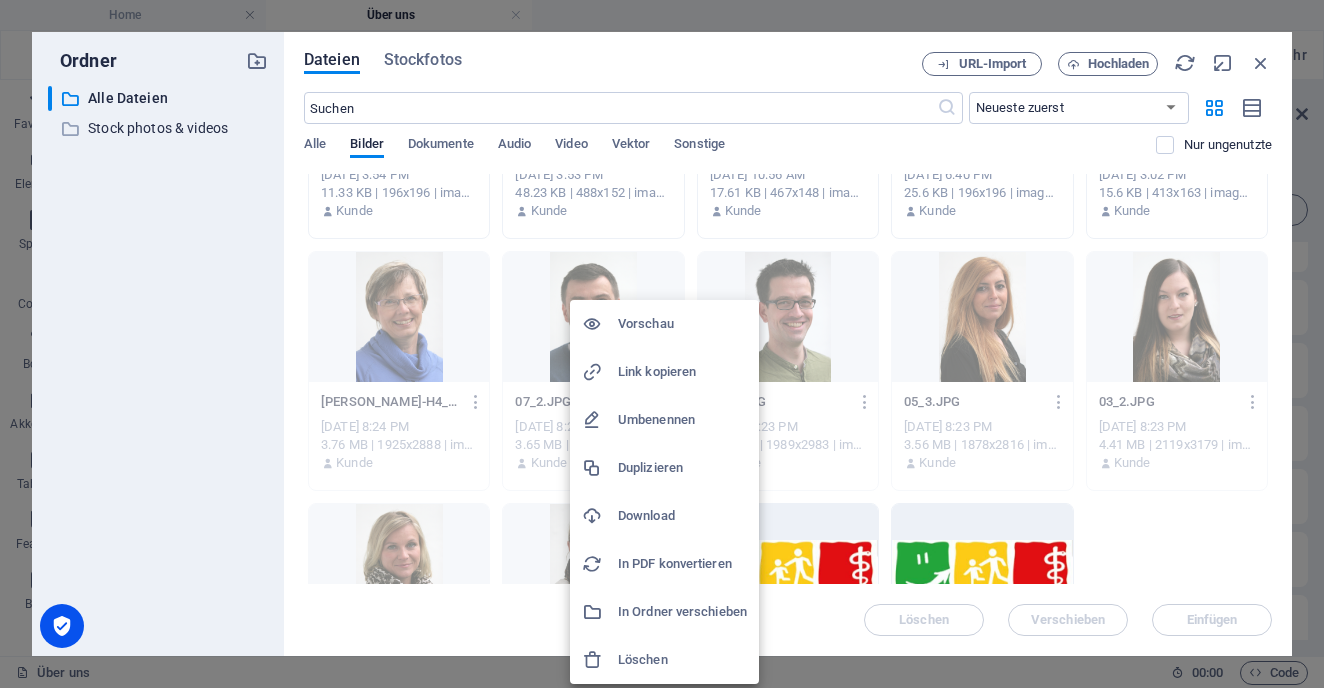 click on "Umbenennen" at bounding box center (682, 420) 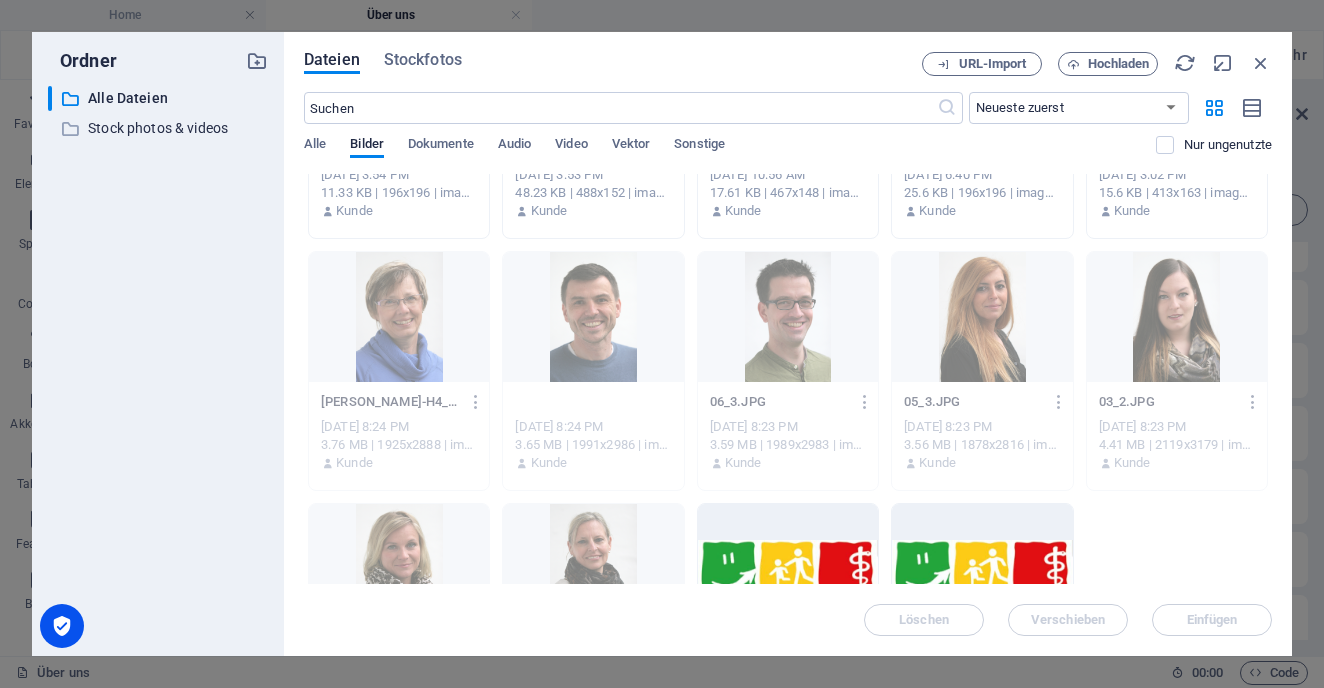 type on "ThomasFabian" 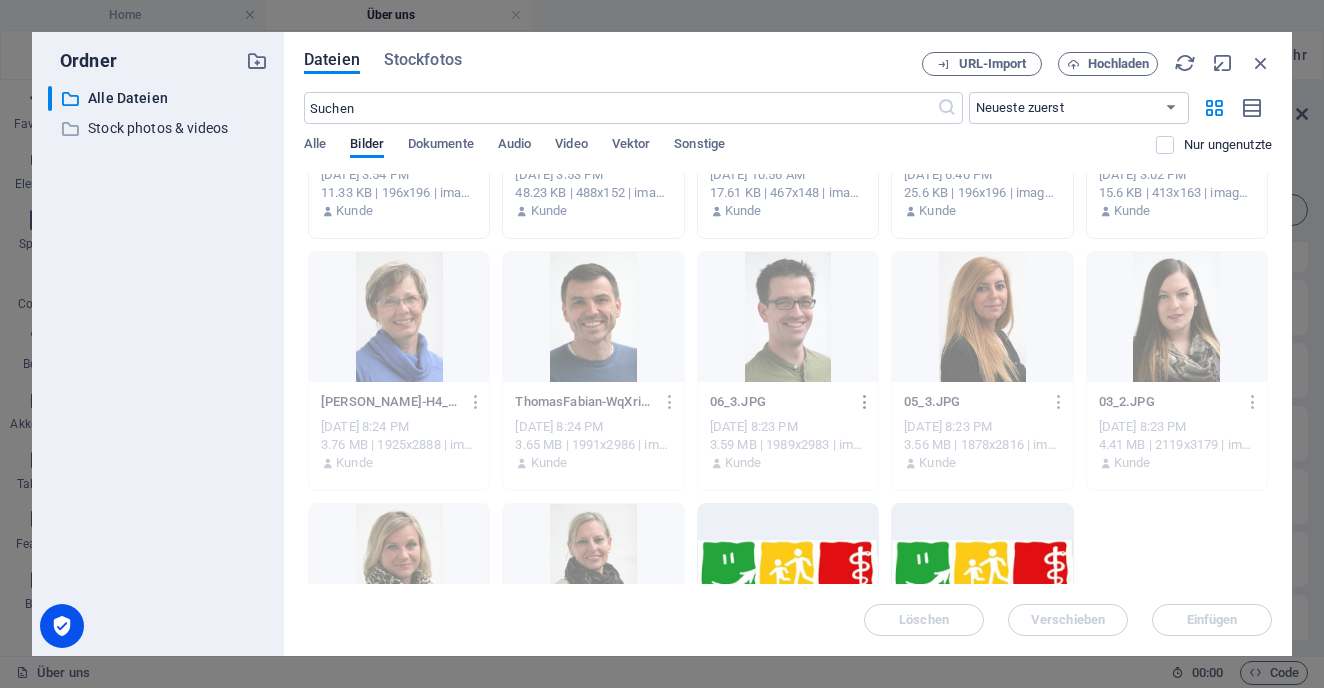 click at bounding box center [865, 402] 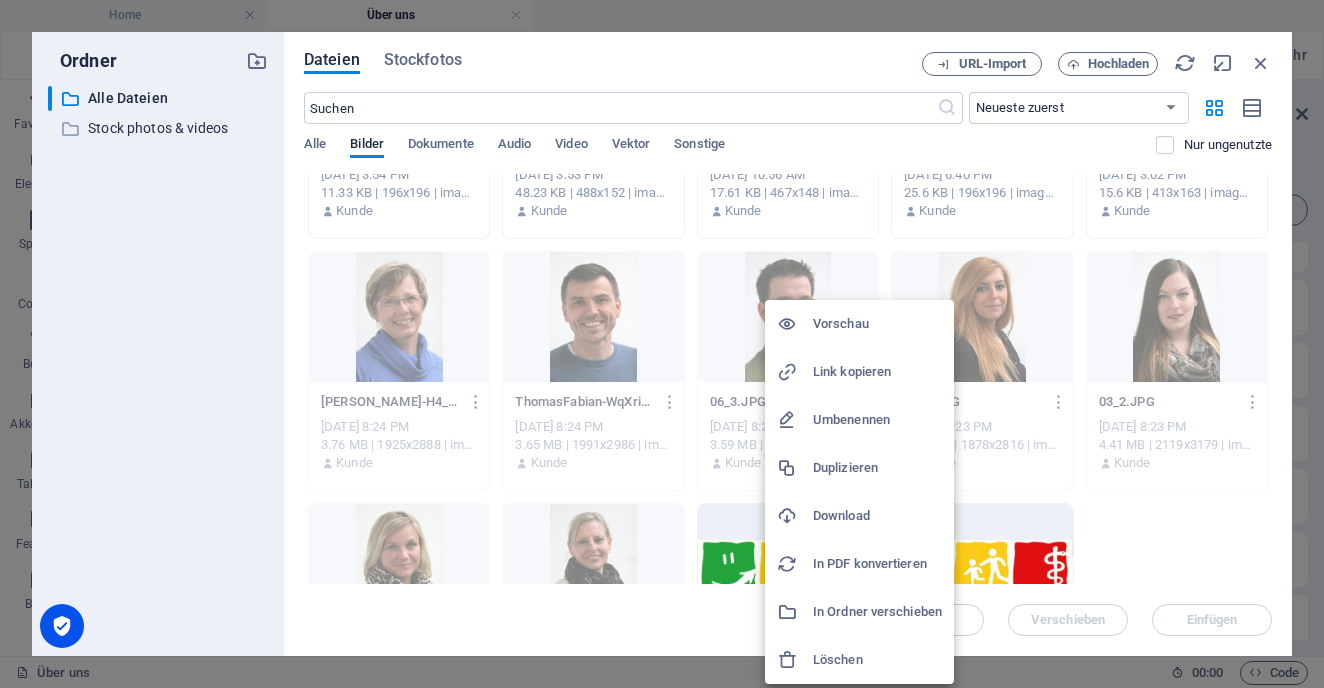 click on "Umbenennen" at bounding box center (877, 420) 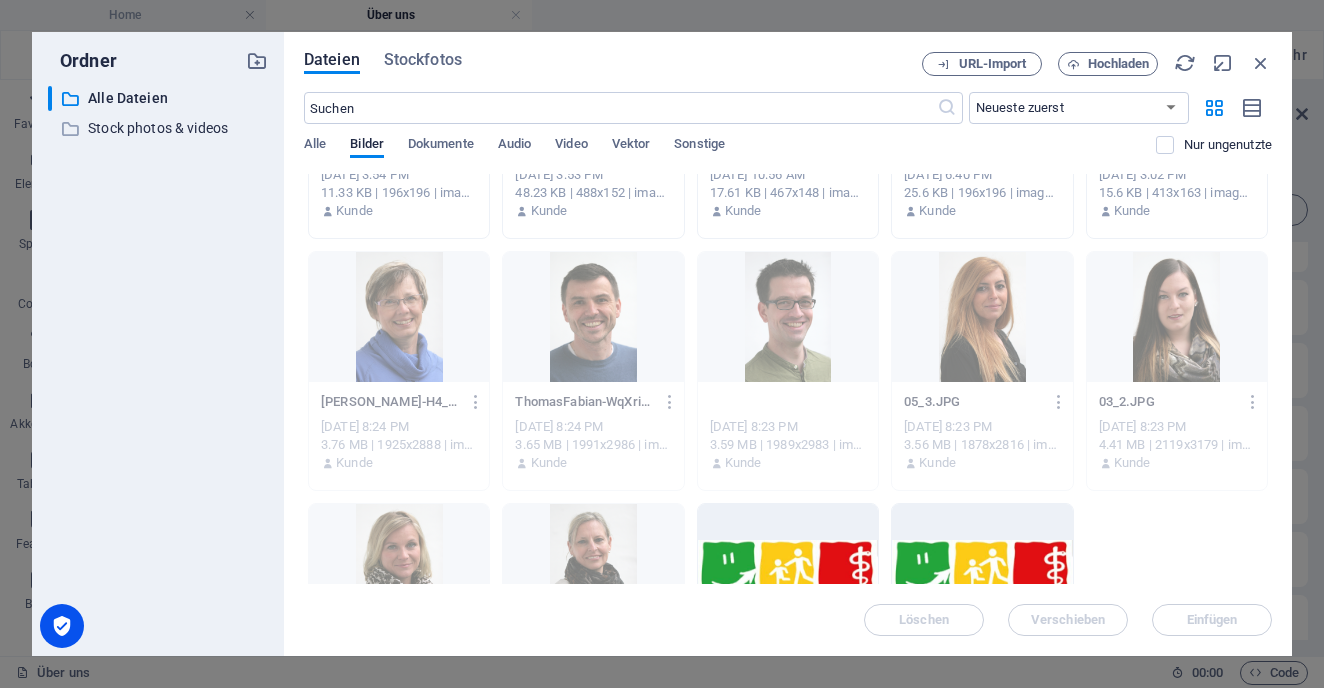 type on "MoritzWütscher" 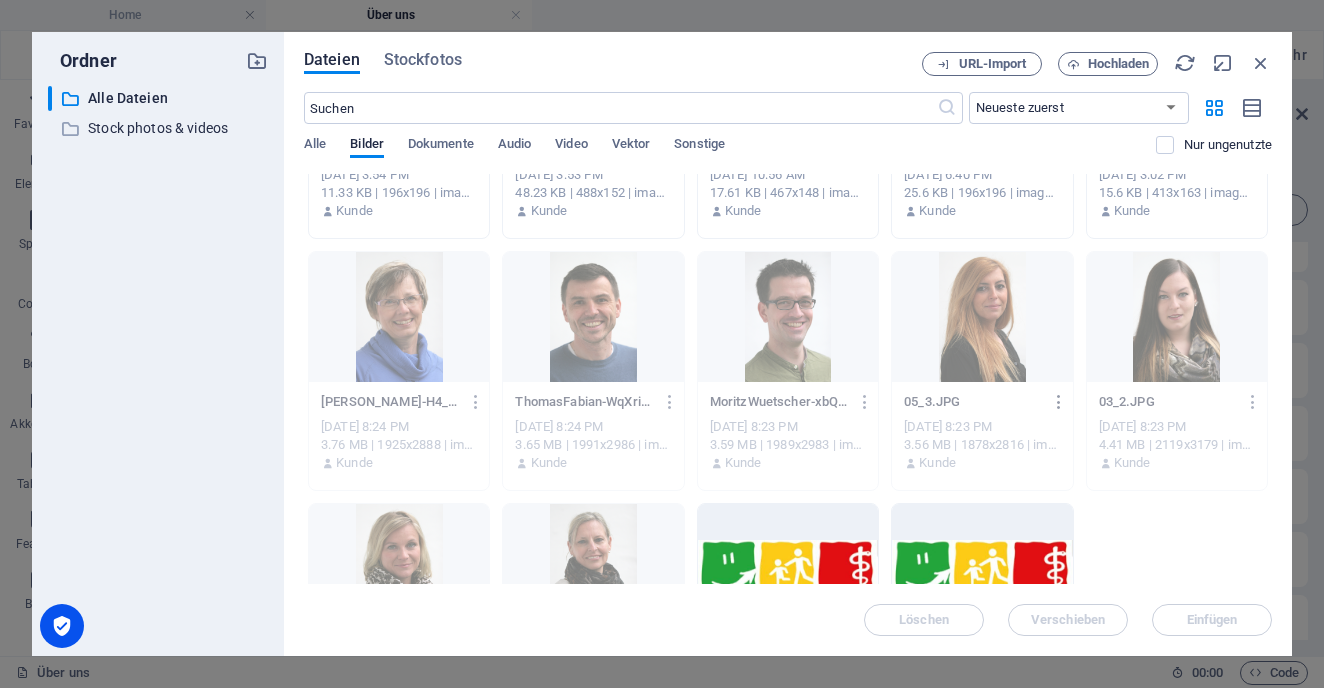click at bounding box center (1059, 402) 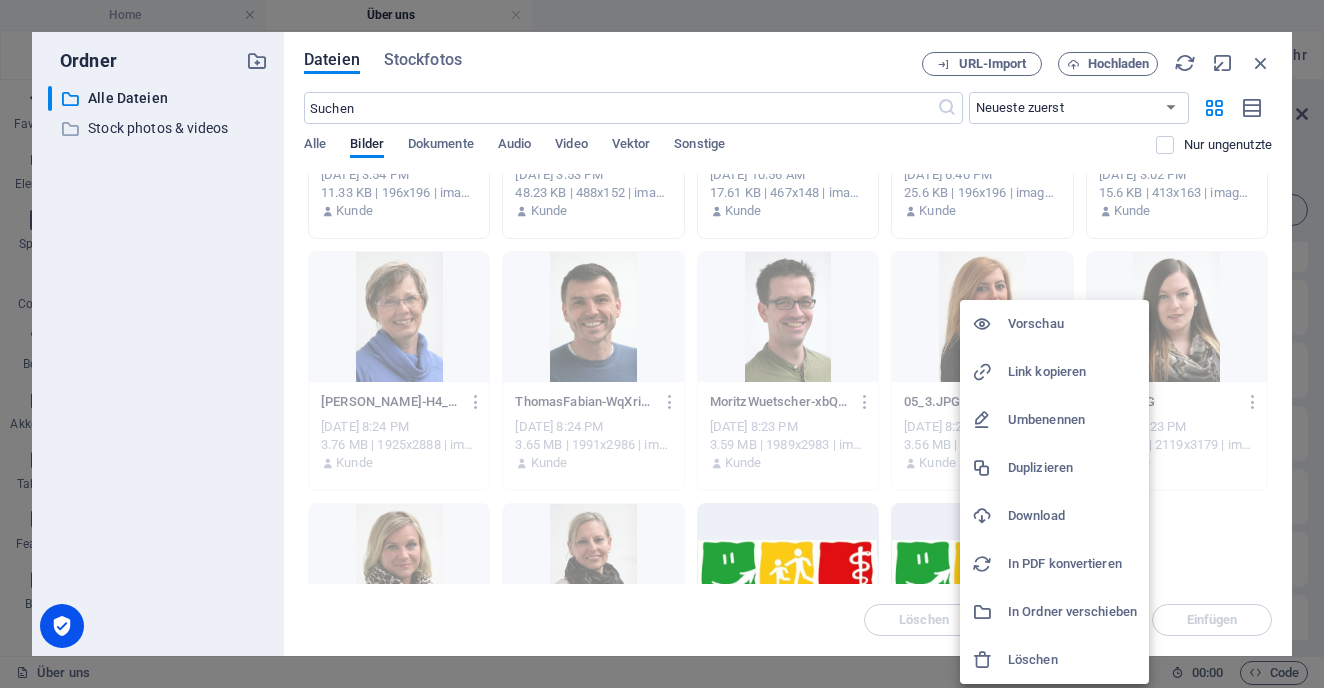 click on "Umbenennen" at bounding box center (1072, 420) 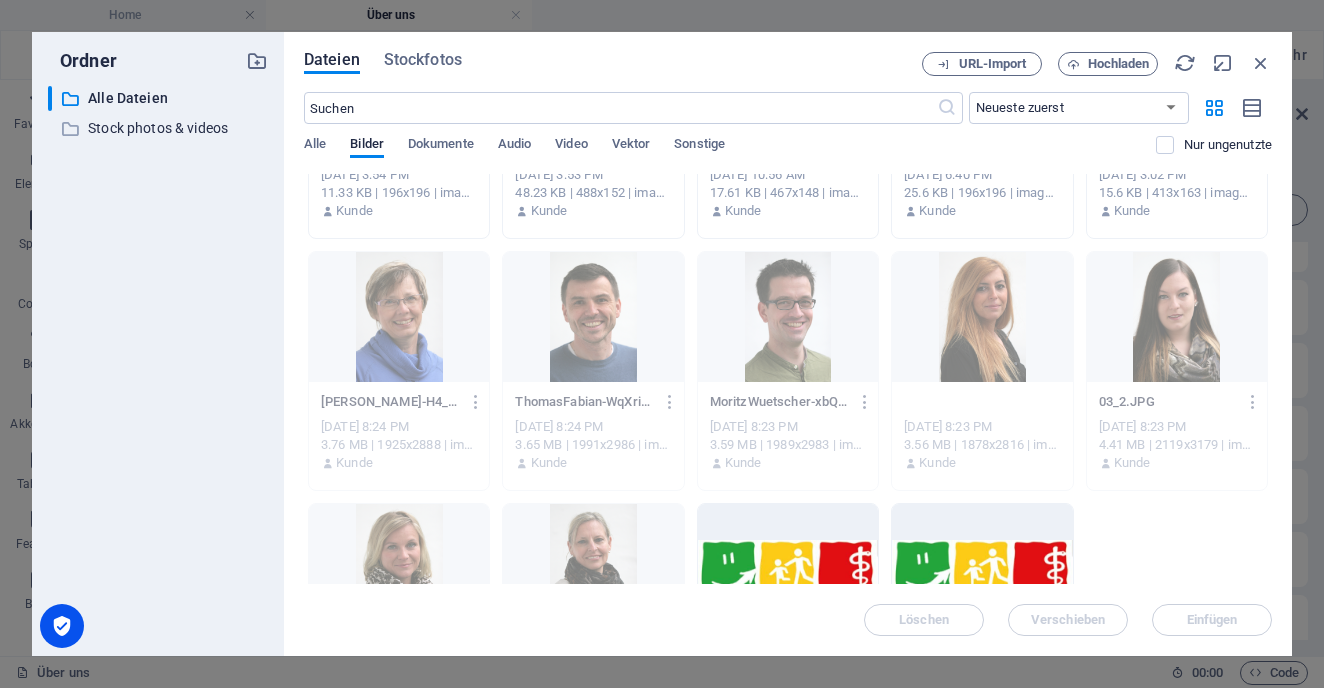 type on "HavvaYilmaz" 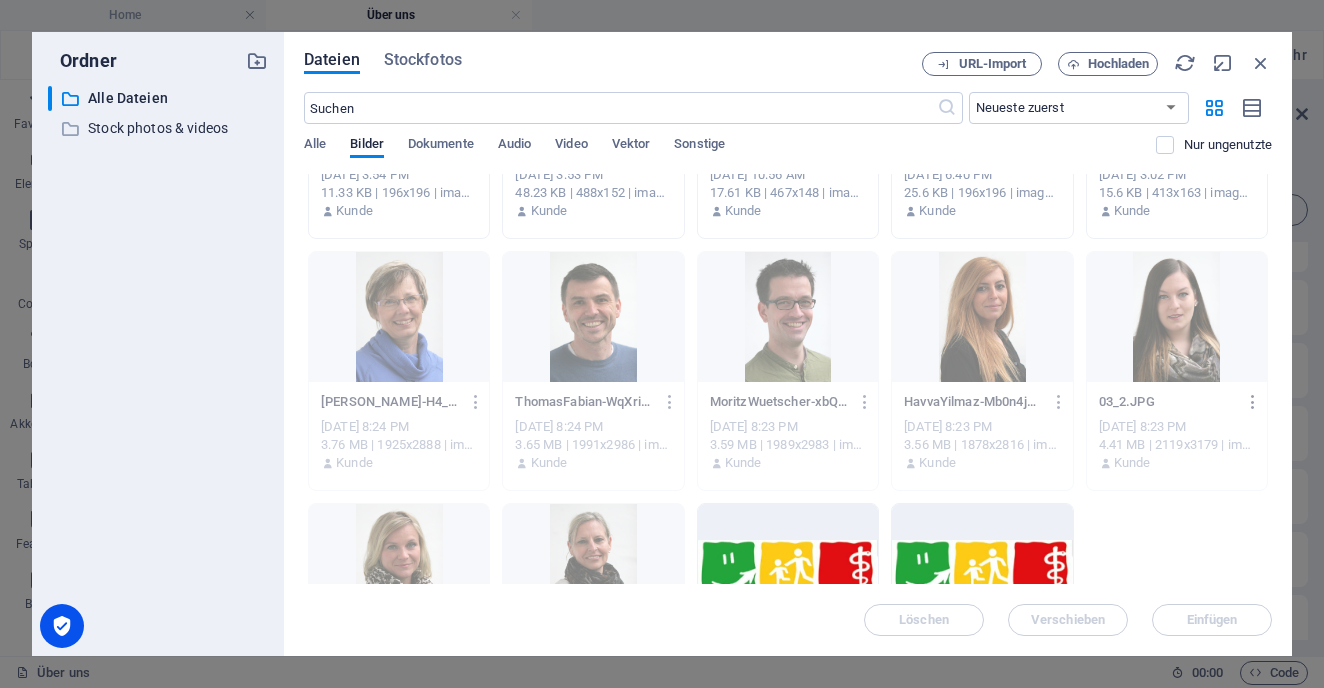 click at bounding box center [1253, 402] 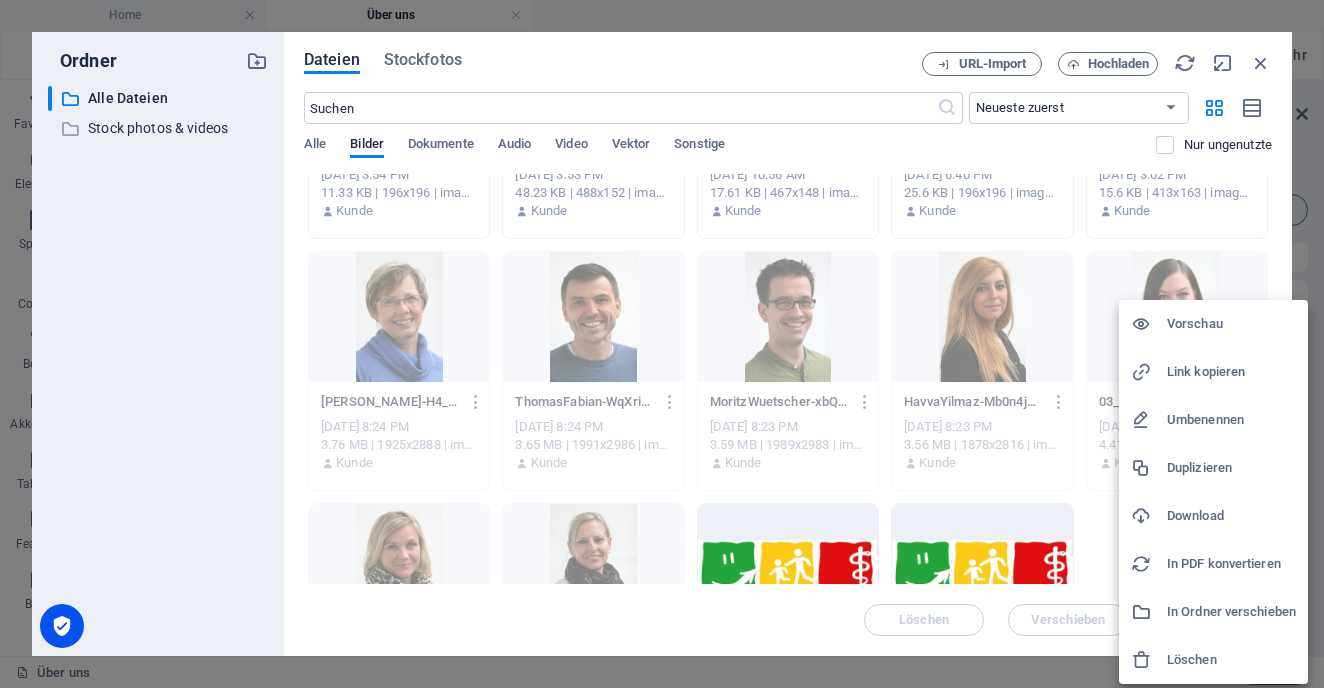 click on "Umbenennen" at bounding box center [1231, 420] 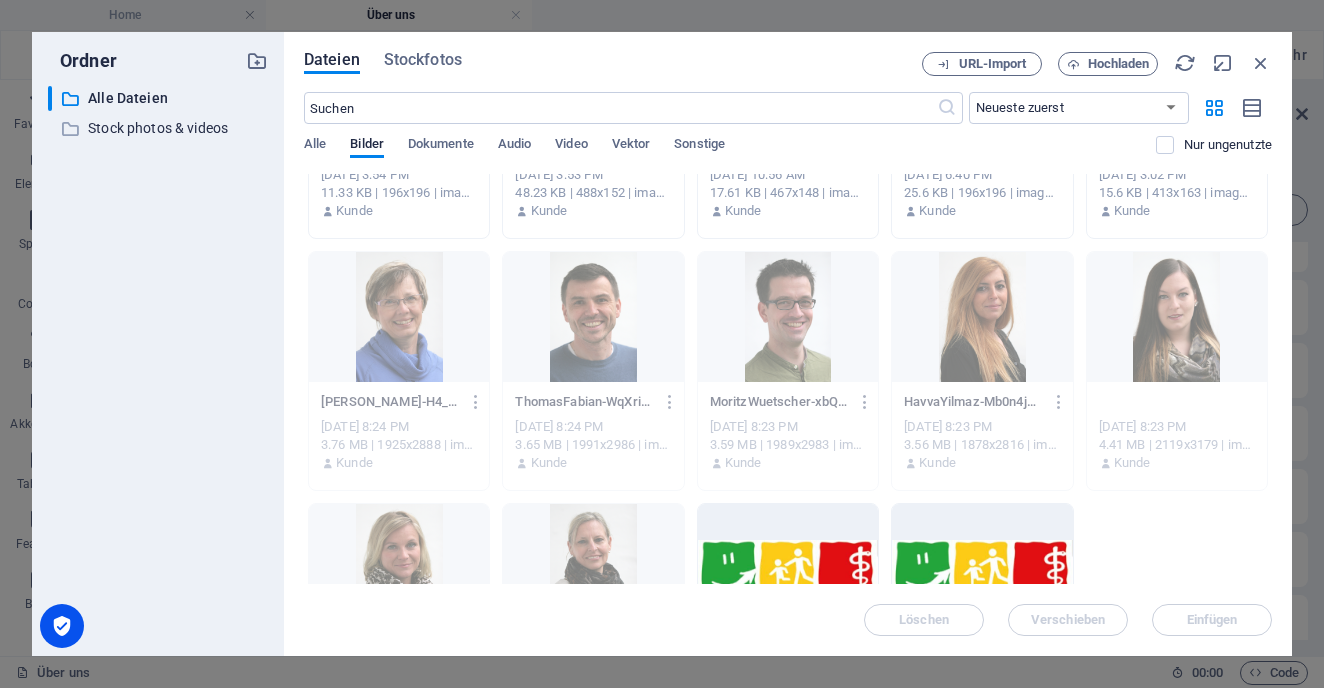 type on "MarionBernhard" 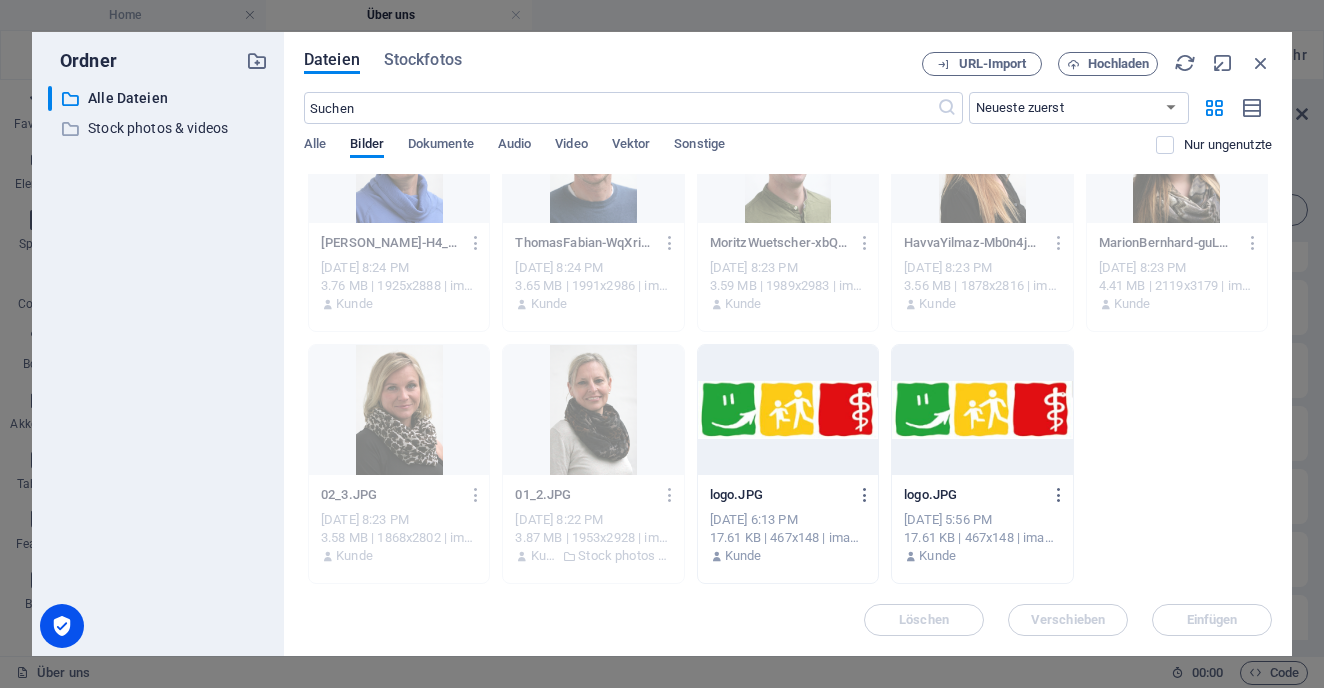 scroll, scrollTop: 1594, scrollLeft: 0, axis: vertical 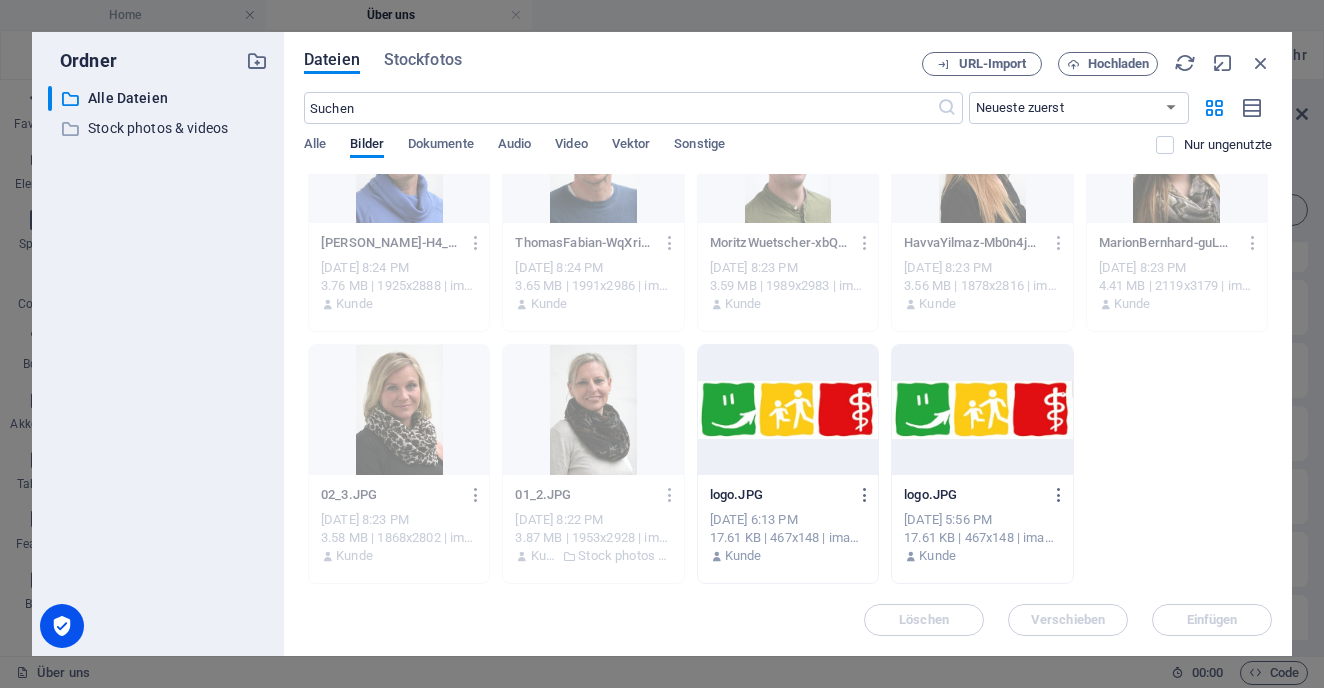 click at bounding box center (476, 495) 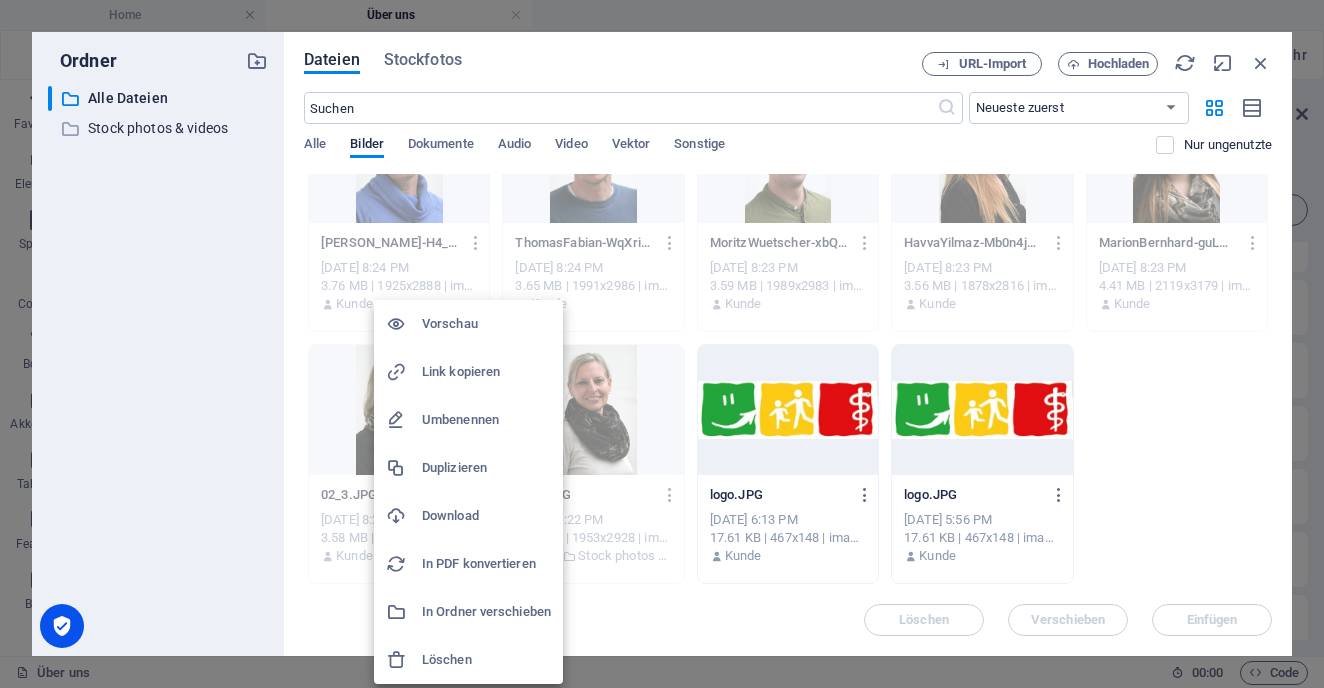 click on "Umbenennen" at bounding box center (486, 420) 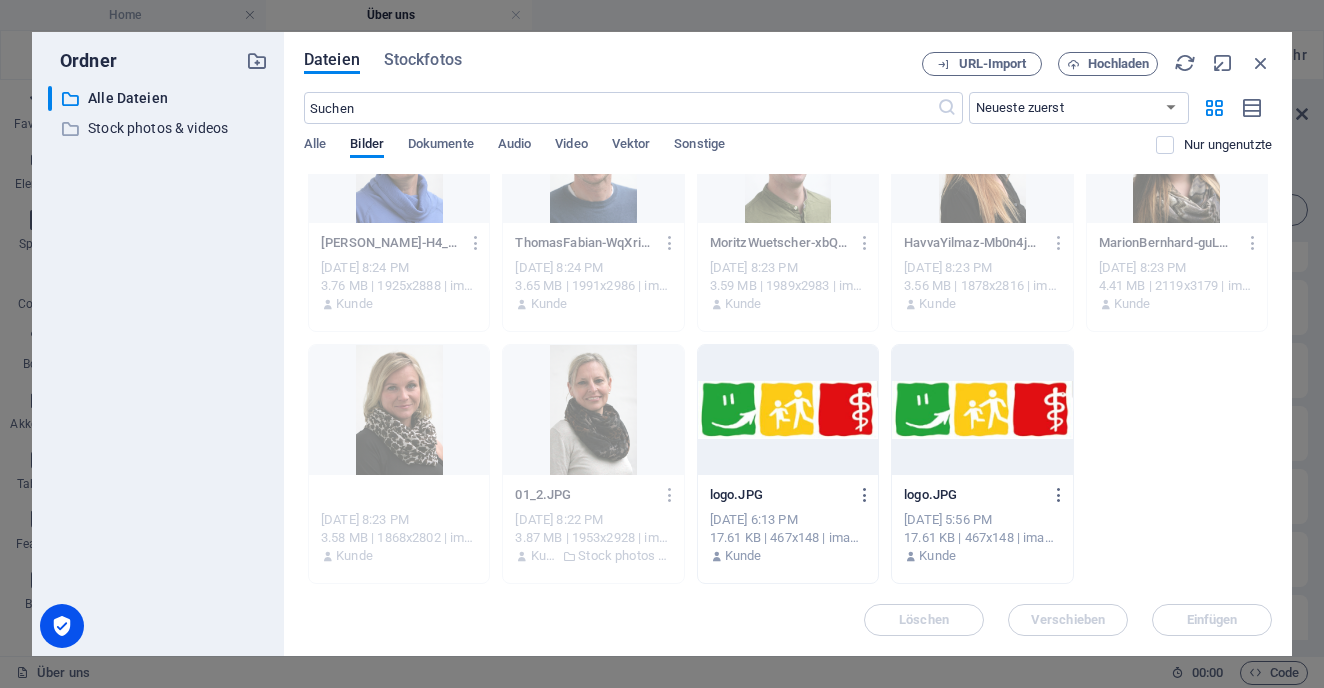 type on "TinaKeiber" 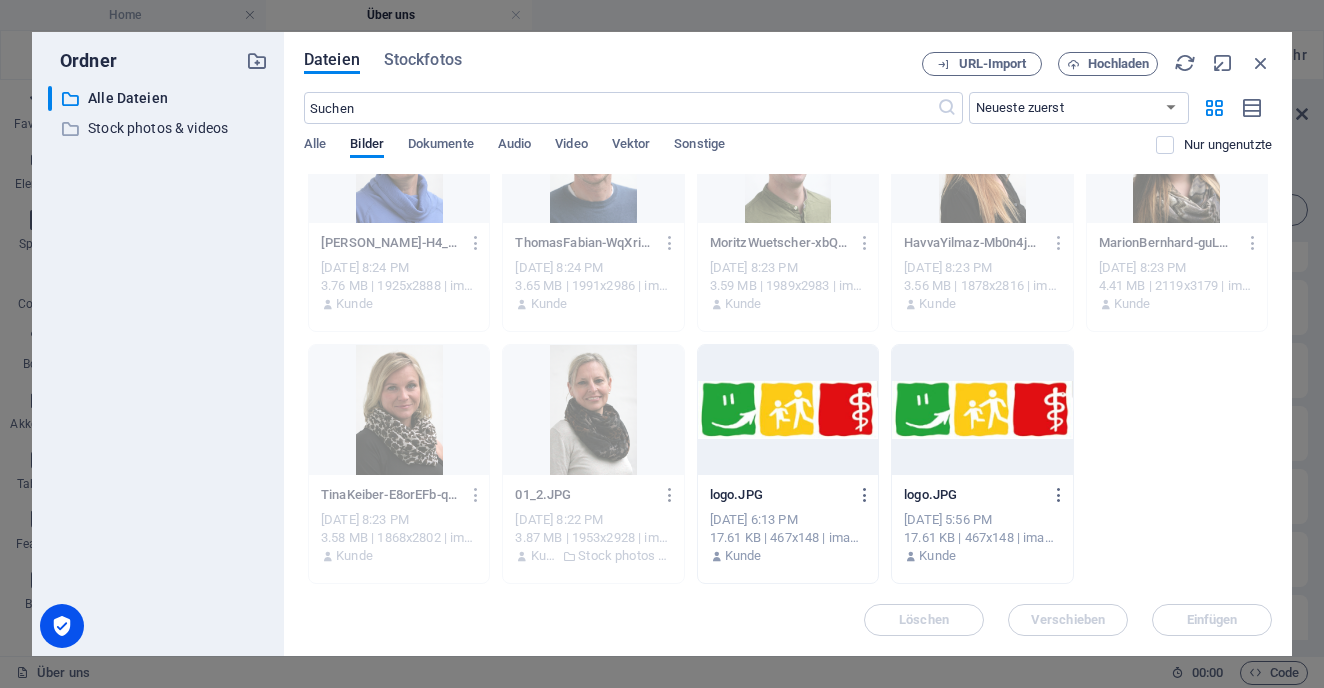 click at bounding box center (670, 495) 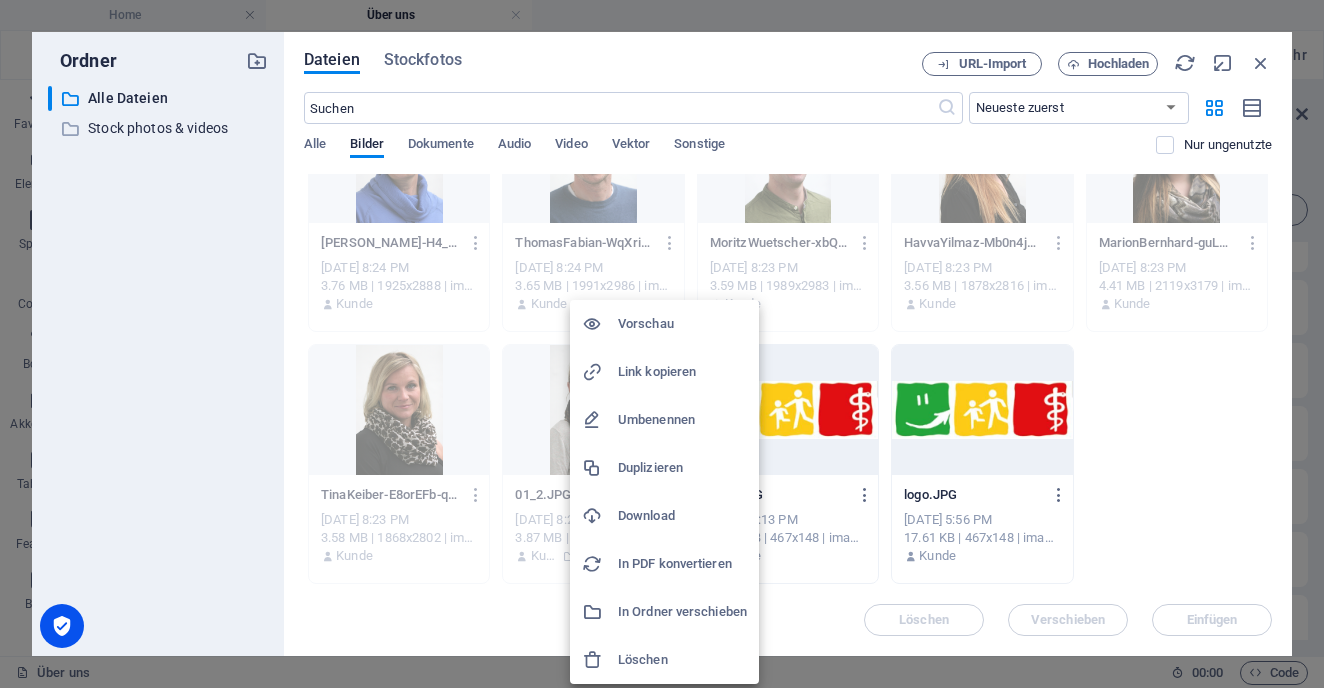 click on "Umbenennen" at bounding box center [682, 420] 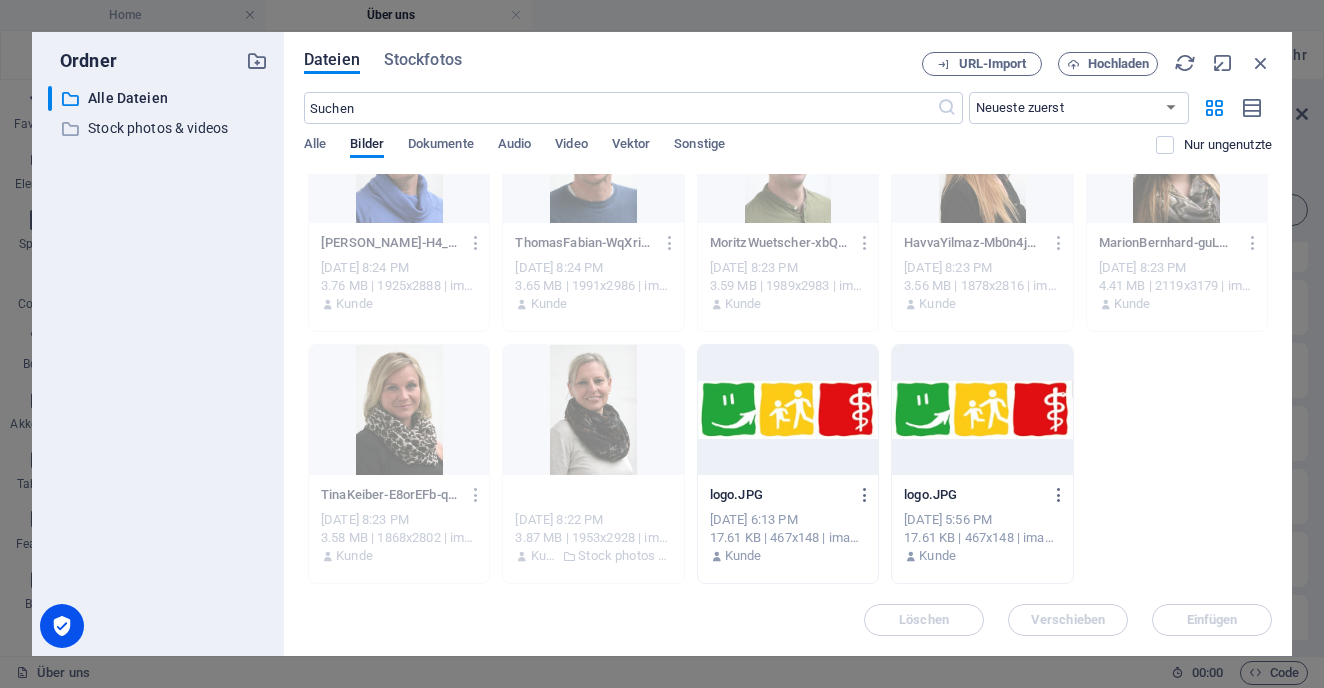type on "[PERSON_NAME]" 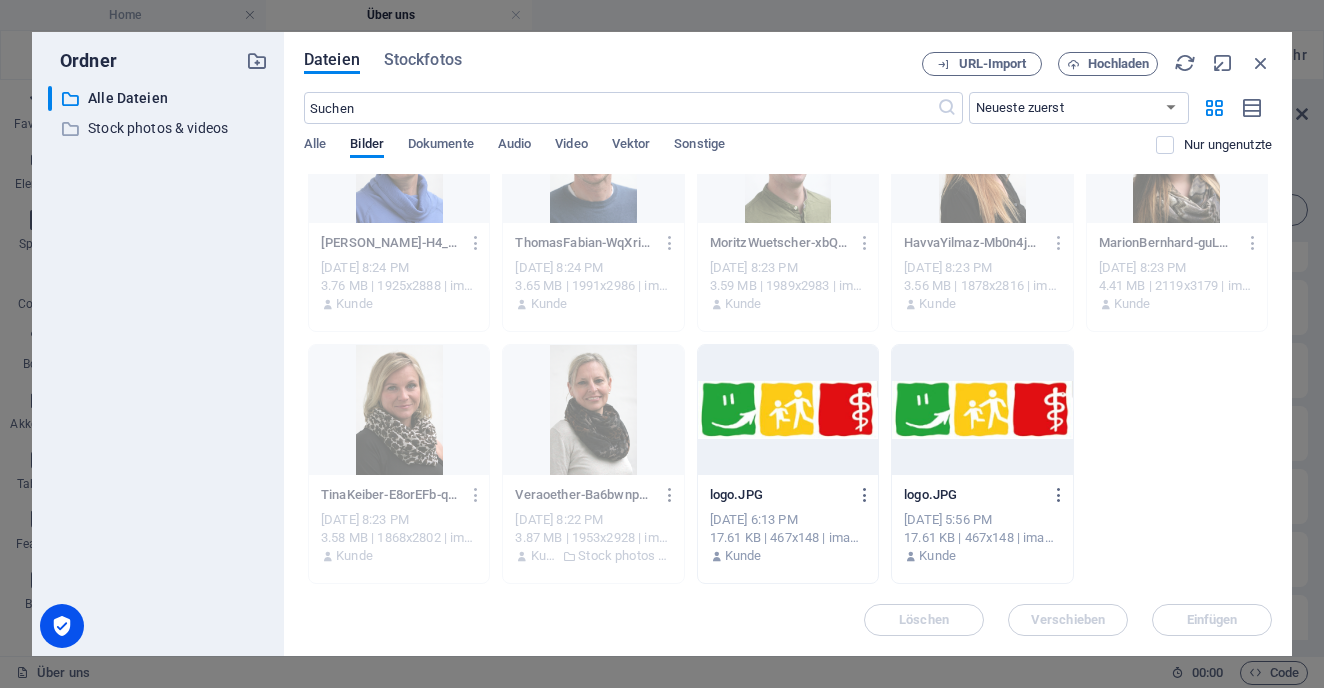 click at bounding box center [670, 495] 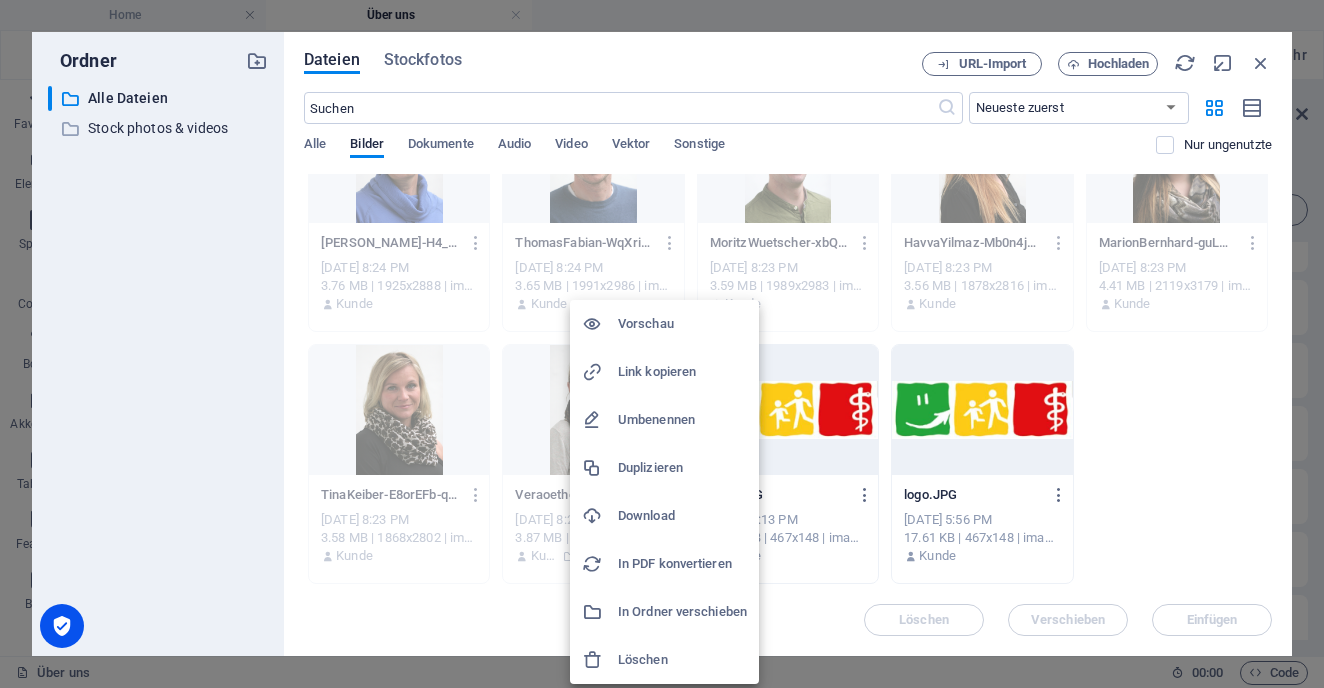 click on "Umbenennen" at bounding box center (682, 420) 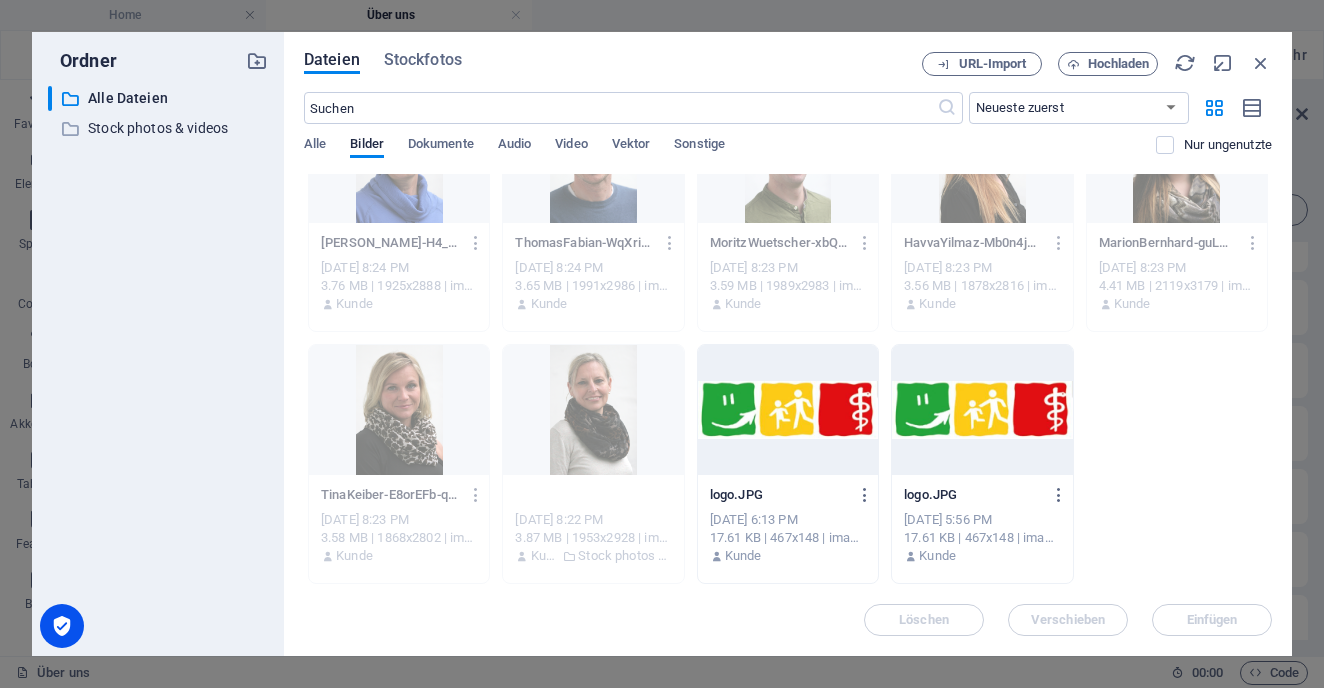 type on "VeraRöther.jpg" 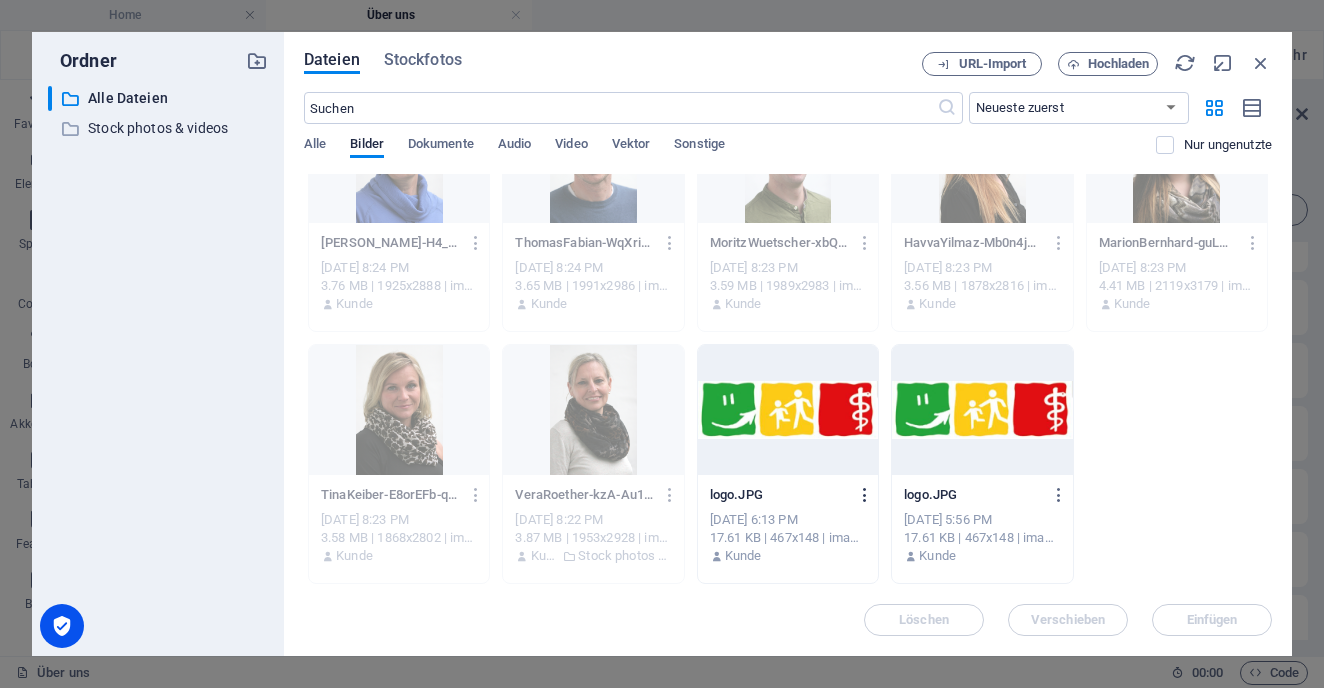 click at bounding box center [865, 495] 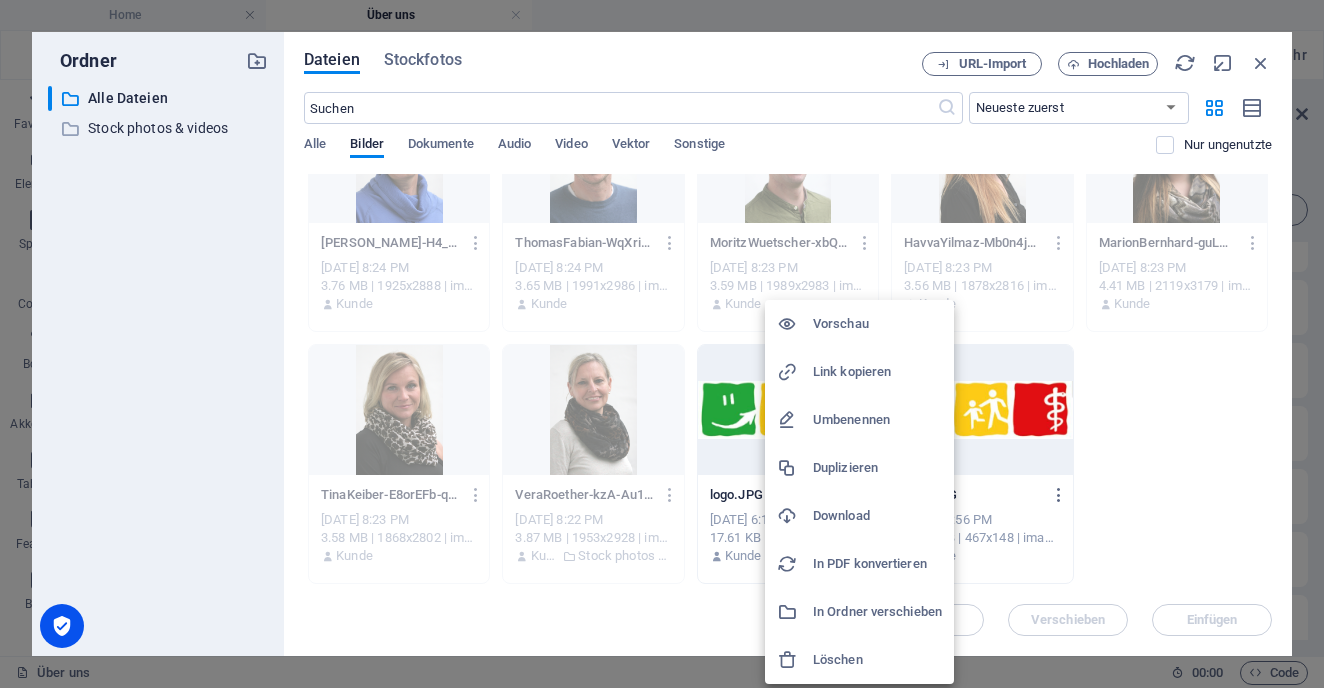 click on "Umbenennen" at bounding box center [877, 420] 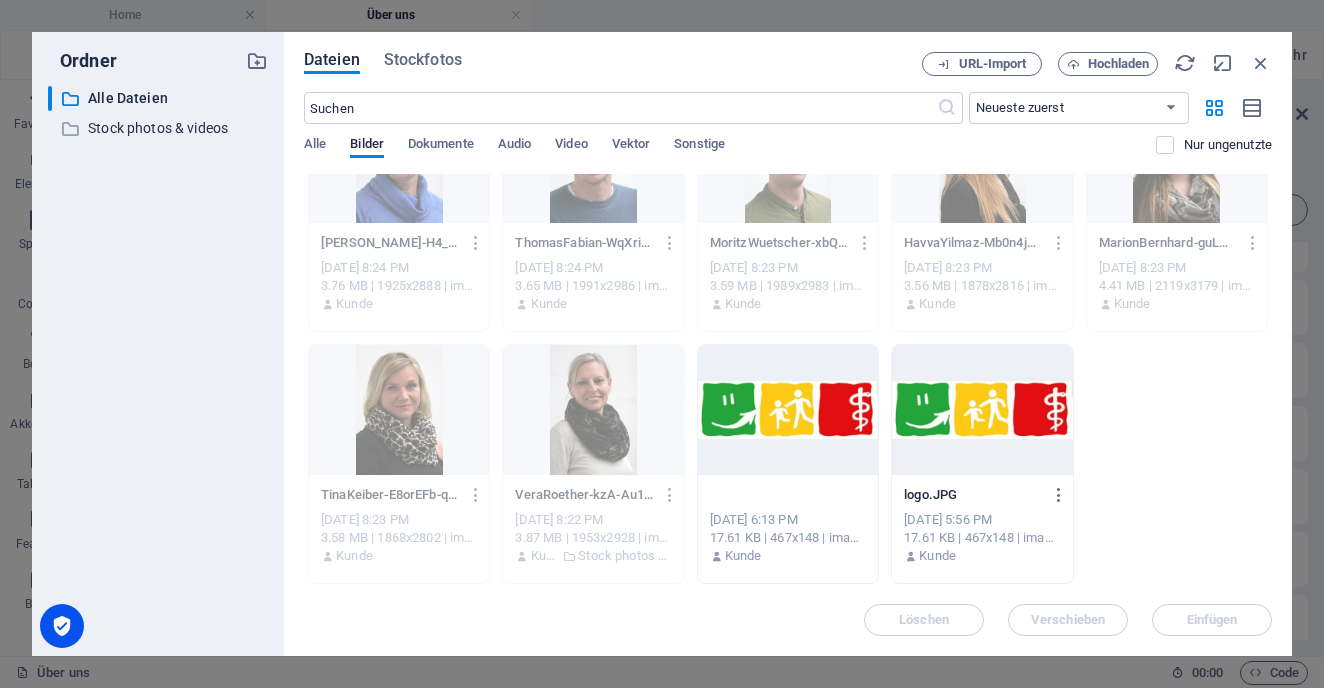 type on "Praxislogo.JPG" 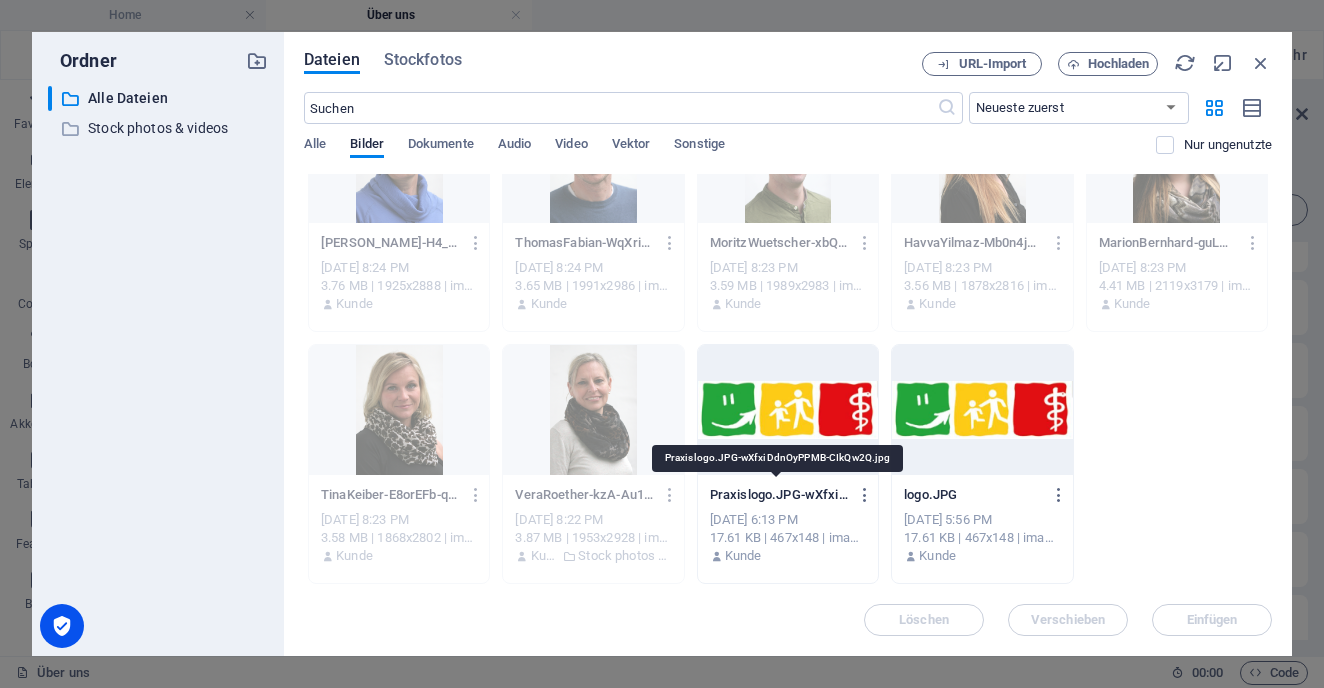 click on "Praxislogo.JPG-wXfxiDdnOyPPMB-CIkQw2Q.jpg" at bounding box center (779, 495) 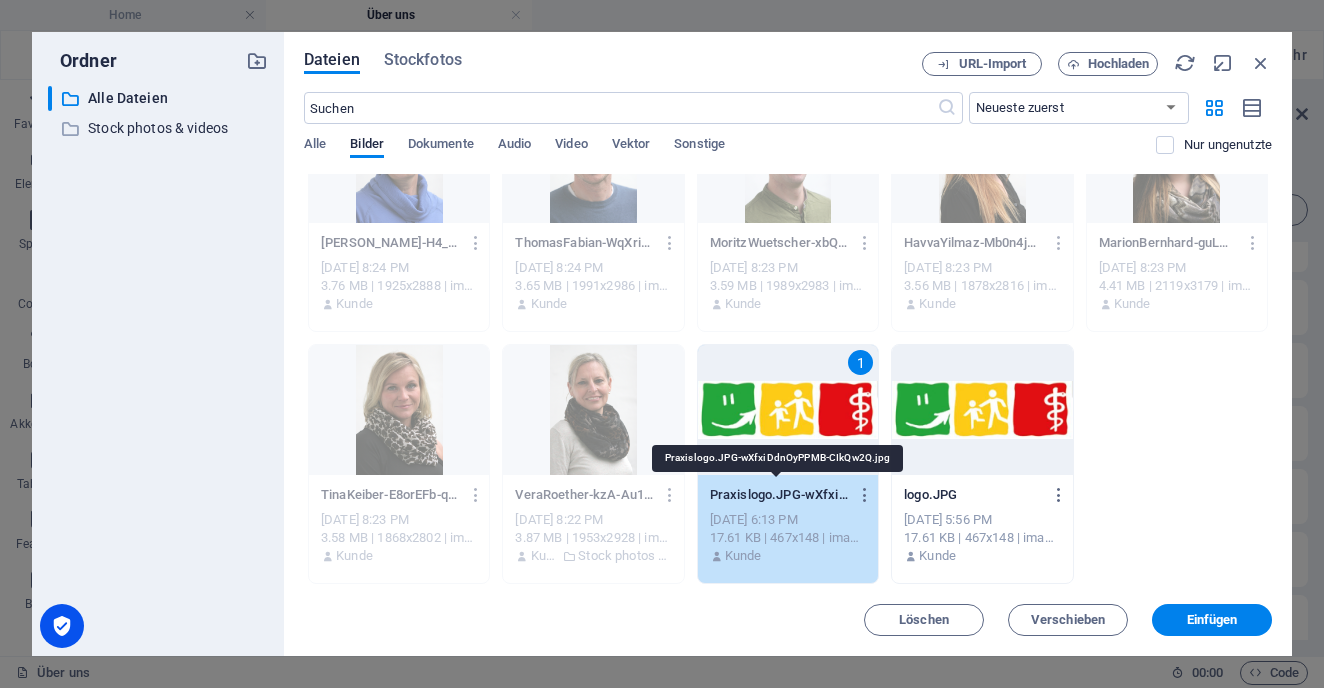 click on "Praxislogo.JPG-wXfxiDdnOyPPMB-CIkQw2Q.jpg" at bounding box center [779, 495] 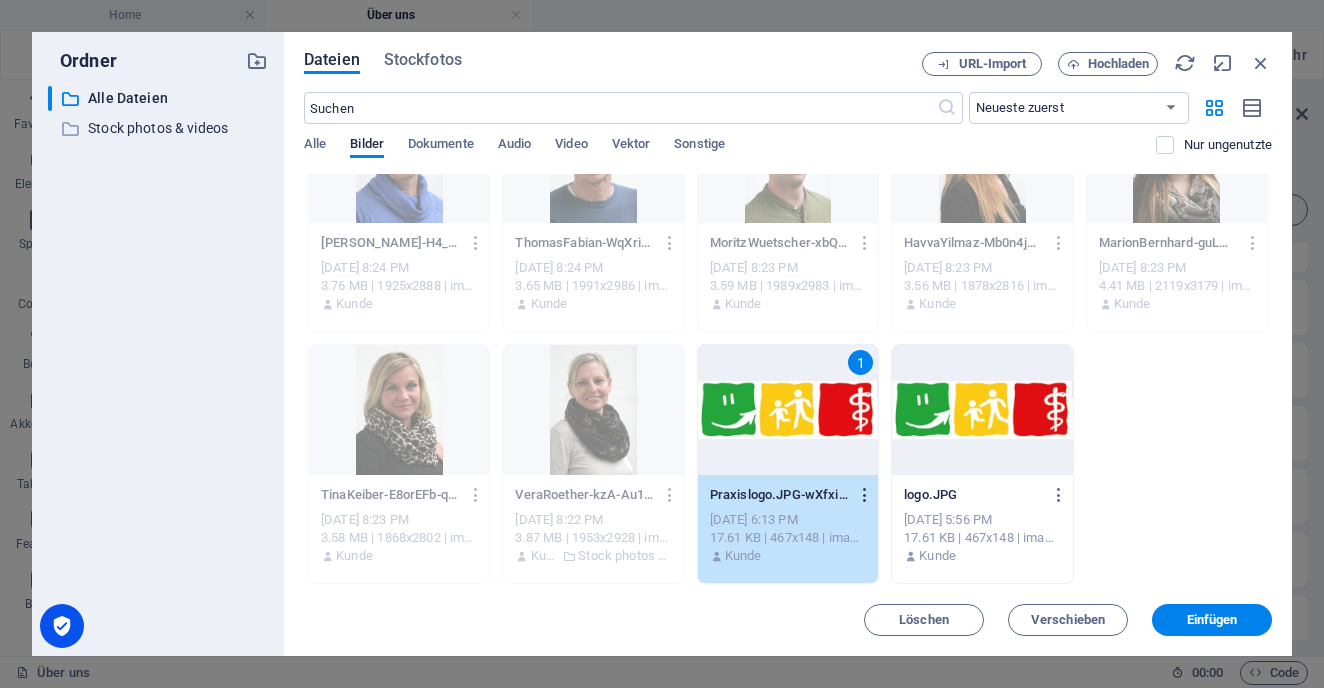 click at bounding box center [865, 495] 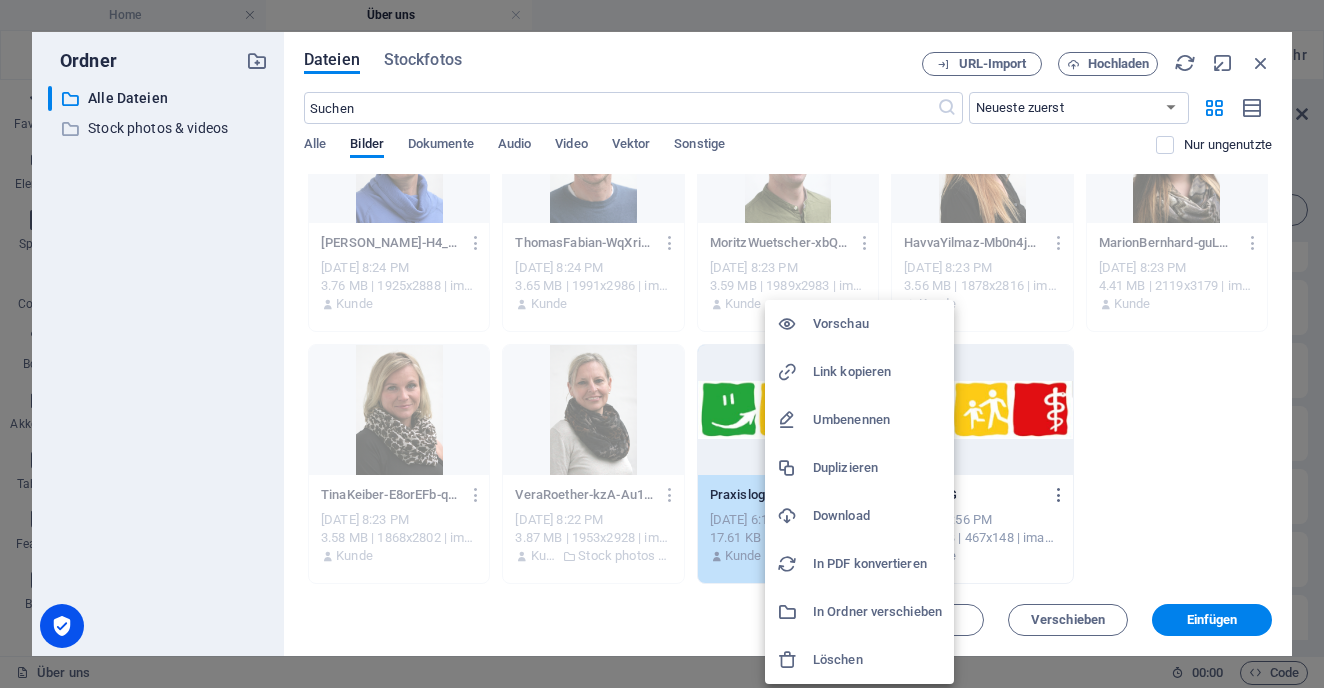 click on "Umbenennen" at bounding box center (877, 420) 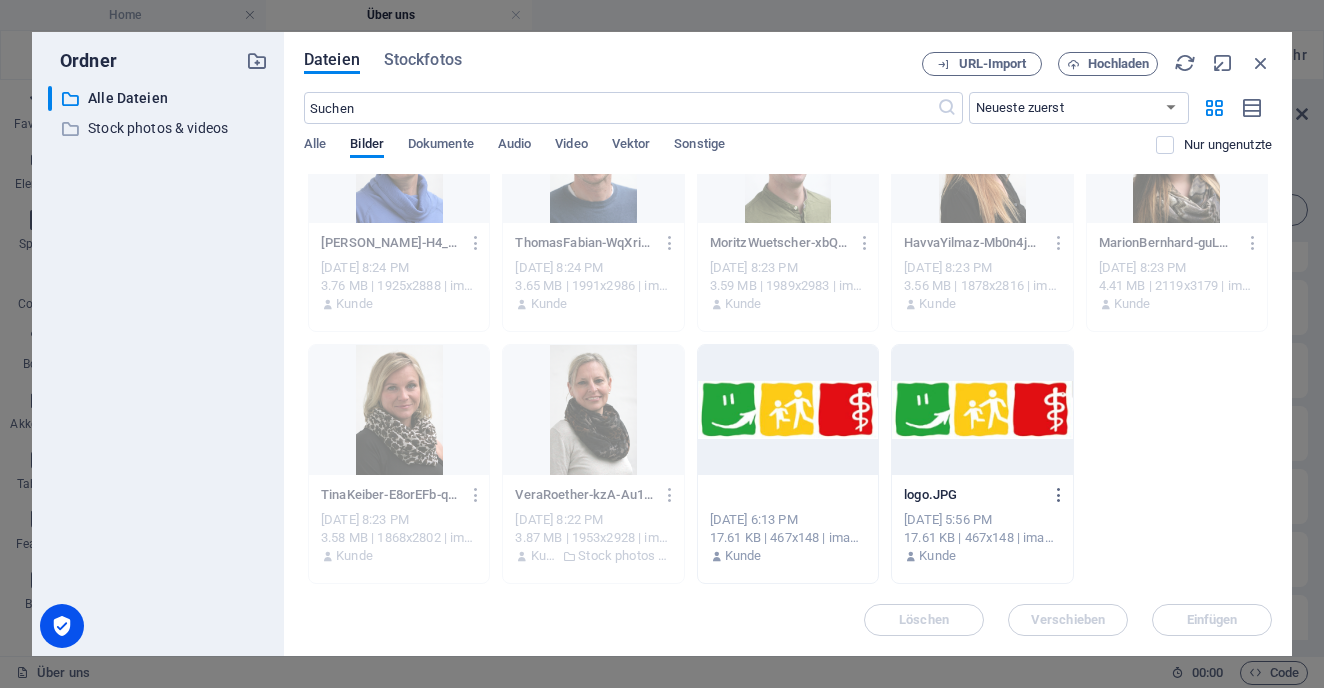 type on "Praxislogo.jpg" 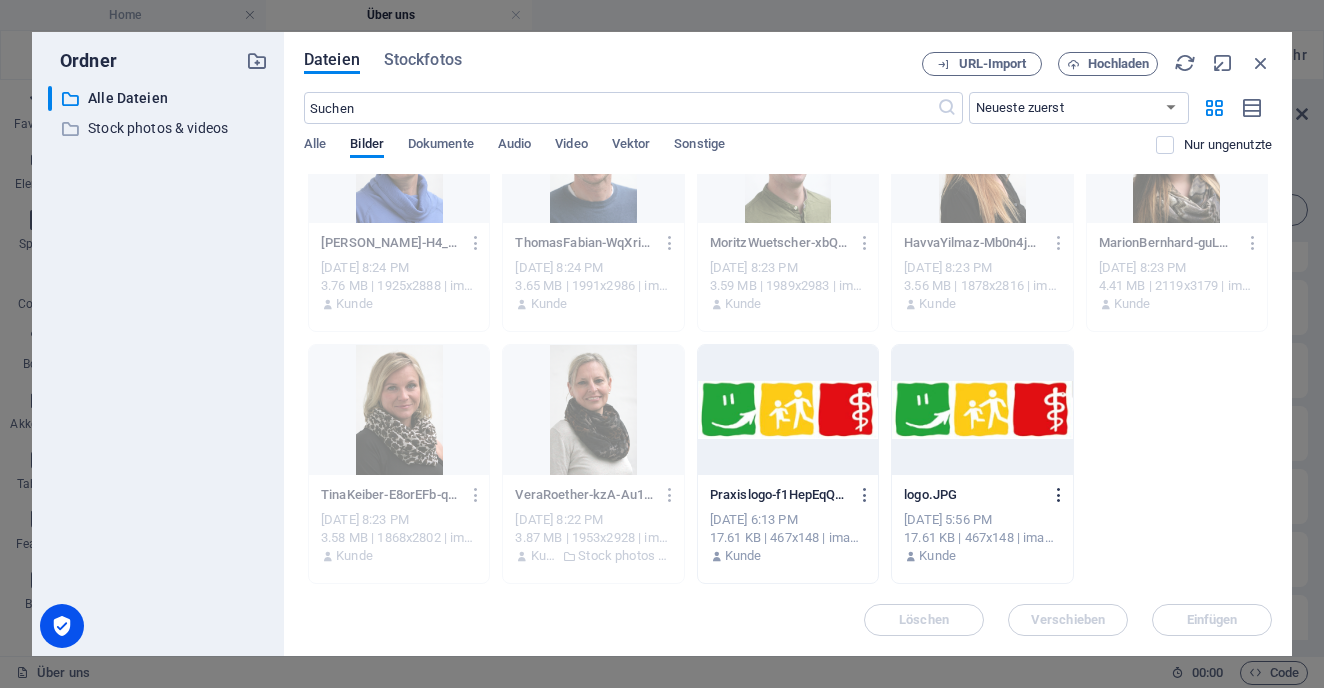 click at bounding box center (1059, 495) 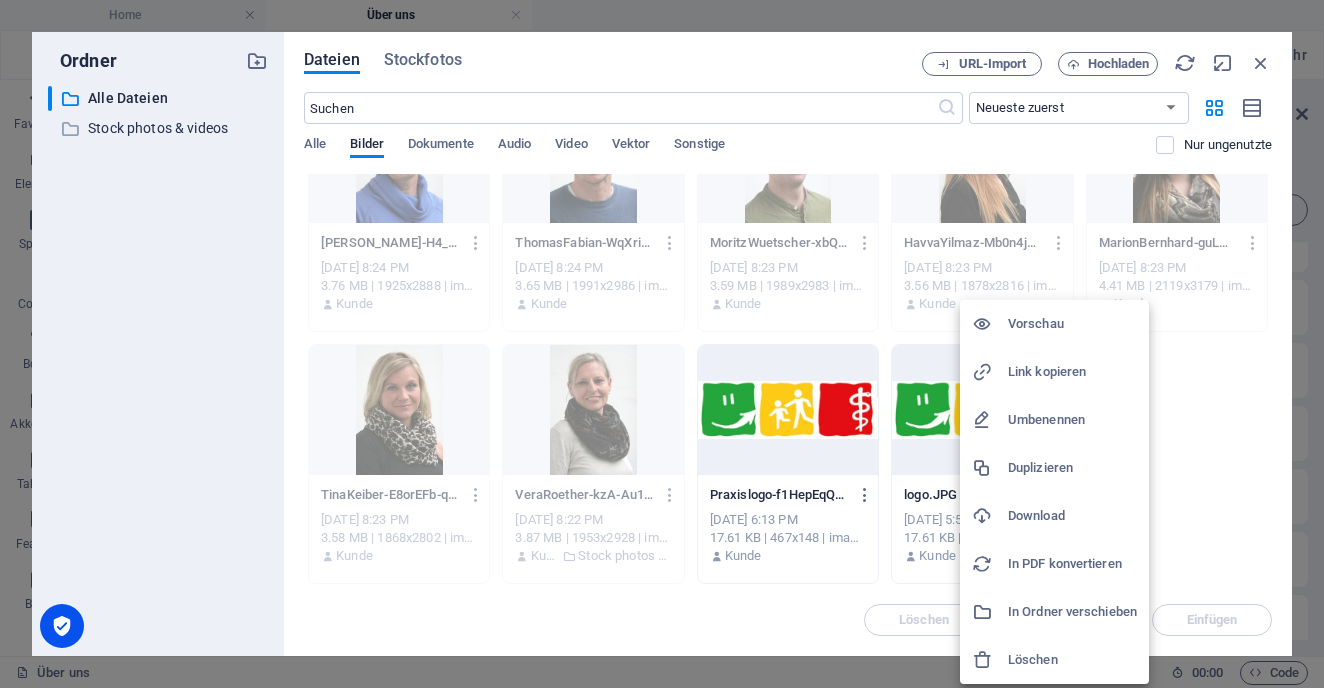 click on "Umbenennen" at bounding box center (1072, 420) 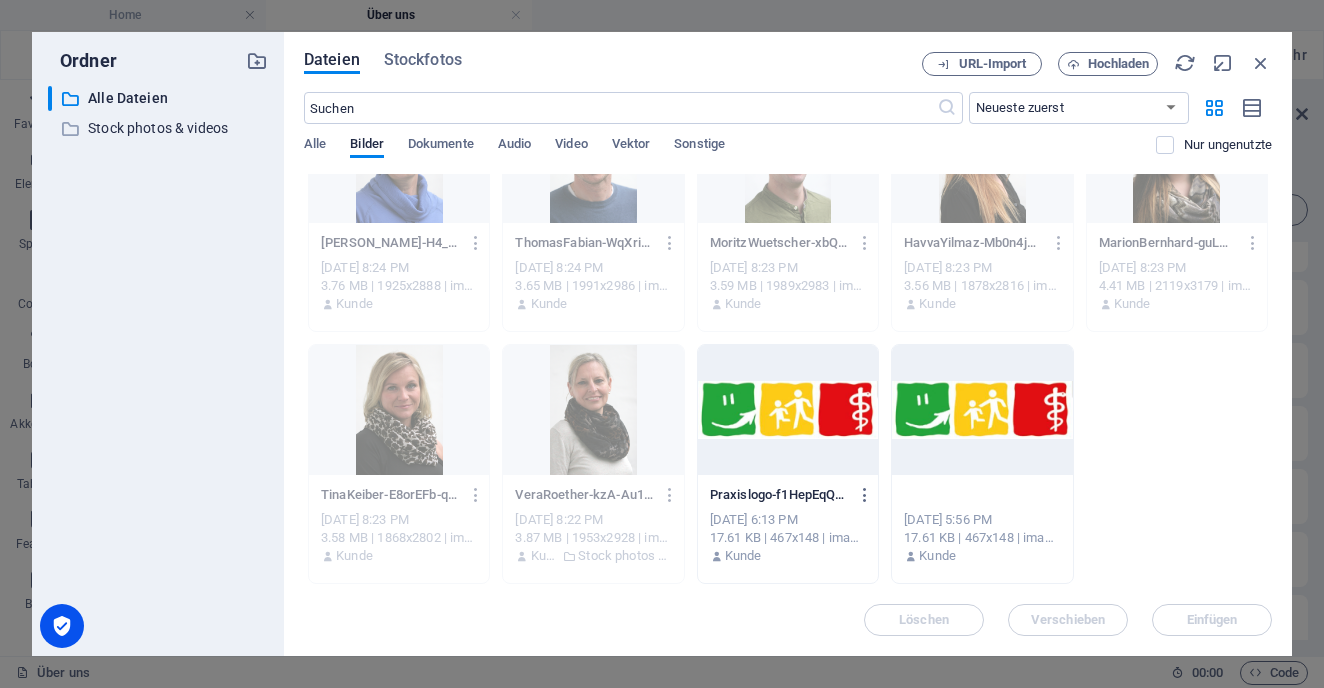 type on "Praxislogo" 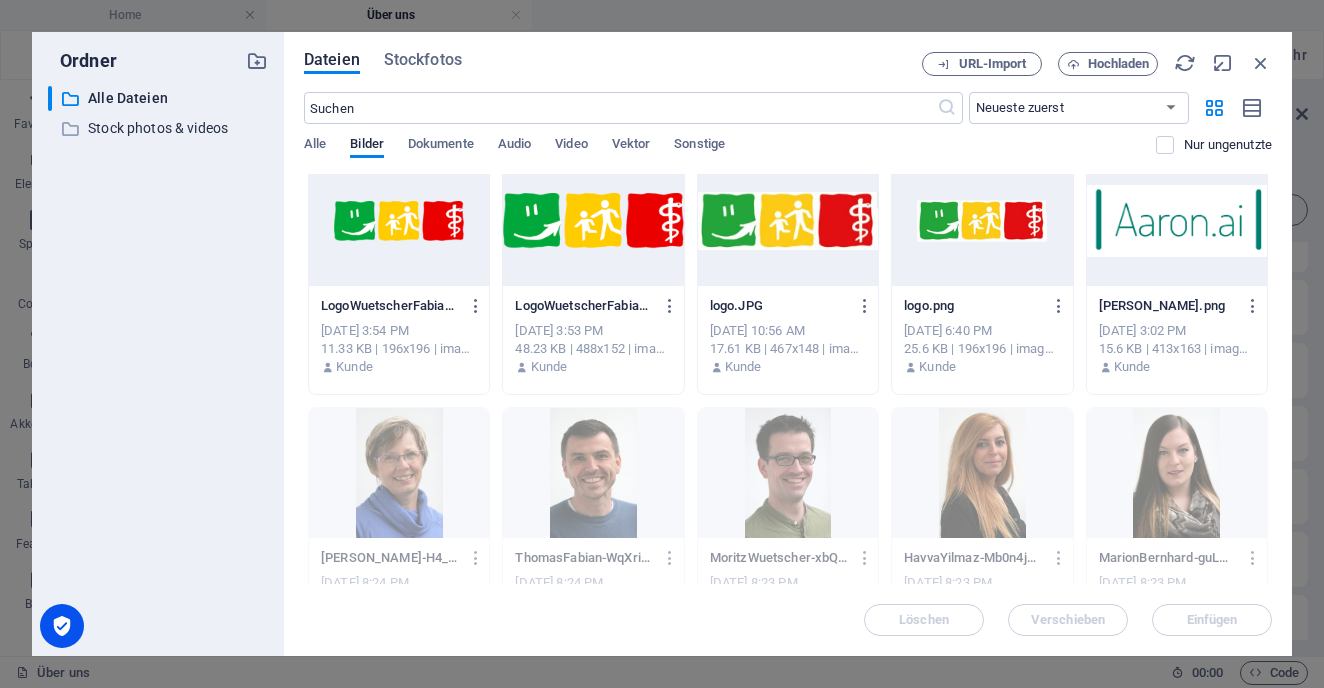 scroll, scrollTop: 1245, scrollLeft: 0, axis: vertical 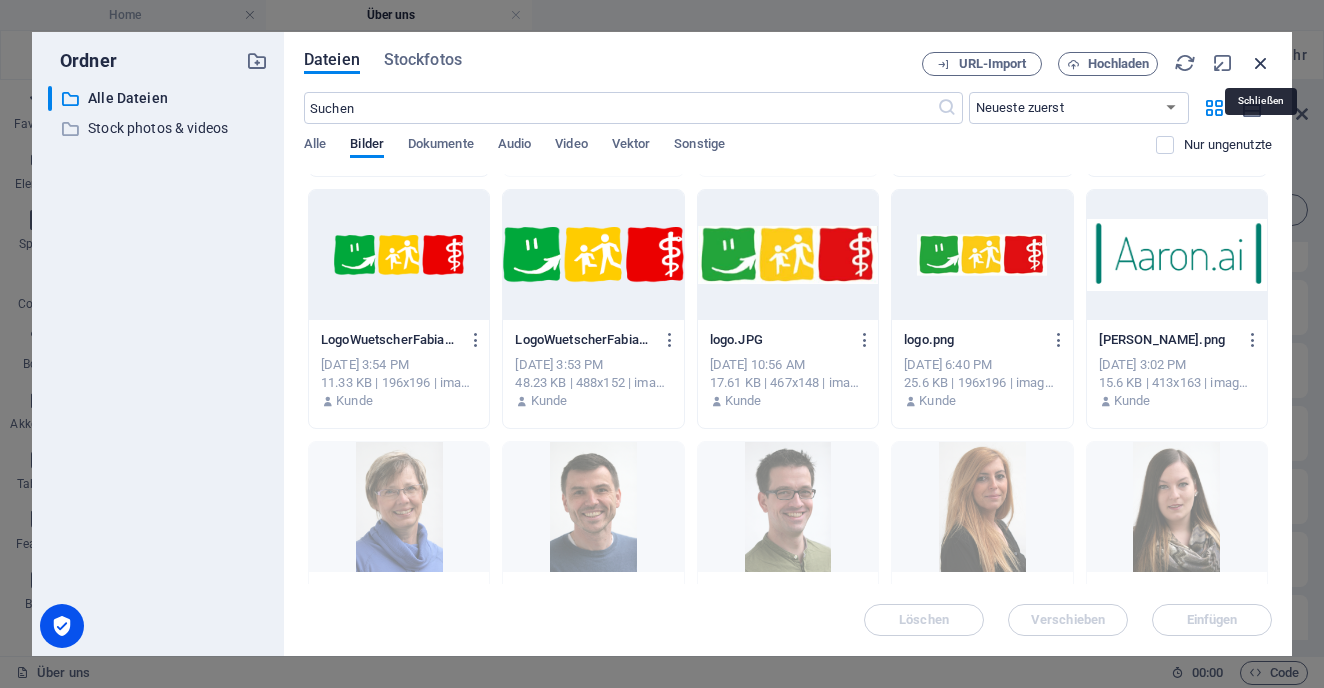 click at bounding box center [1261, 63] 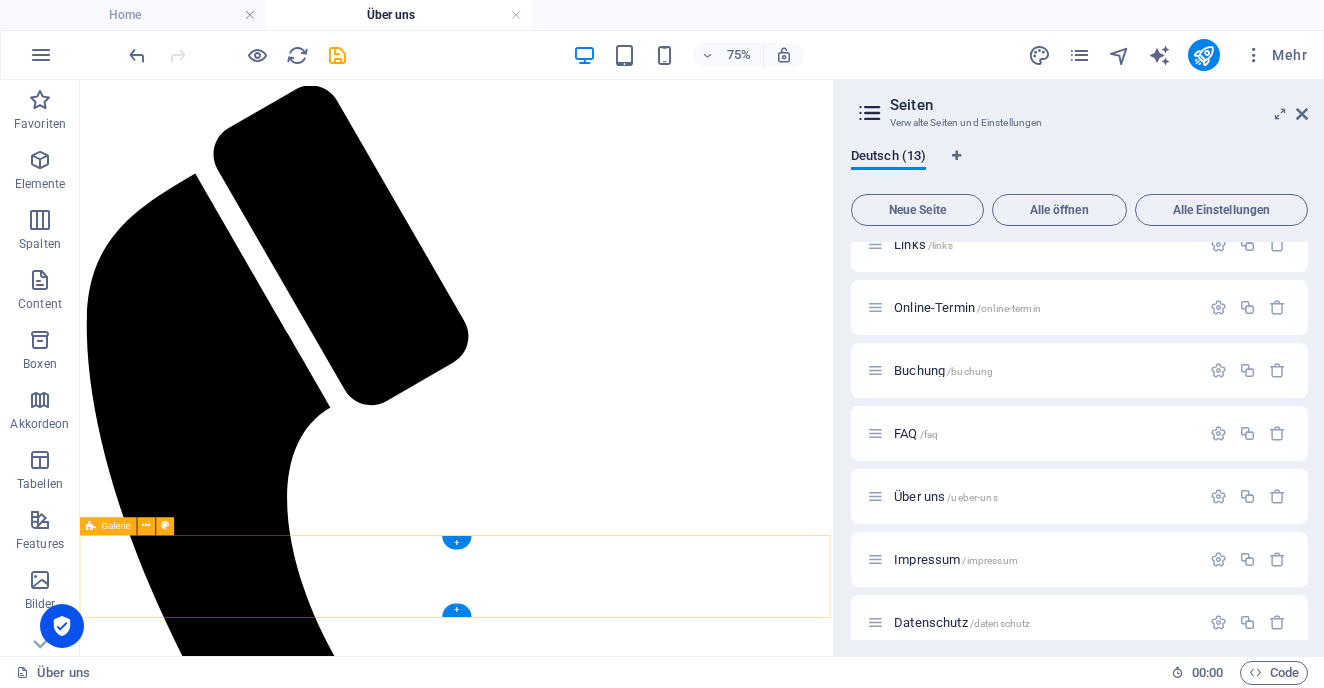 scroll, scrollTop: 0, scrollLeft: 0, axis: both 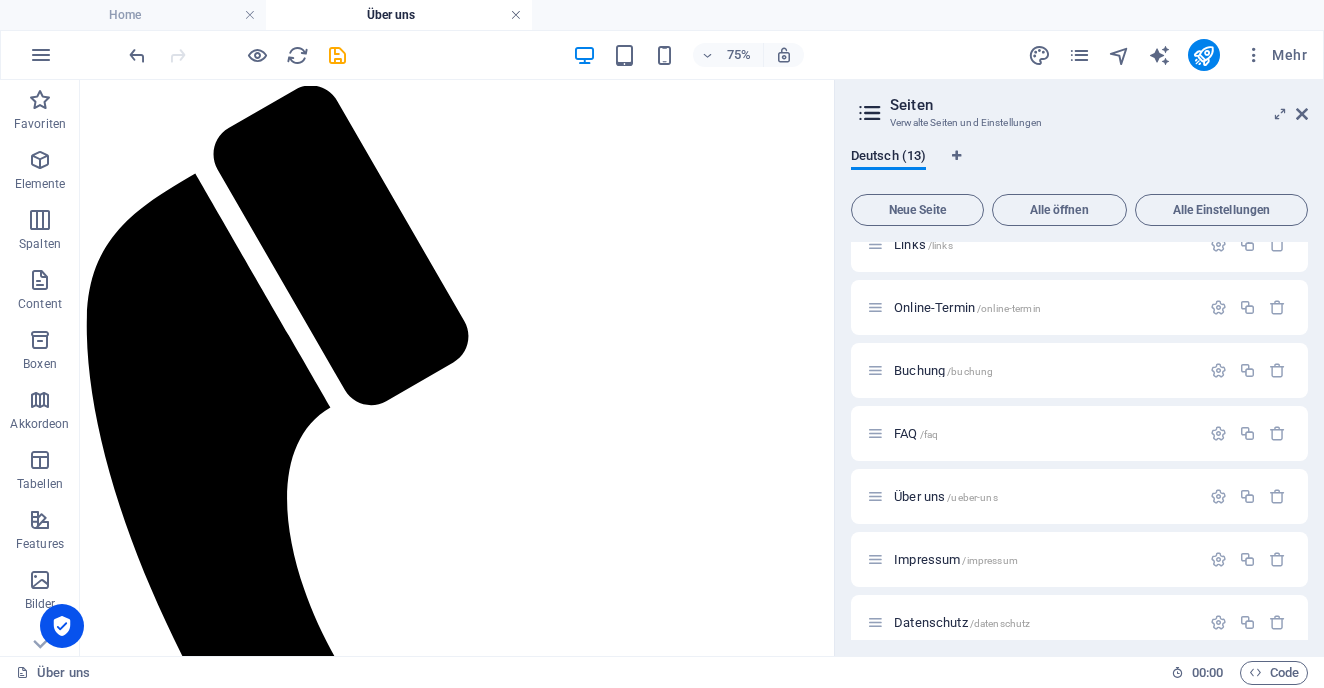 click at bounding box center (516, 15) 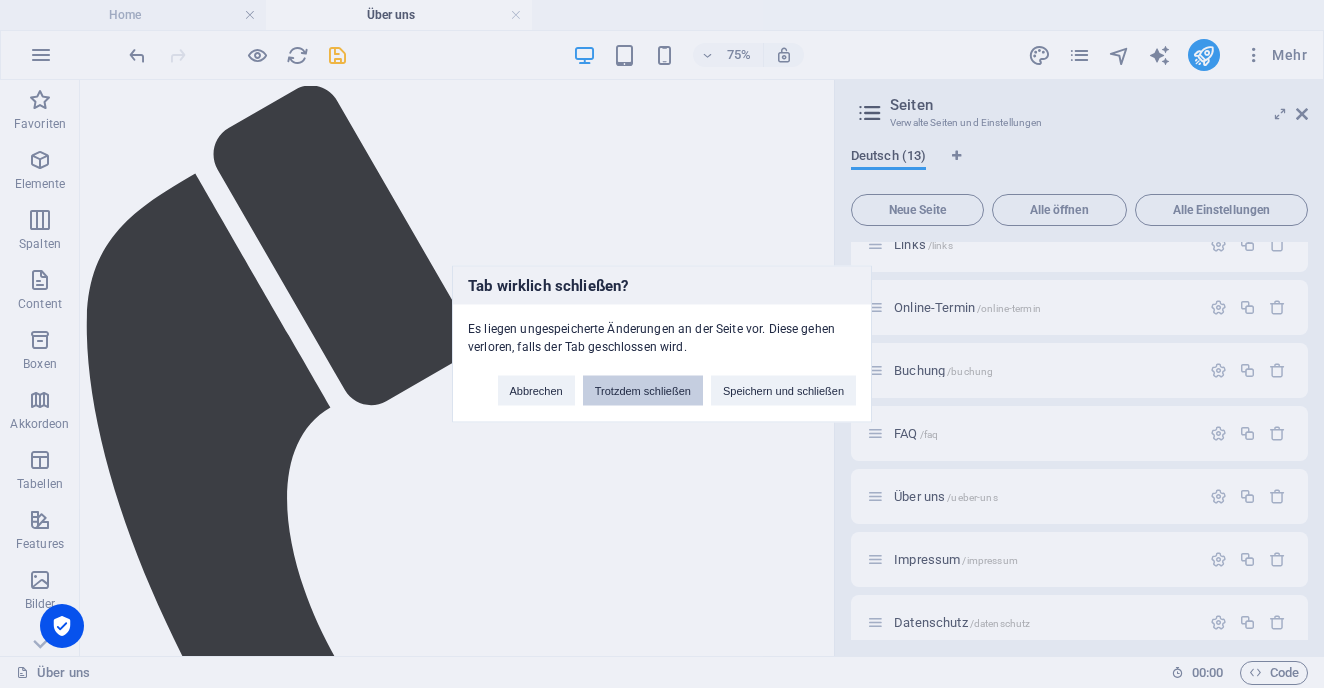 click on "Trotzdem schließen" at bounding box center (643, 391) 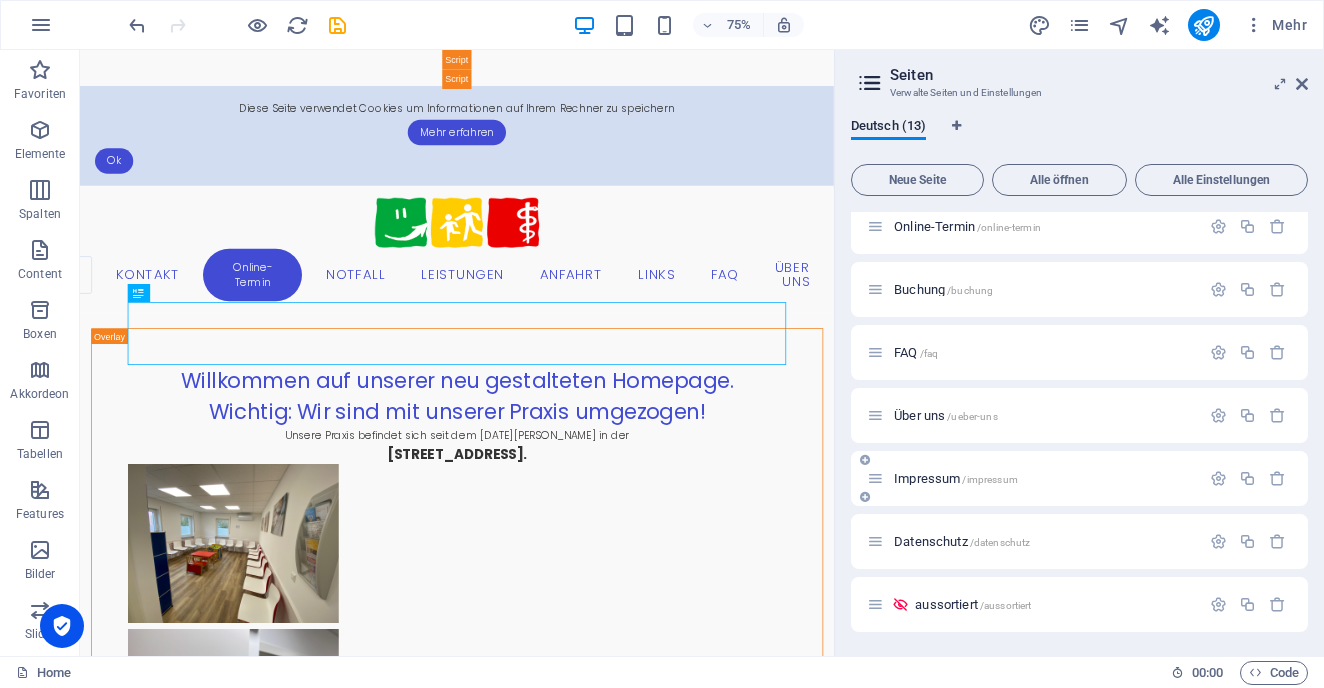 scroll, scrollTop: 391, scrollLeft: 0, axis: vertical 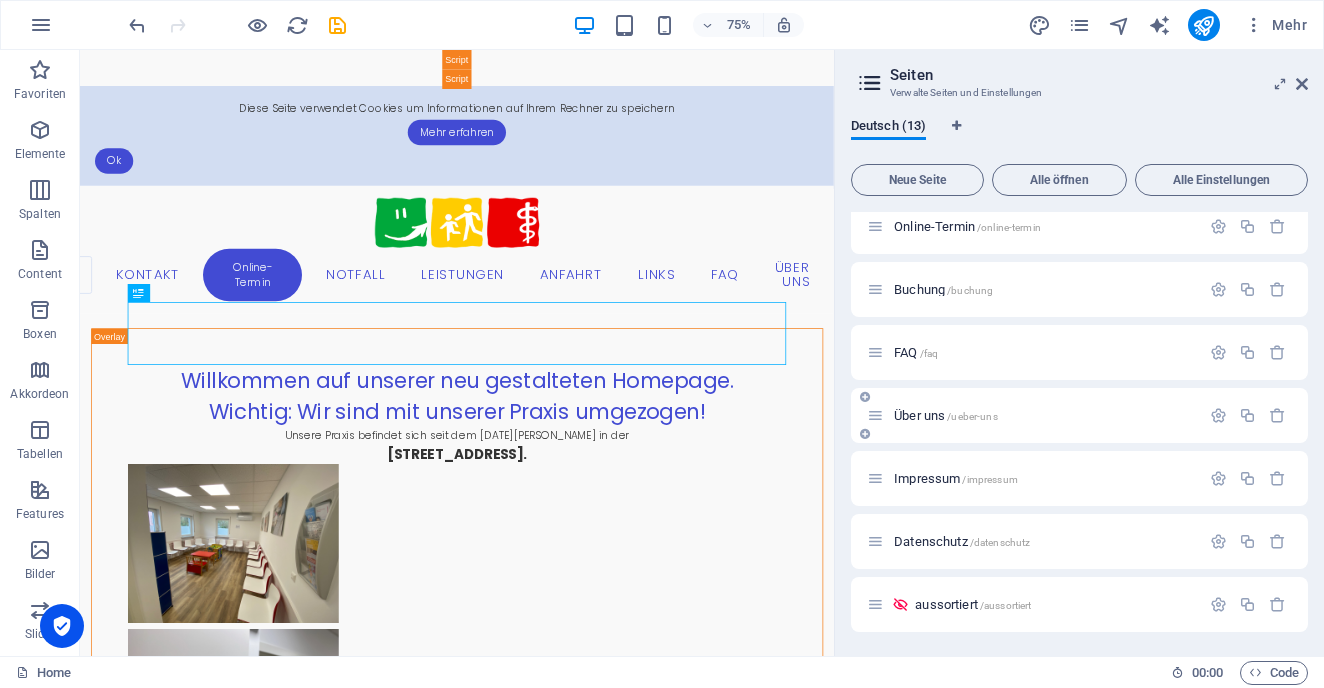 click on "Über uns /ueber-uns" at bounding box center (1033, 415) 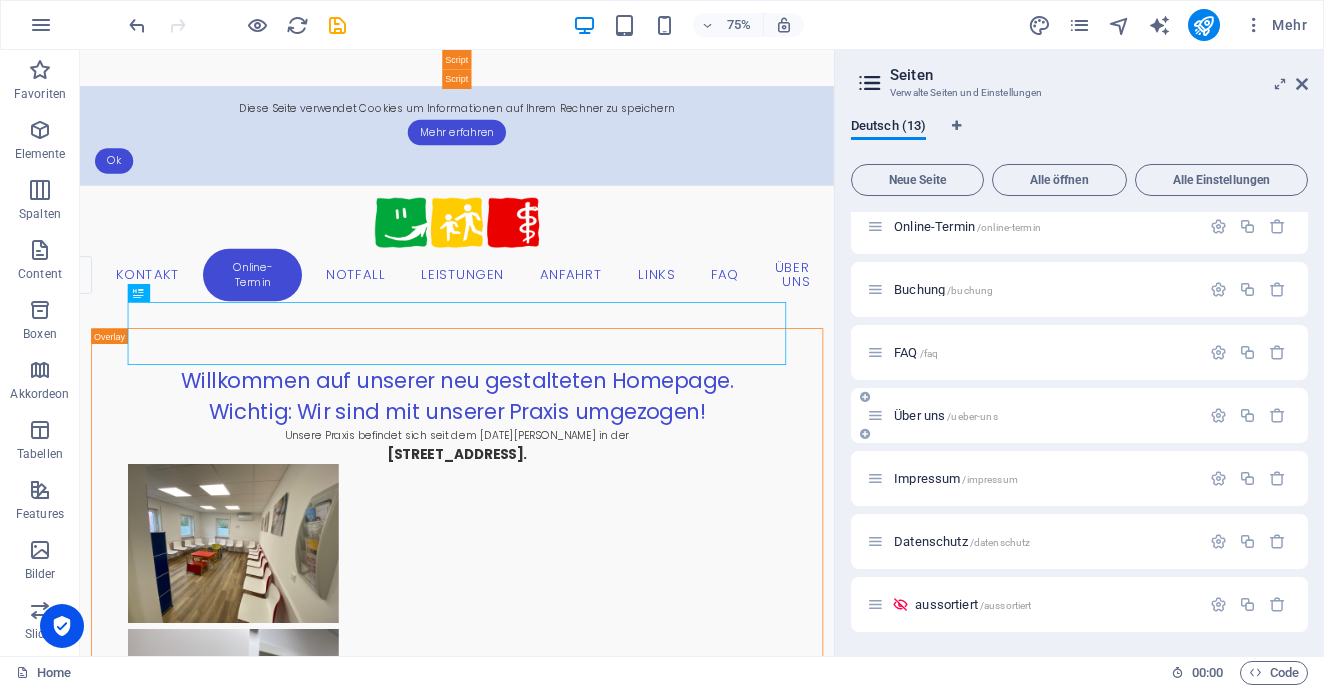 click on "Über uns /ueber-uns" at bounding box center [946, 415] 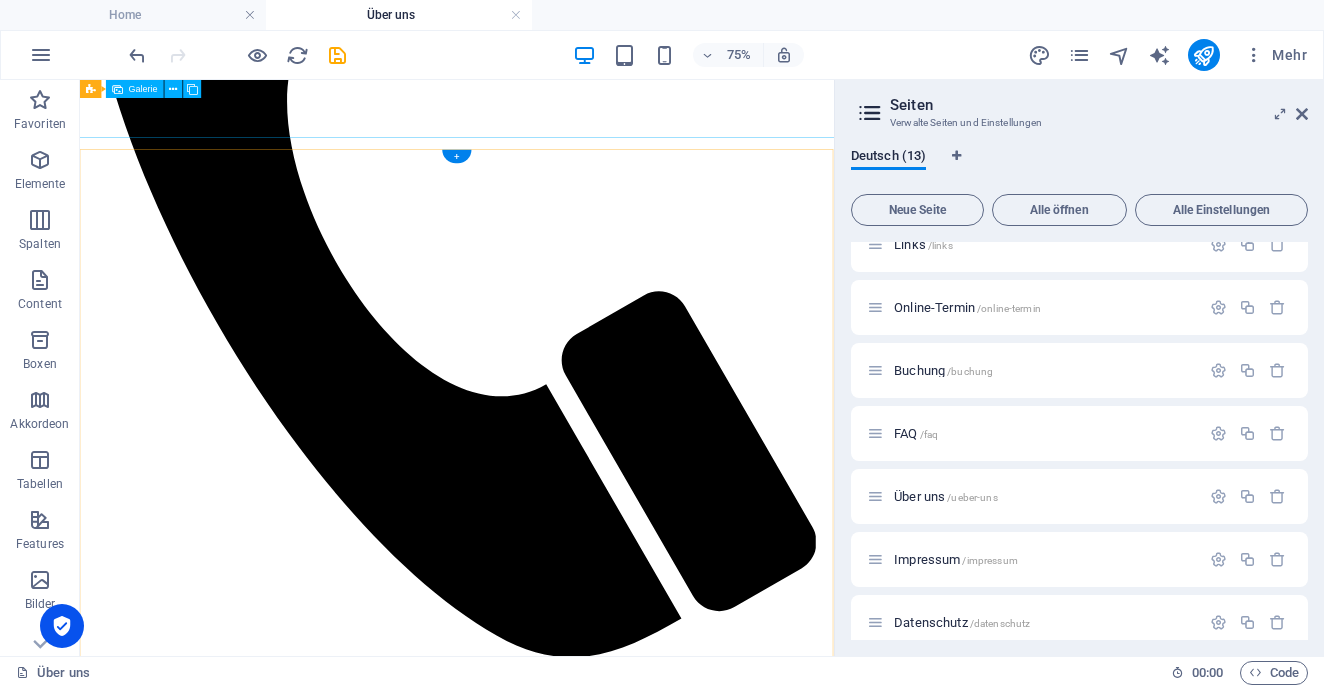 scroll, scrollTop: 404, scrollLeft: 0, axis: vertical 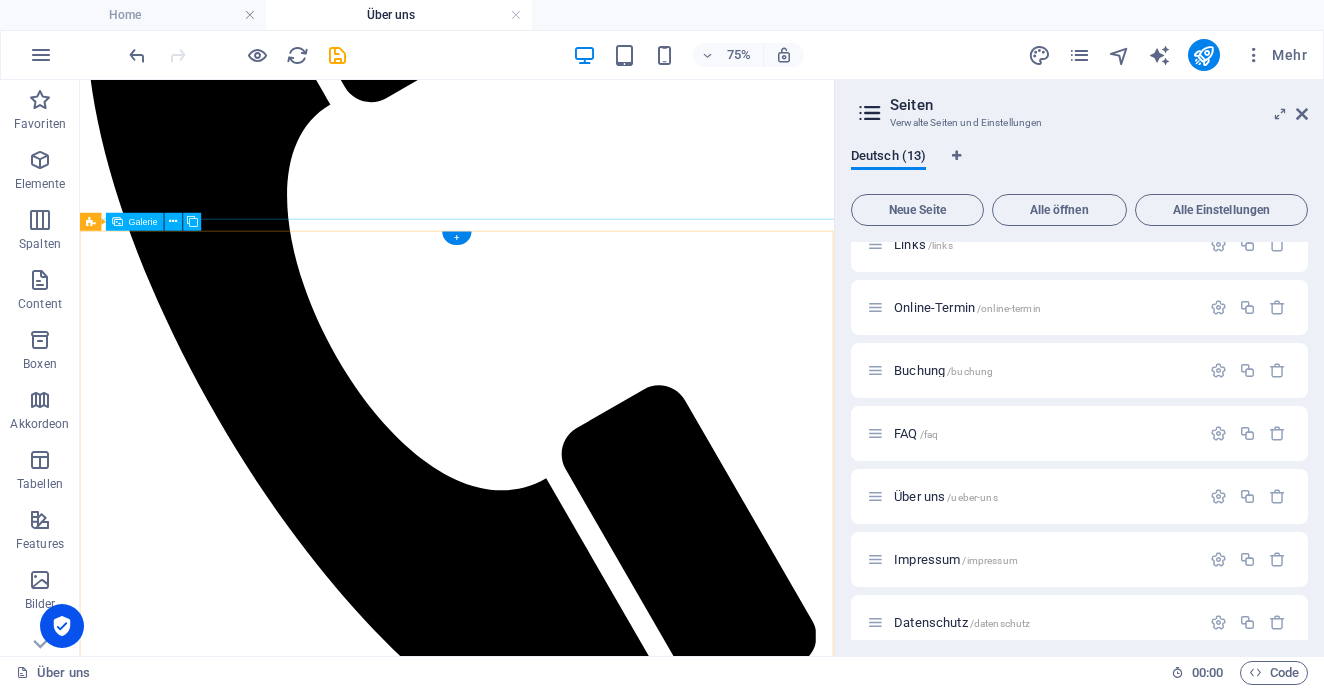 click on "Galerie" at bounding box center (143, 221) 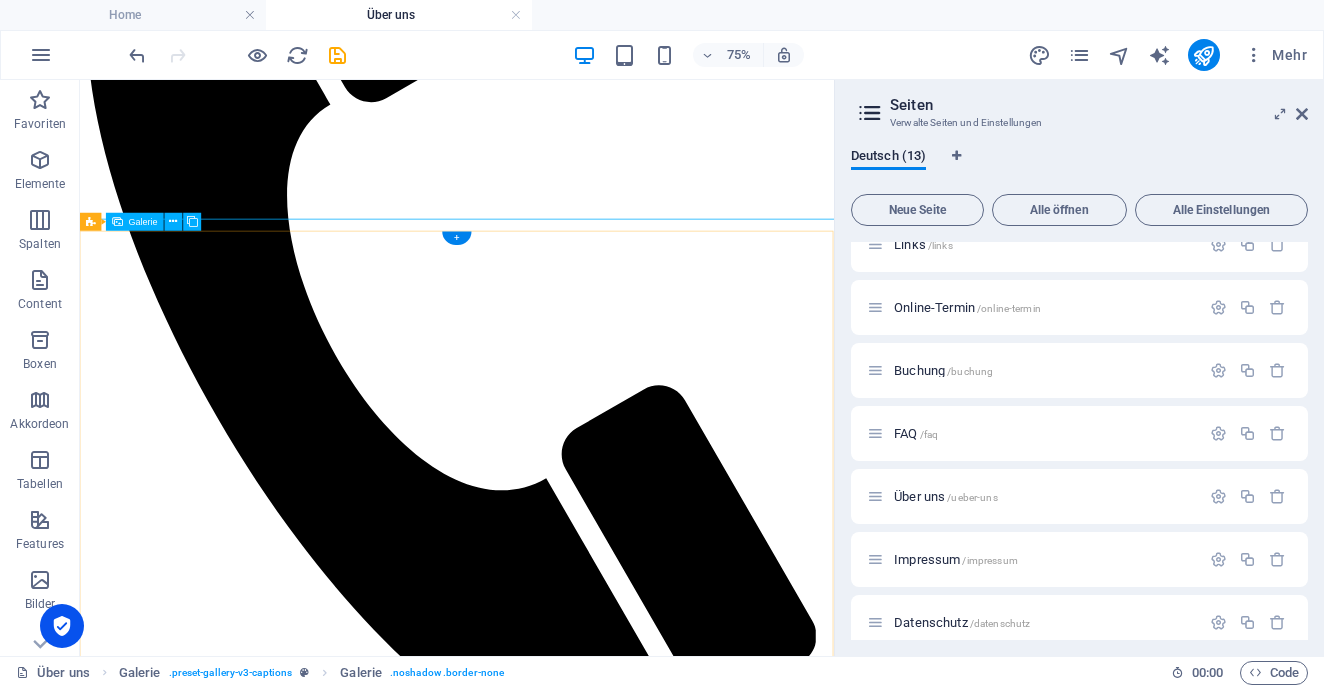 click on "Galerie" at bounding box center [143, 221] 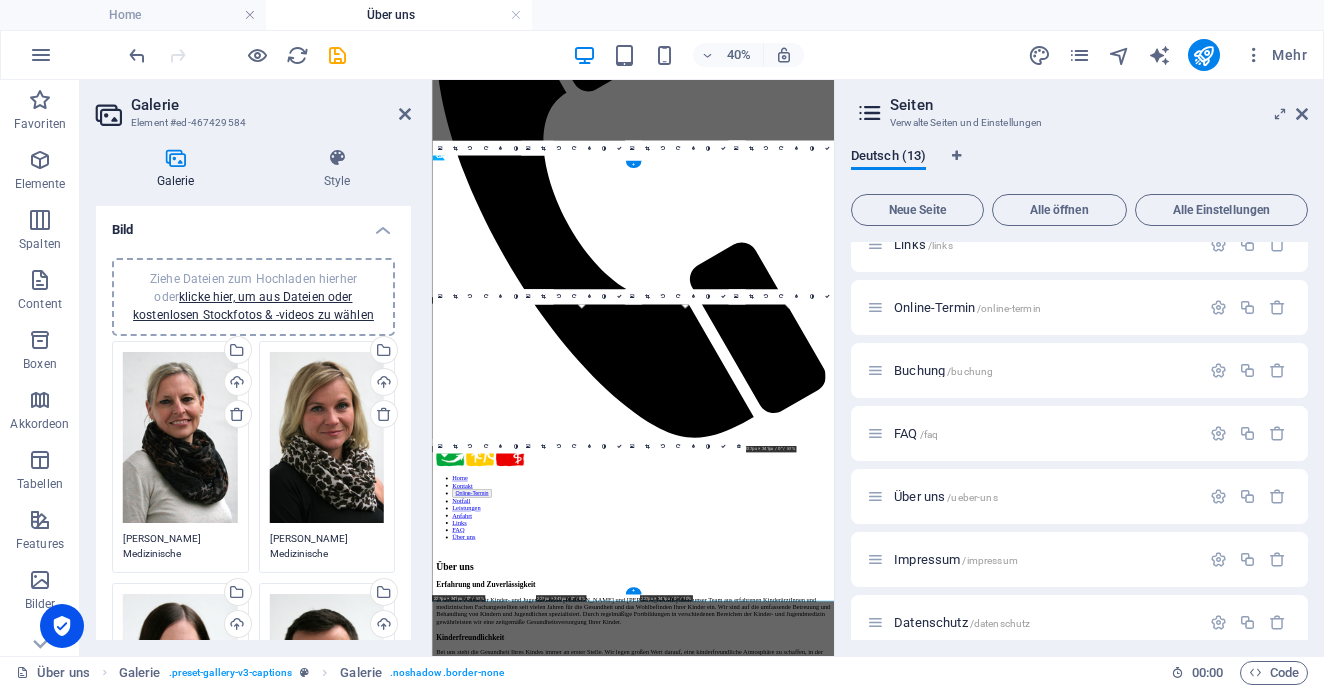 click on "Ziehe Dateien zum Hochladen hierher oder  klicke hier, um aus Dateien oder kostenlosen Stockfotos & -videos zu wählen" at bounding box center [180, 438] 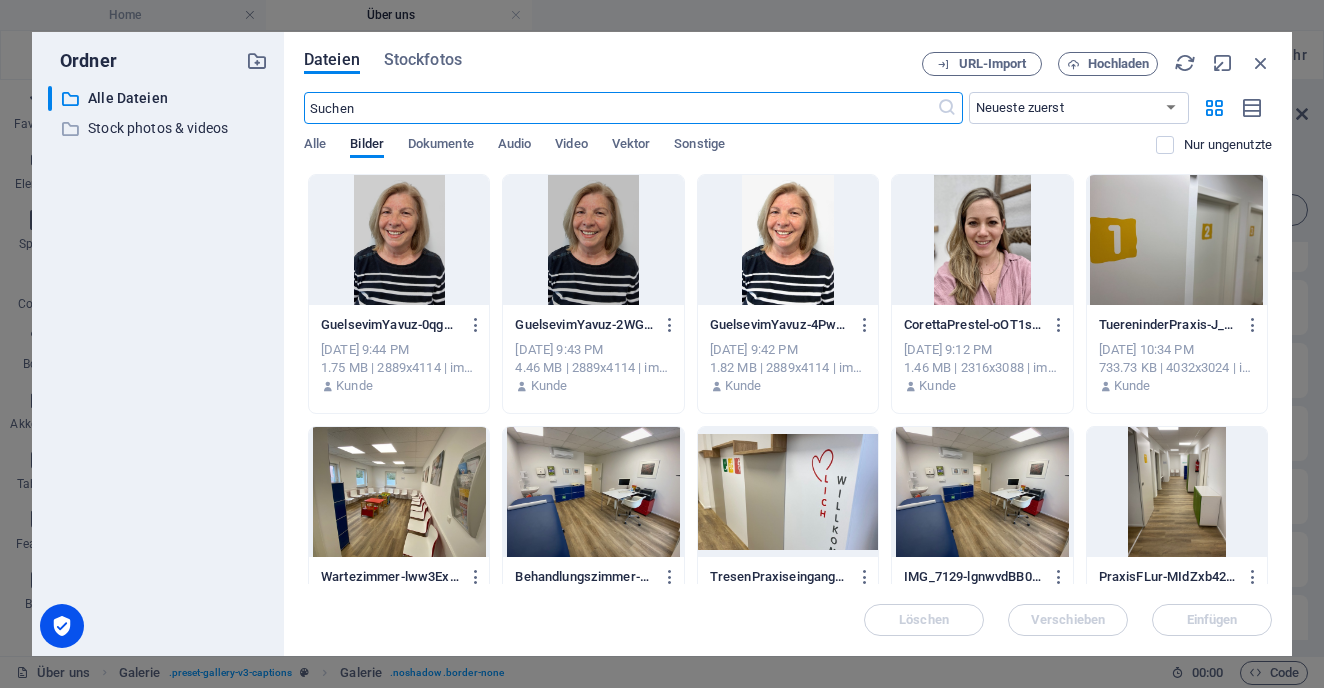 scroll, scrollTop: 2861, scrollLeft: 0, axis: vertical 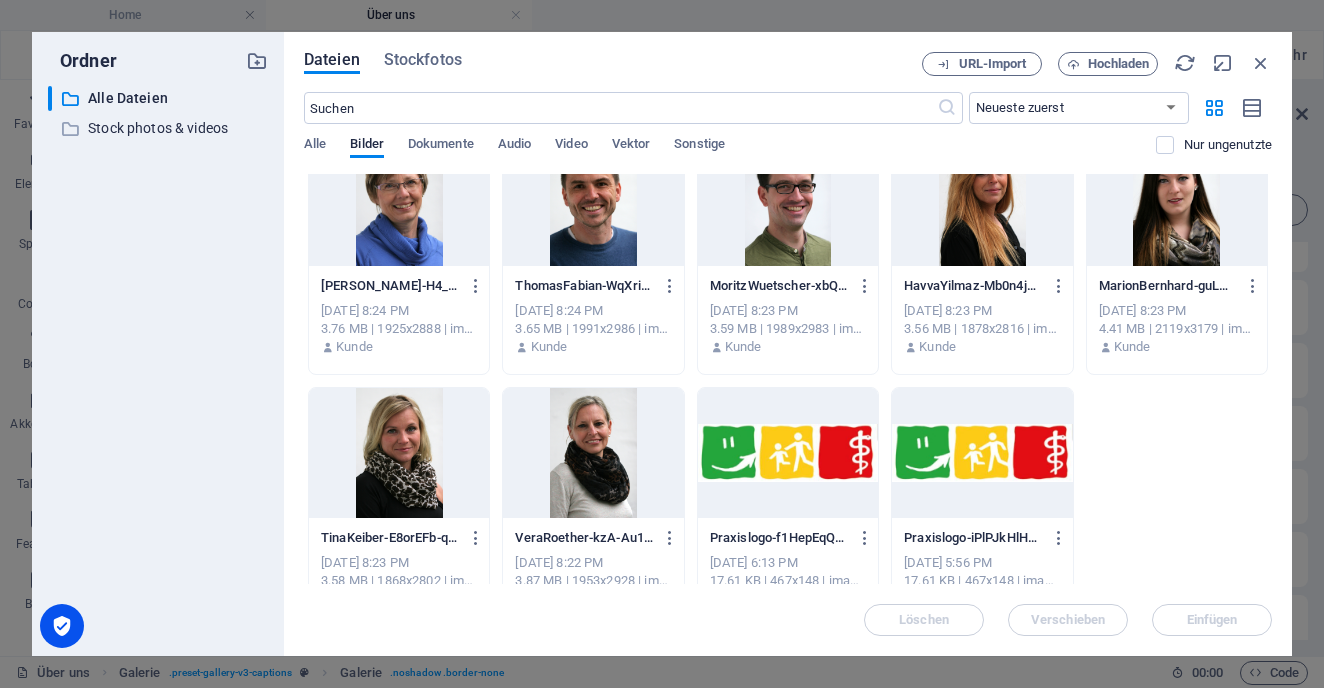 click at bounding box center (593, 453) 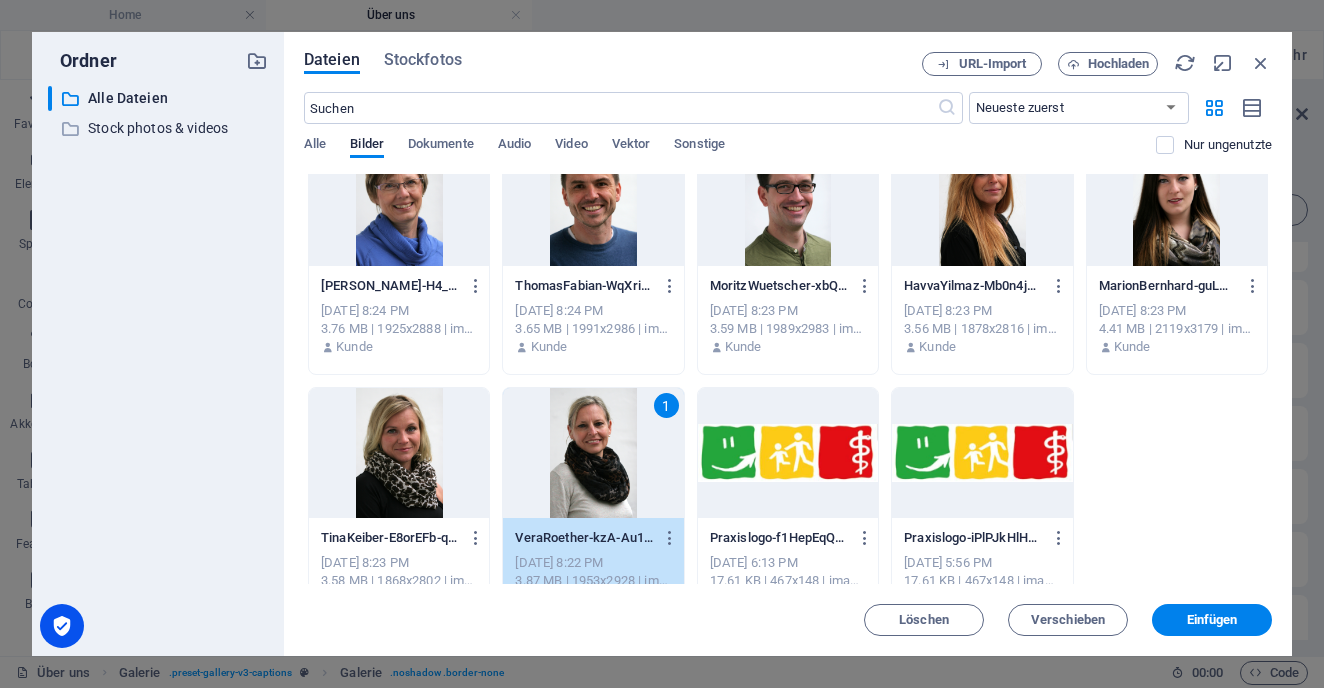 click on "1" at bounding box center [593, 453] 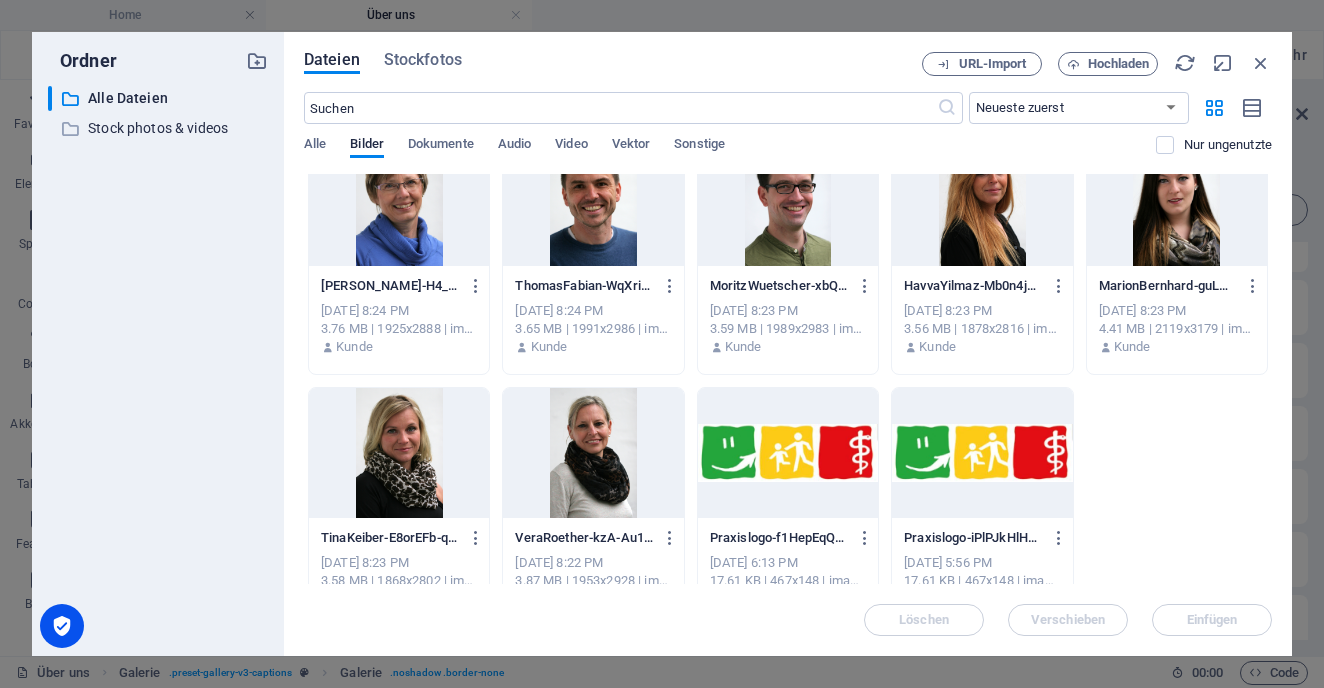 click at bounding box center [593, 453] 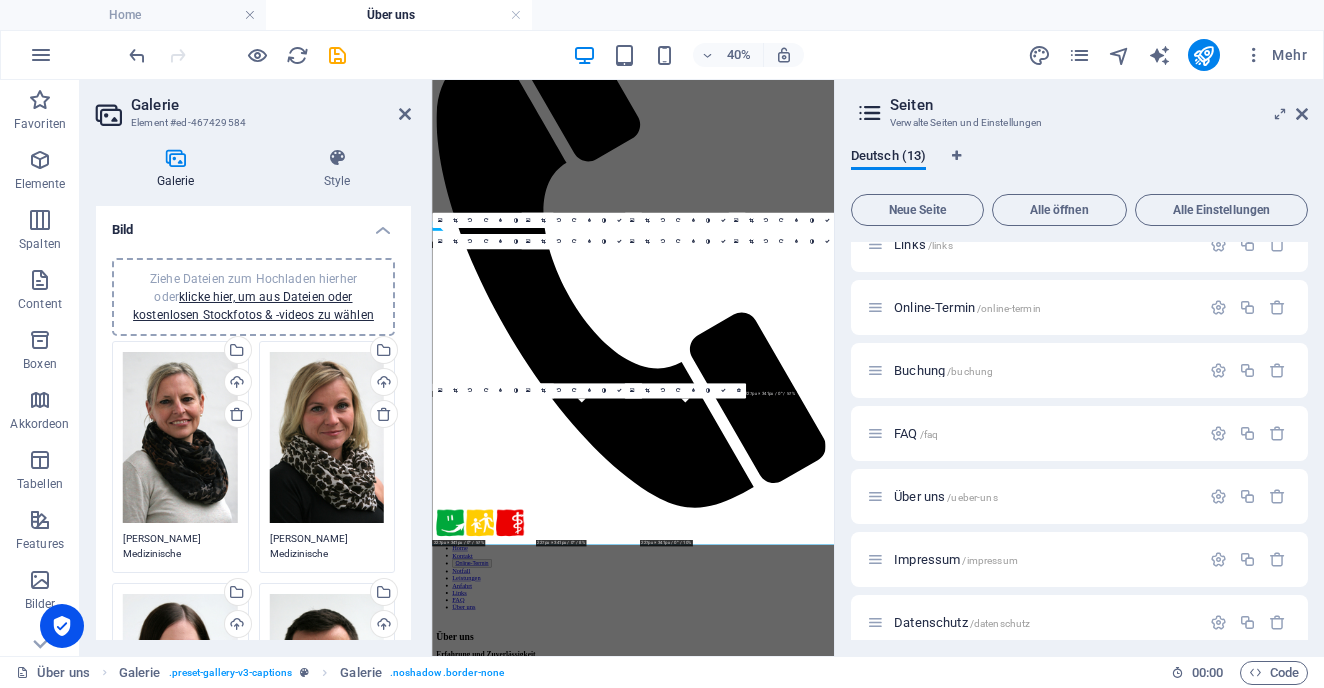 scroll, scrollTop: 228, scrollLeft: 0, axis: vertical 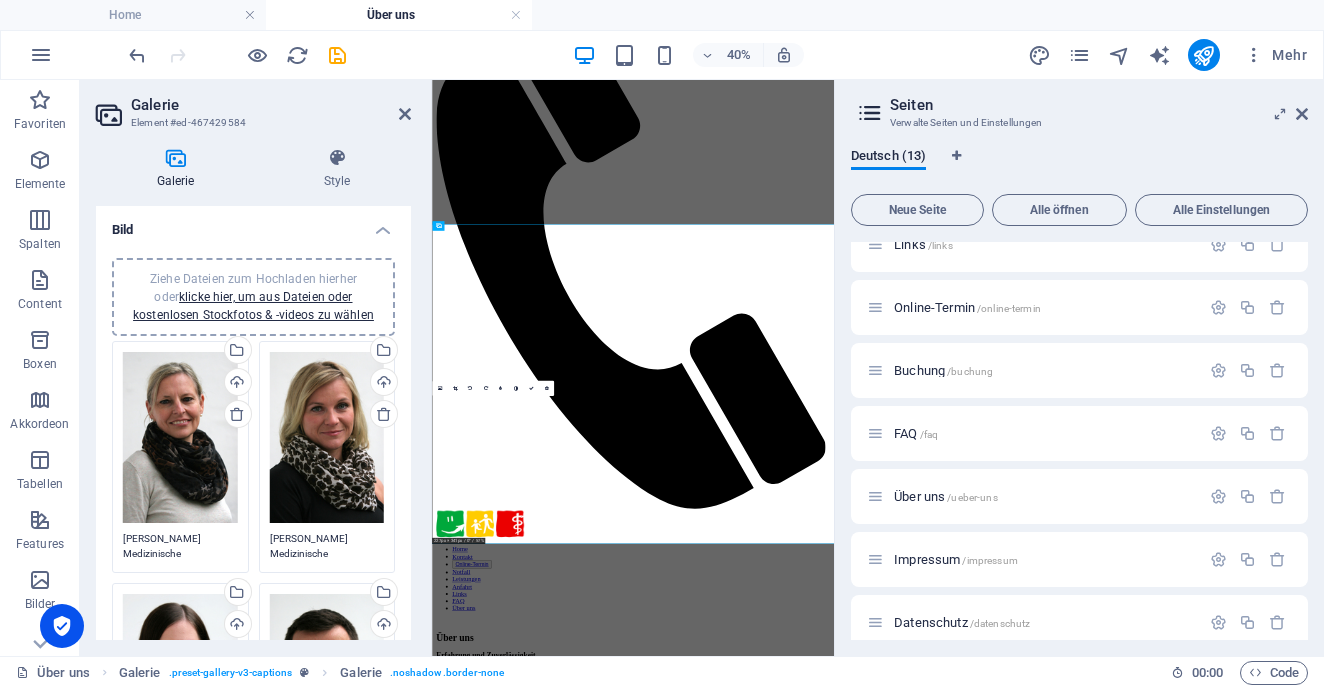 click on "Ziehe Dateien zum Hochladen hierher oder  klicke hier, um aus Dateien oder kostenlosen Stockfotos & -videos zu wählen" at bounding box center [327, 438] 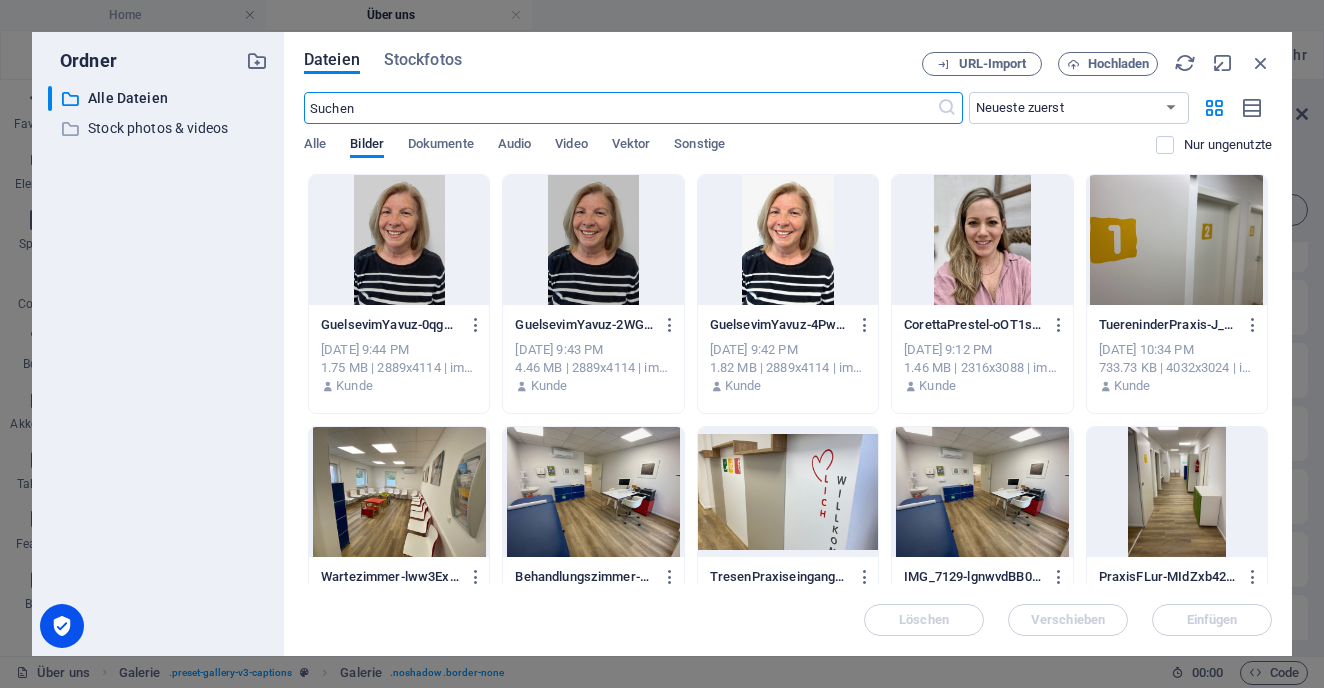 scroll, scrollTop: 2861, scrollLeft: 0, axis: vertical 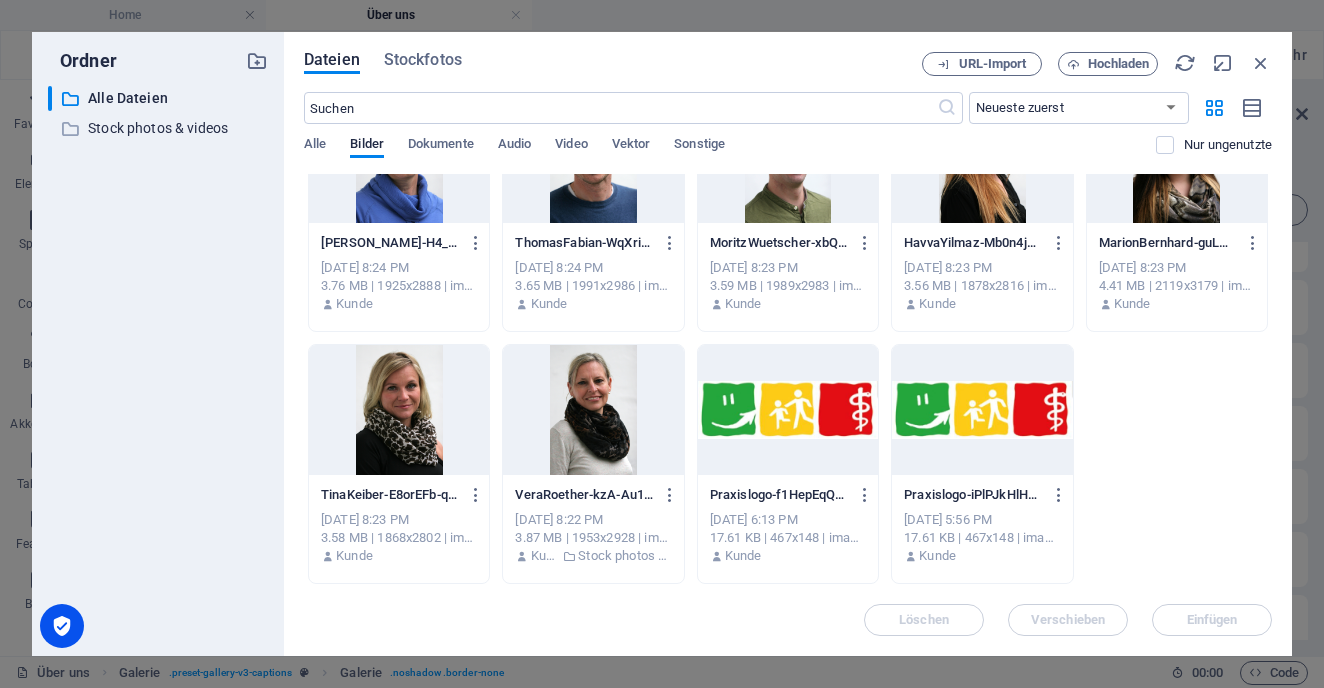 click at bounding box center [399, 410] 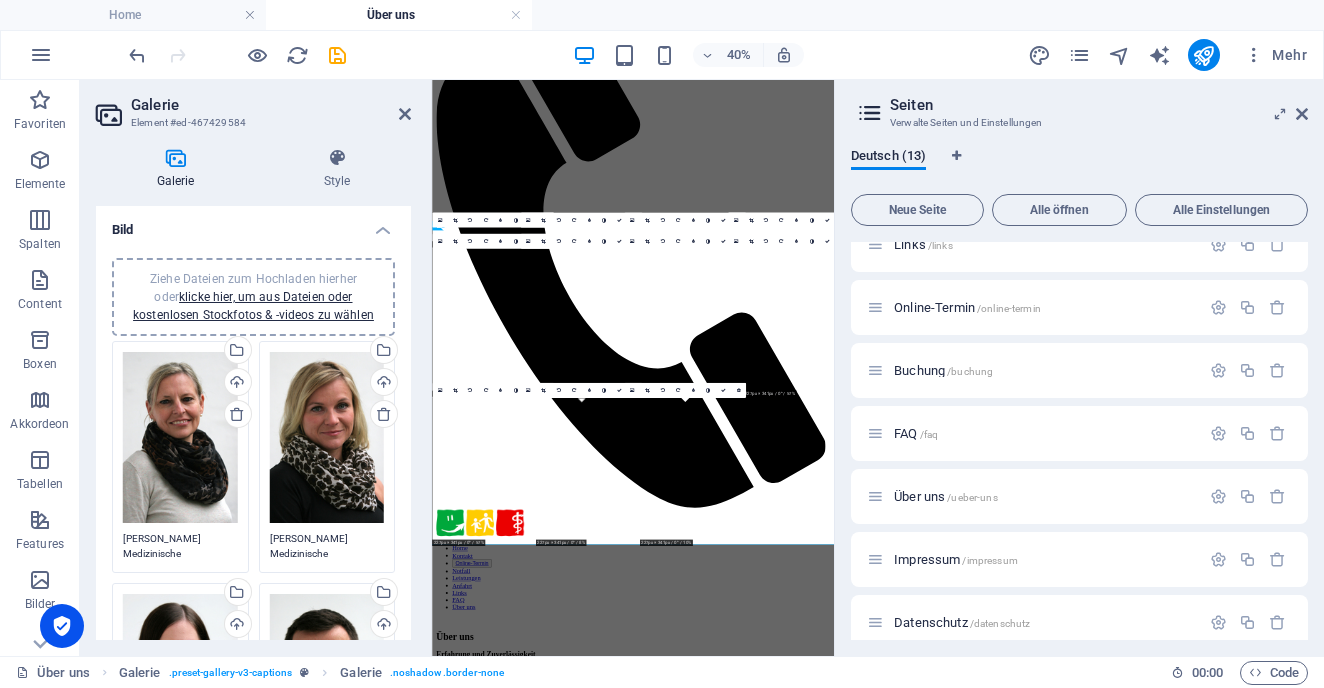 scroll, scrollTop: 228, scrollLeft: 0, axis: vertical 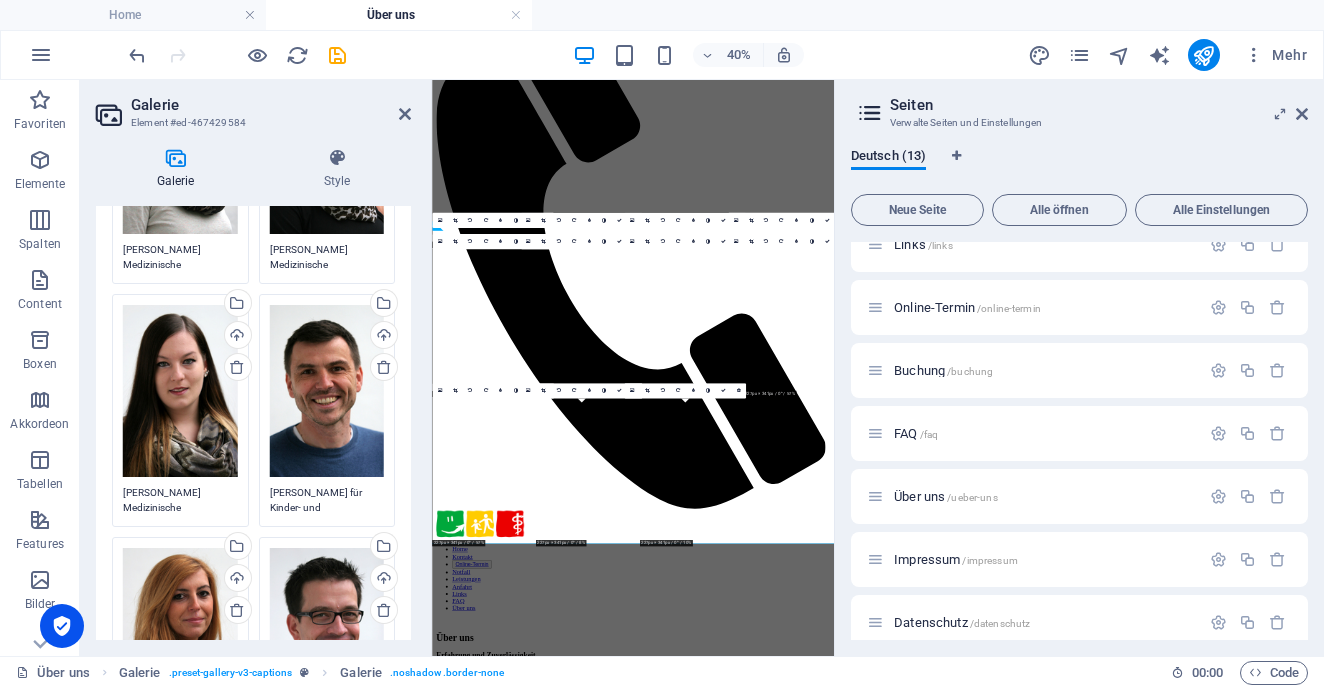 click on "Ziehe Dateien zum Hochladen hierher oder  klicke hier, um aus Dateien oder kostenlosen Stockfotos & -videos zu wählen" at bounding box center (180, 391) 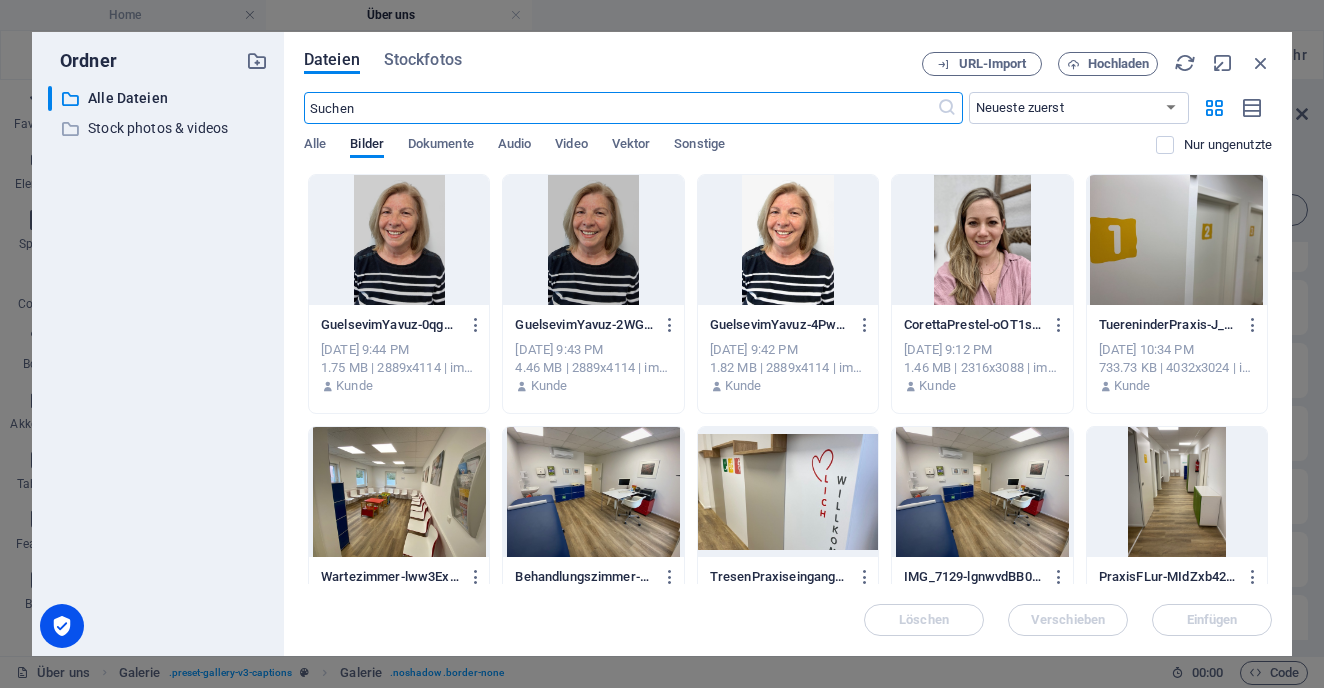 scroll, scrollTop: 2861, scrollLeft: 0, axis: vertical 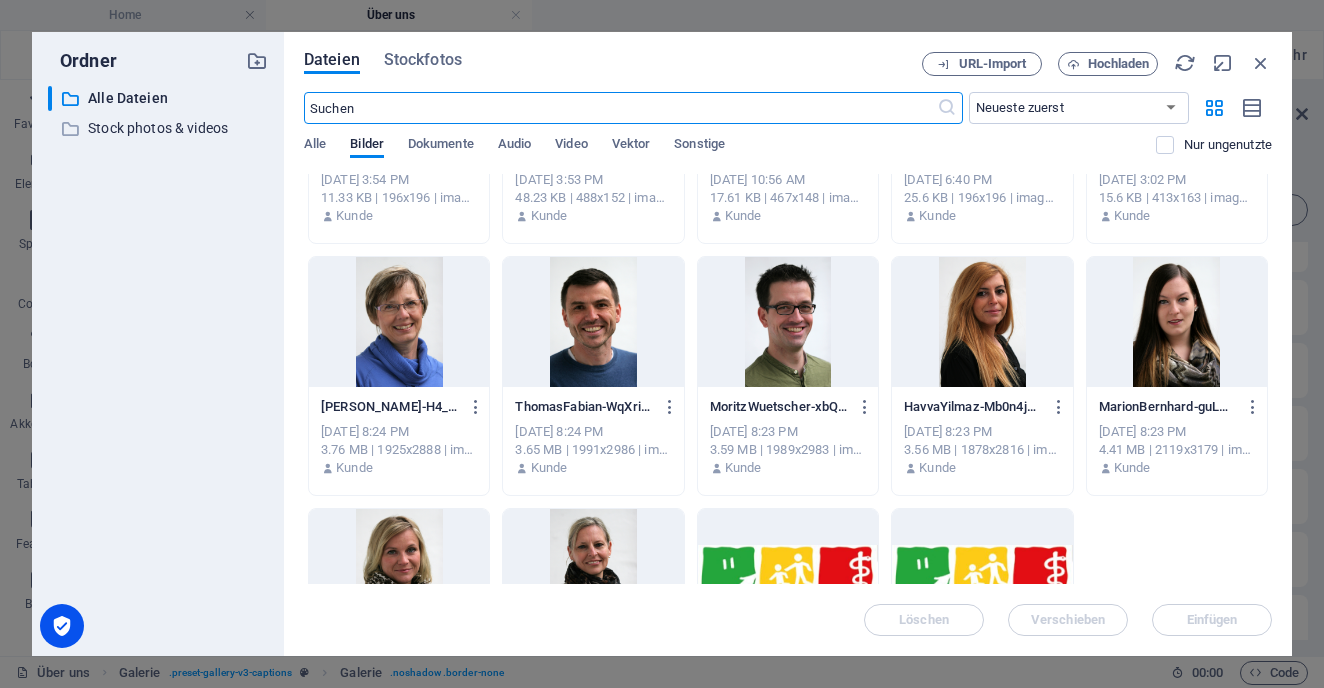 click at bounding box center [1177, 322] 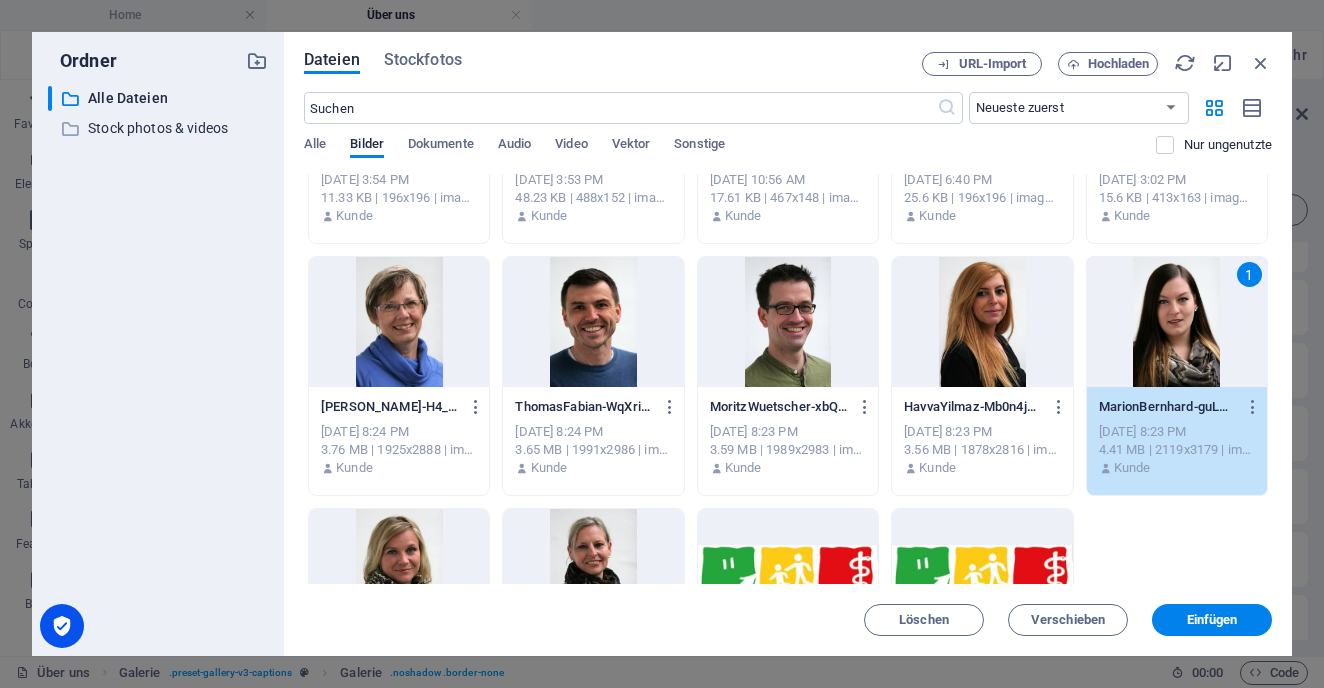 click on "1" at bounding box center [1177, 322] 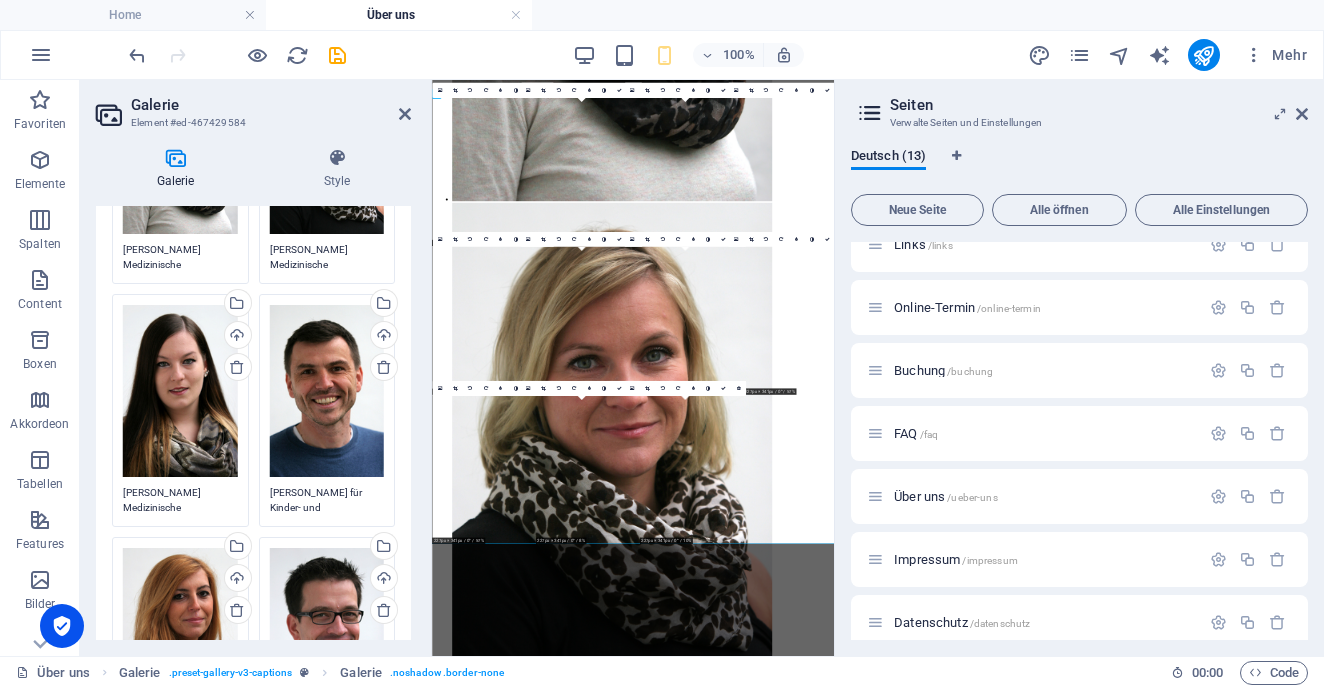 scroll, scrollTop: 548, scrollLeft: 0, axis: vertical 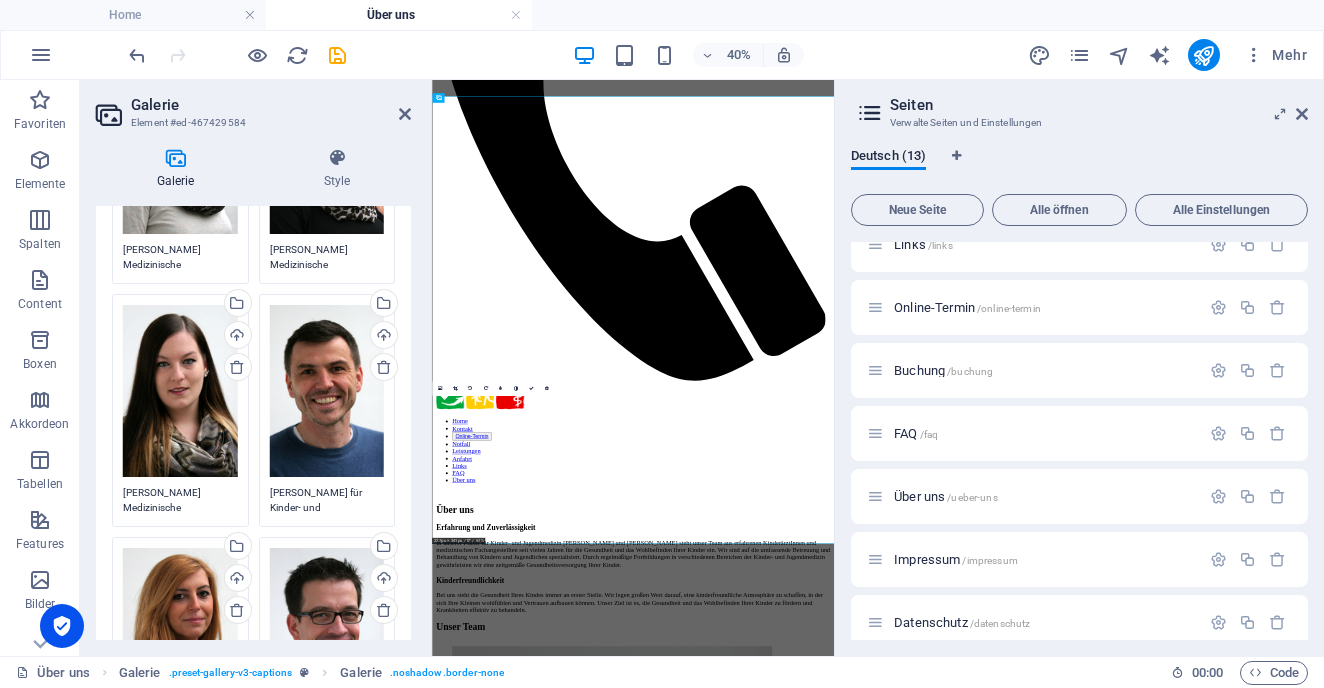 click on "Ziehe Dateien zum Hochladen hierher oder  klicke hier, um aus Dateien oder kostenlosen Stockfotos & -videos zu wählen" at bounding box center [327, 391] 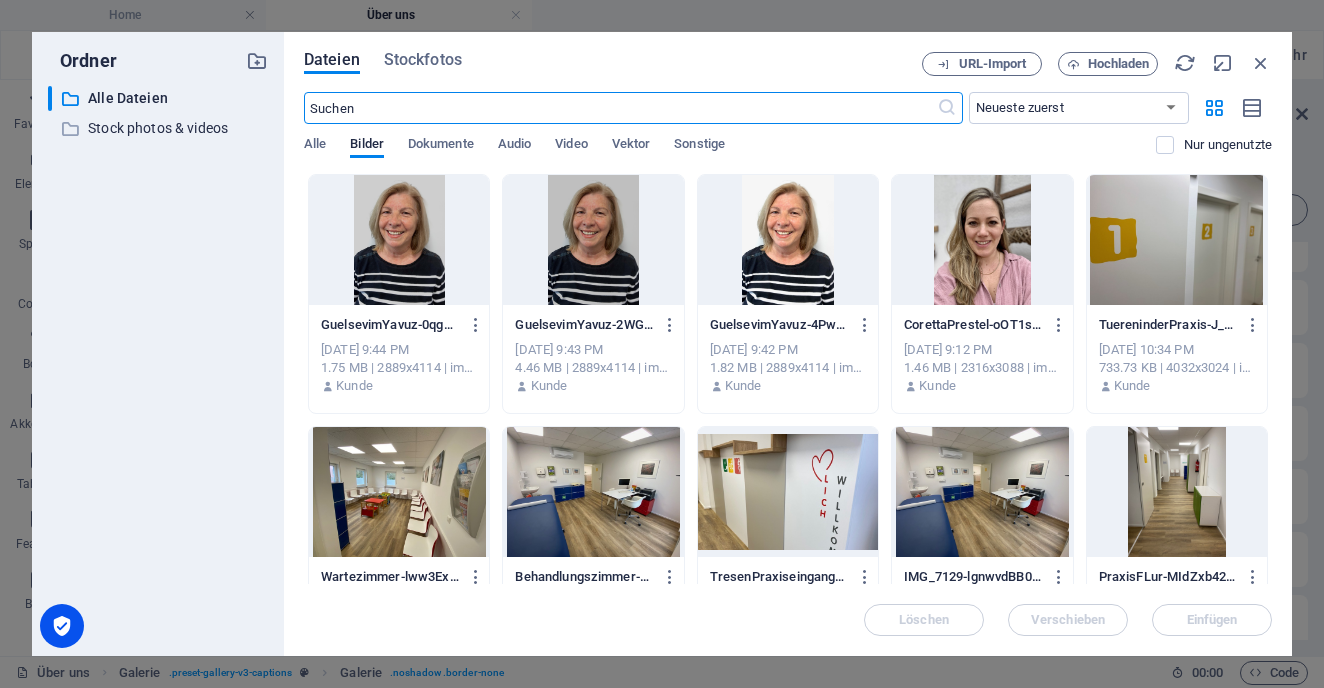 scroll, scrollTop: 2861, scrollLeft: 0, axis: vertical 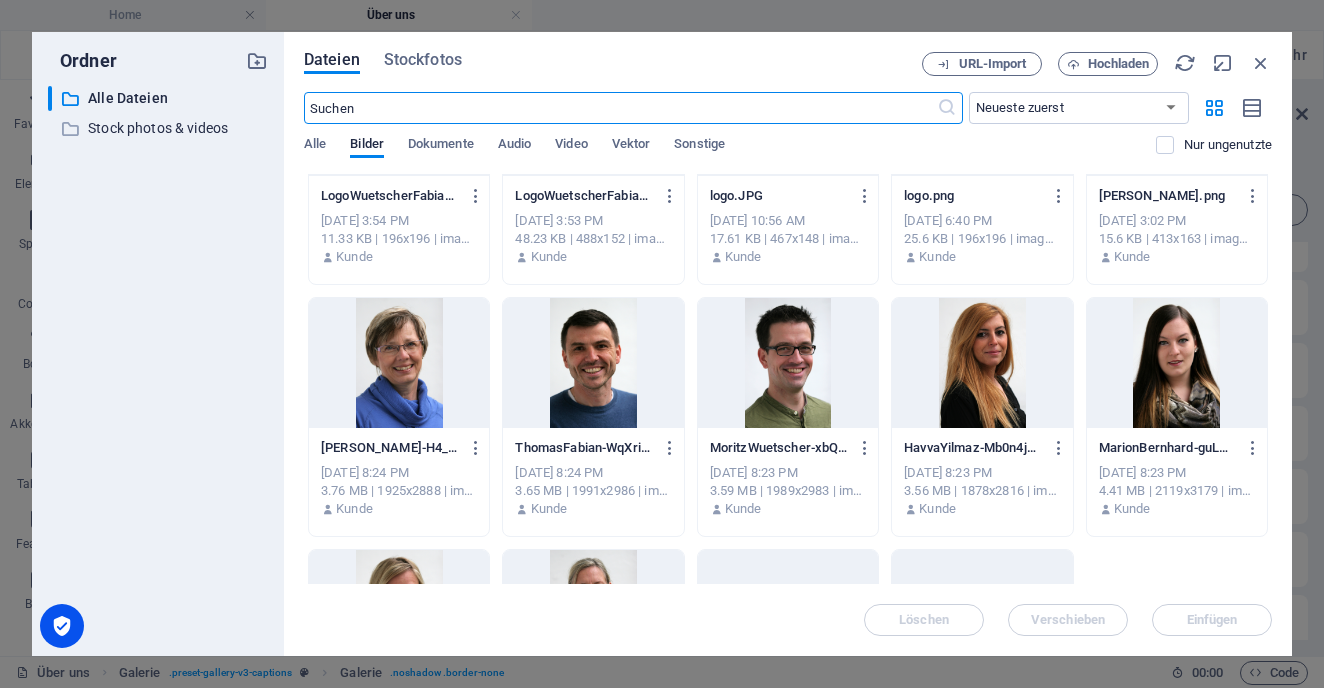 click at bounding box center [593, 363] 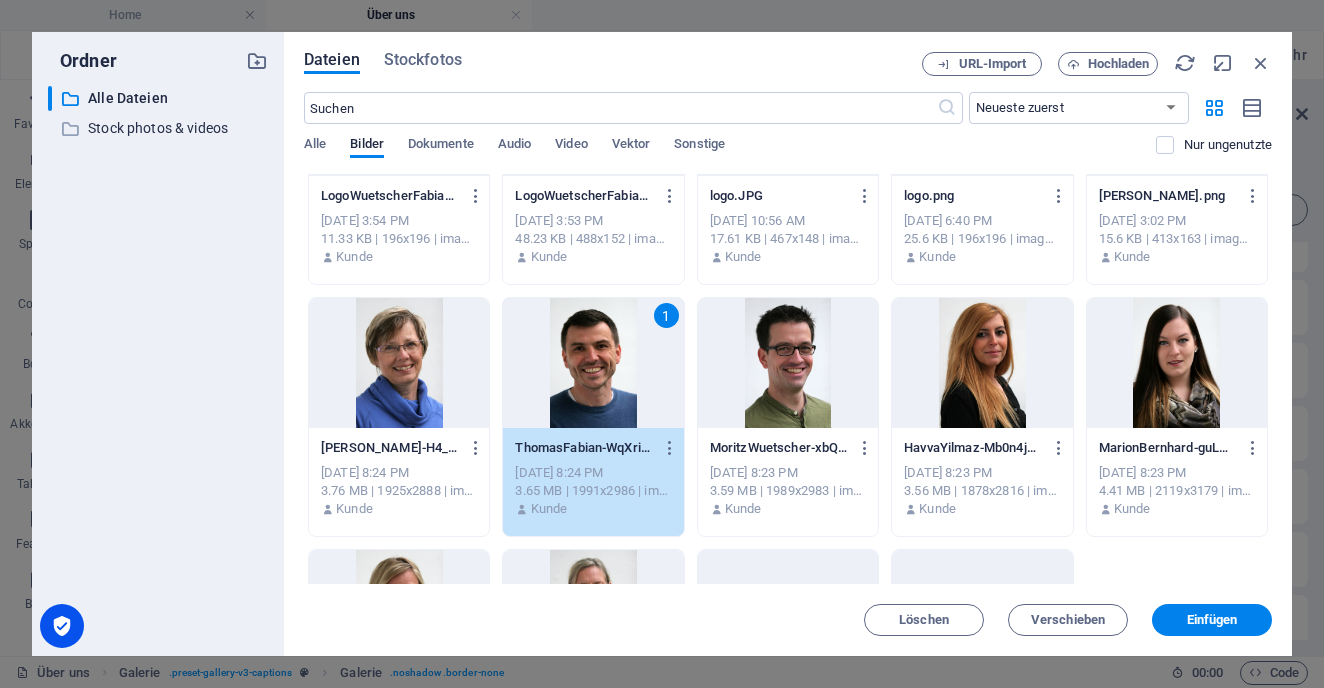 click on "1" at bounding box center (593, 363) 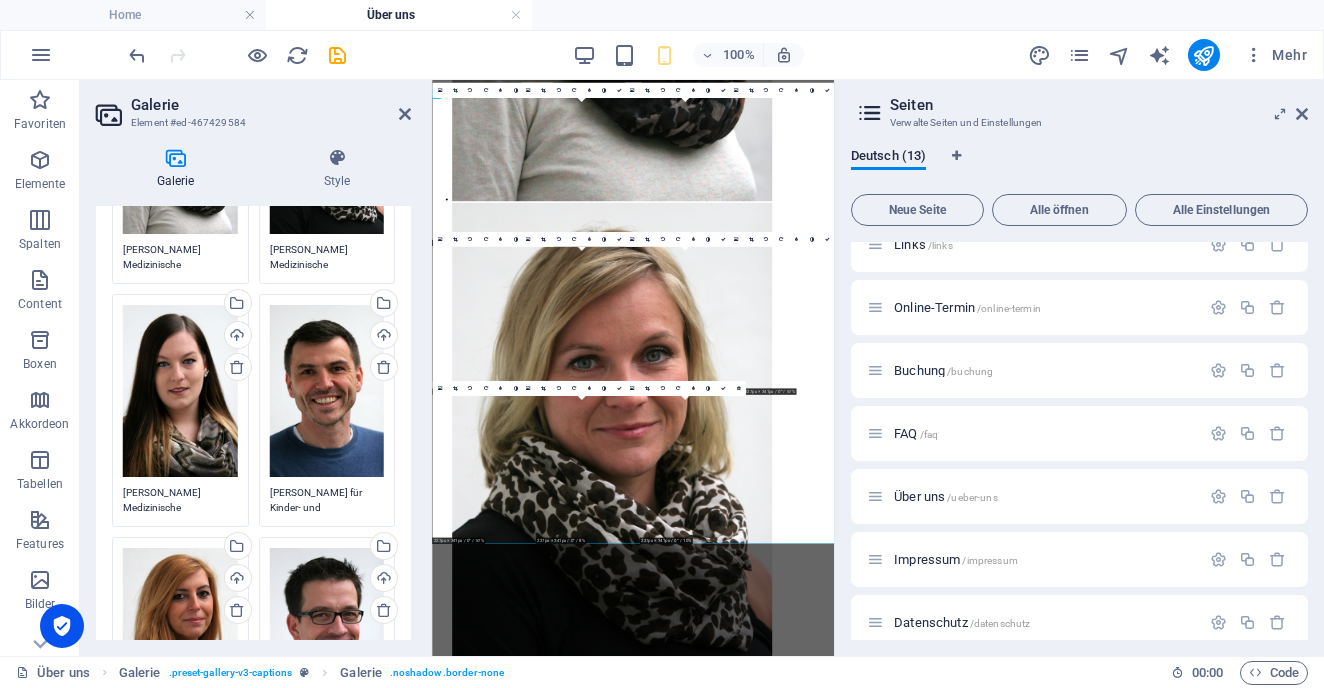 scroll, scrollTop: 548, scrollLeft: 0, axis: vertical 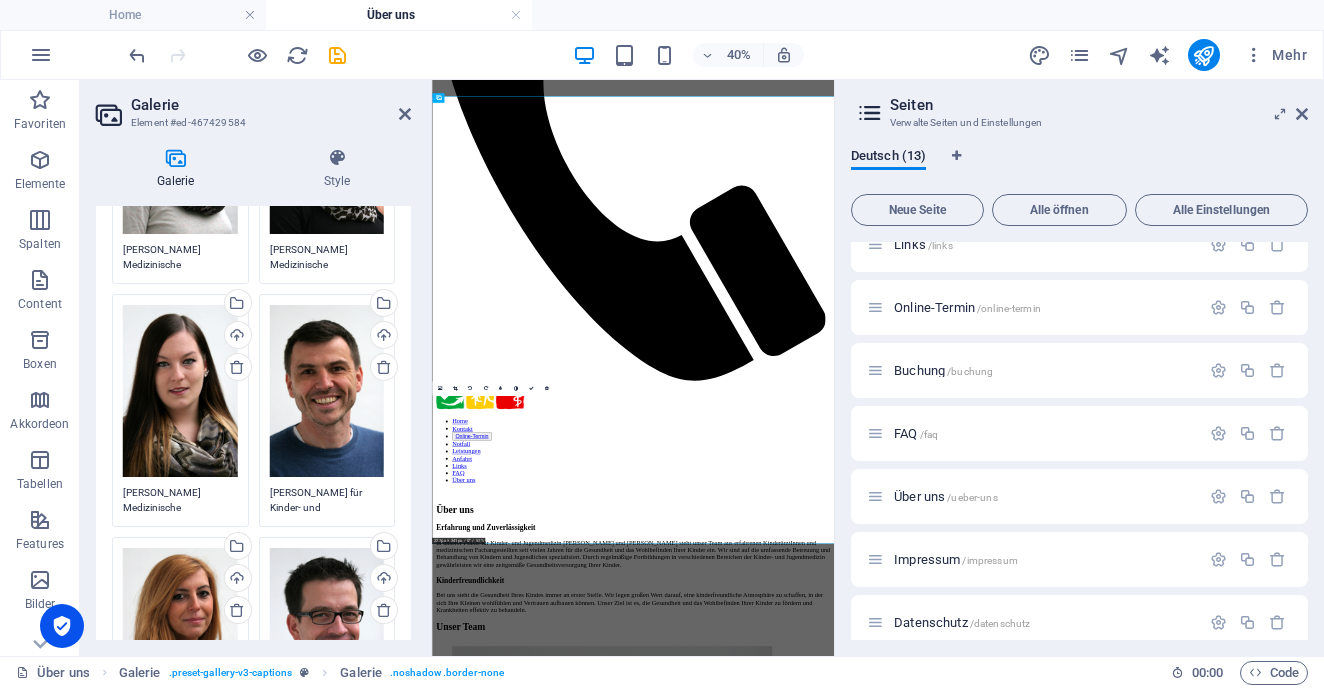 click on "Ziehe Dateien zum Hochladen hierher oder  klicke hier, um aus Dateien oder kostenlosen Stockfotos & -videos zu wählen" at bounding box center [180, 634] 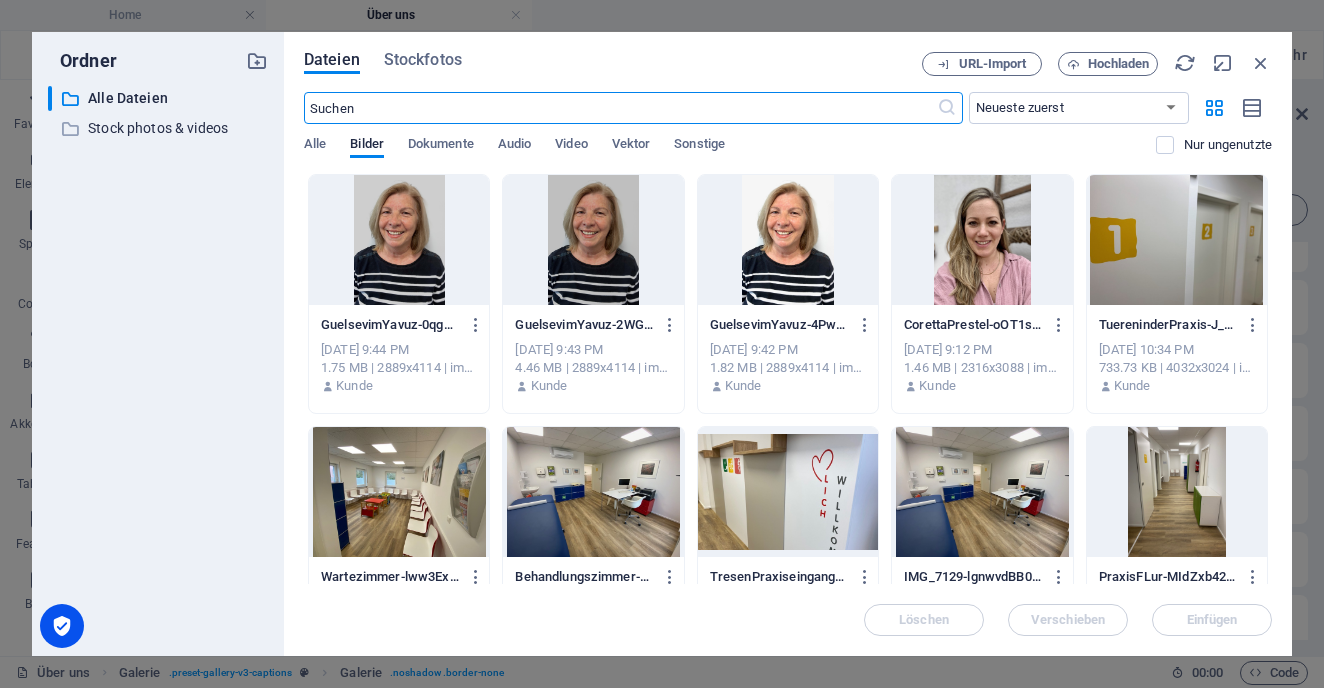 scroll, scrollTop: 2861, scrollLeft: 0, axis: vertical 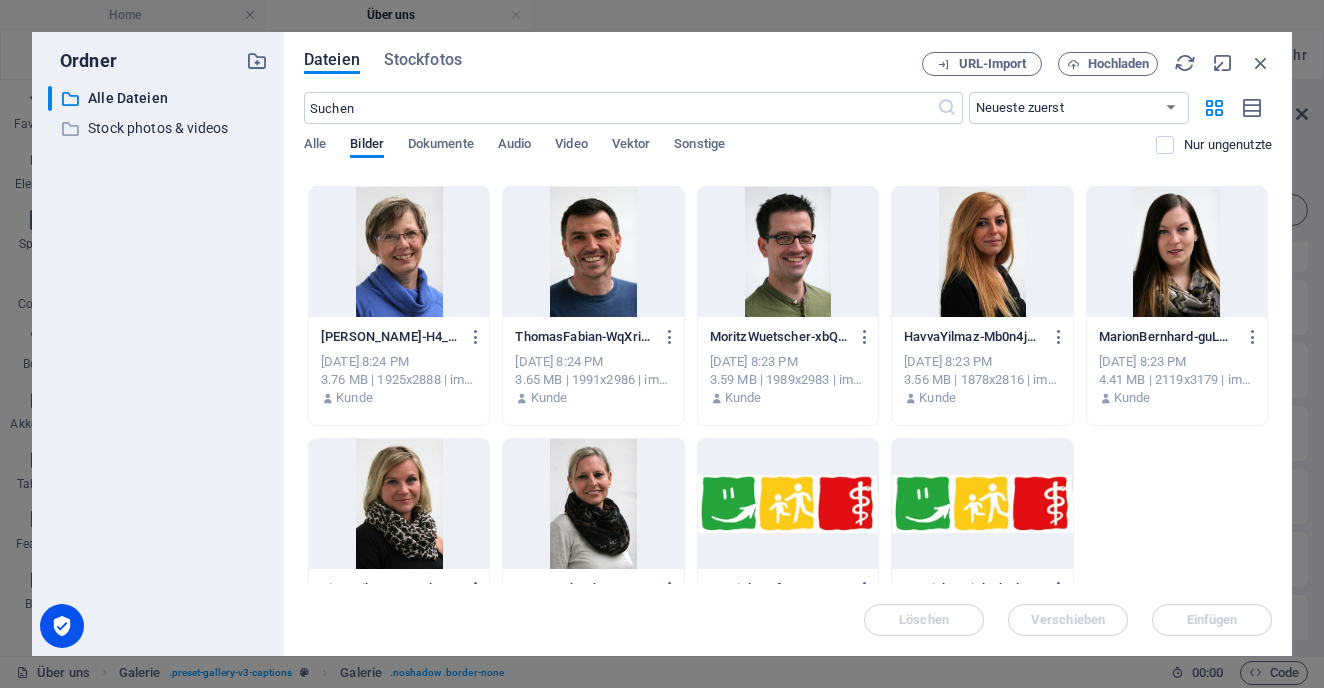 click at bounding box center (982, 252) 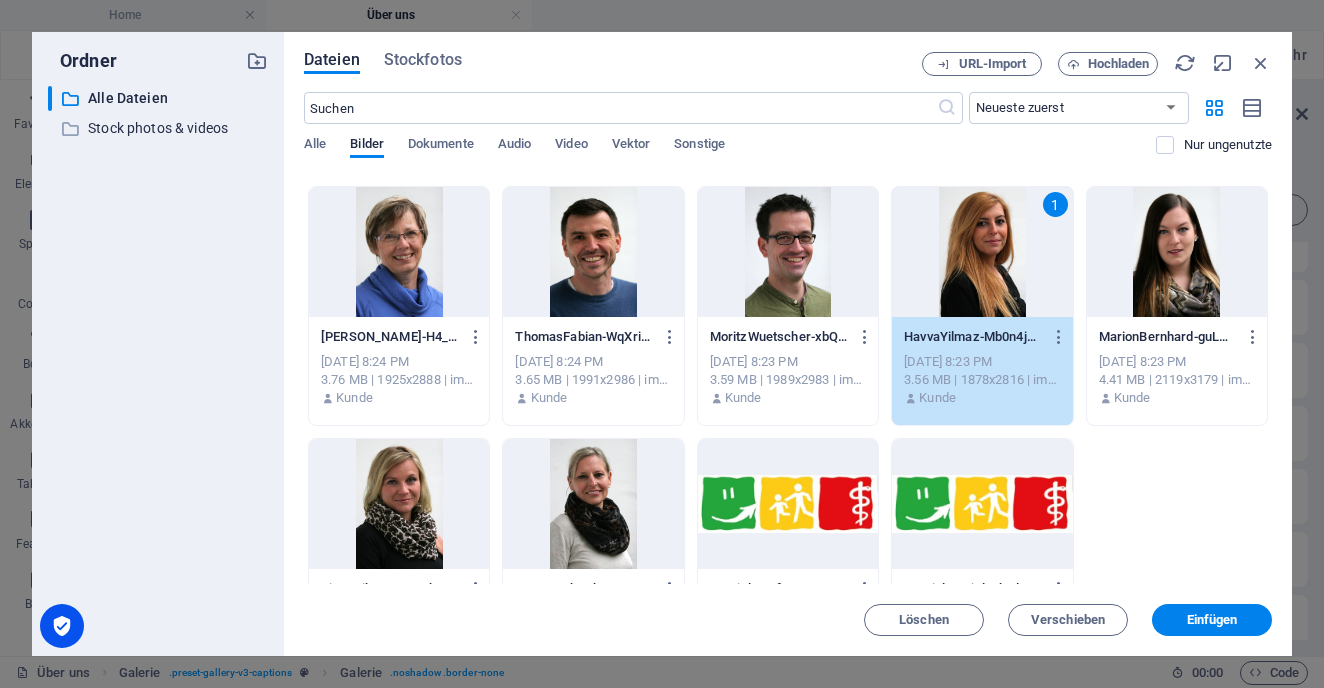 click on "1" at bounding box center [982, 252] 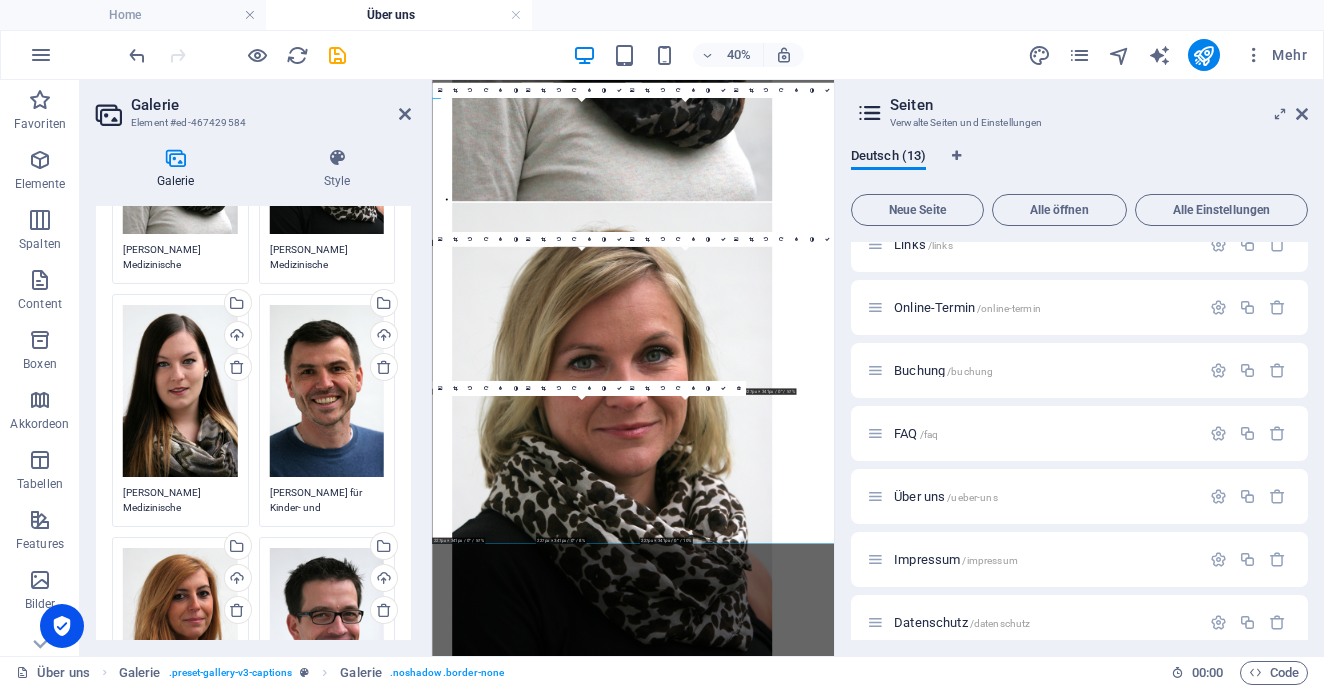 scroll, scrollTop: 548, scrollLeft: 0, axis: vertical 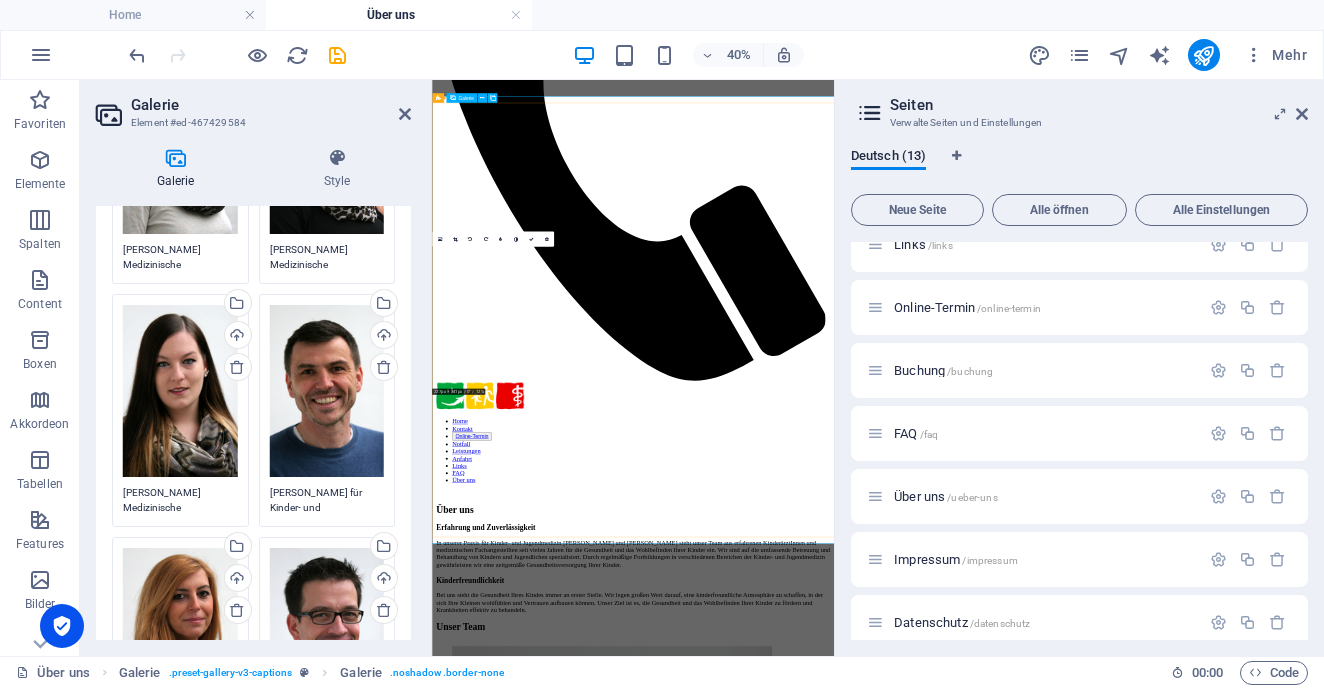 click on "Ziehe Dateien zum Hochladen hierher oder  klicke hier, um aus Dateien oder kostenlosen Stockfotos & -videos zu wählen" at bounding box center (327, 634) 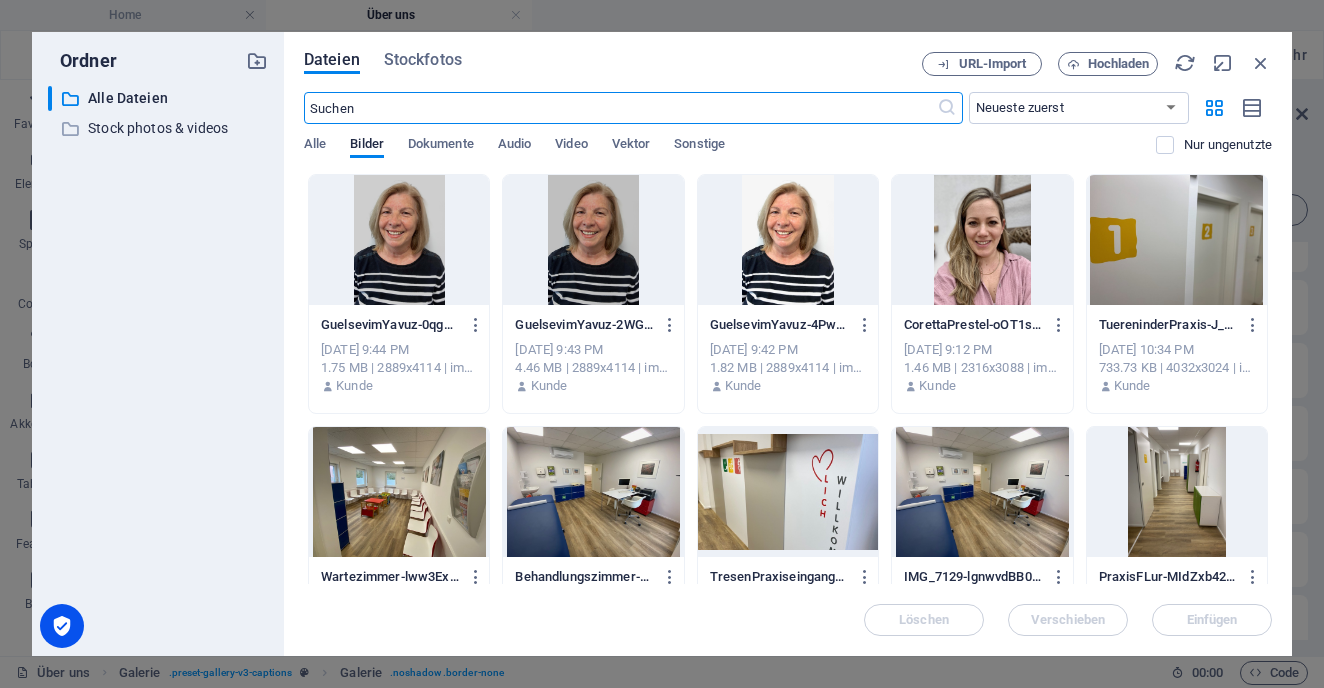 scroll, scrollTop: 2861, scrollLeft: 0, axis: vertical 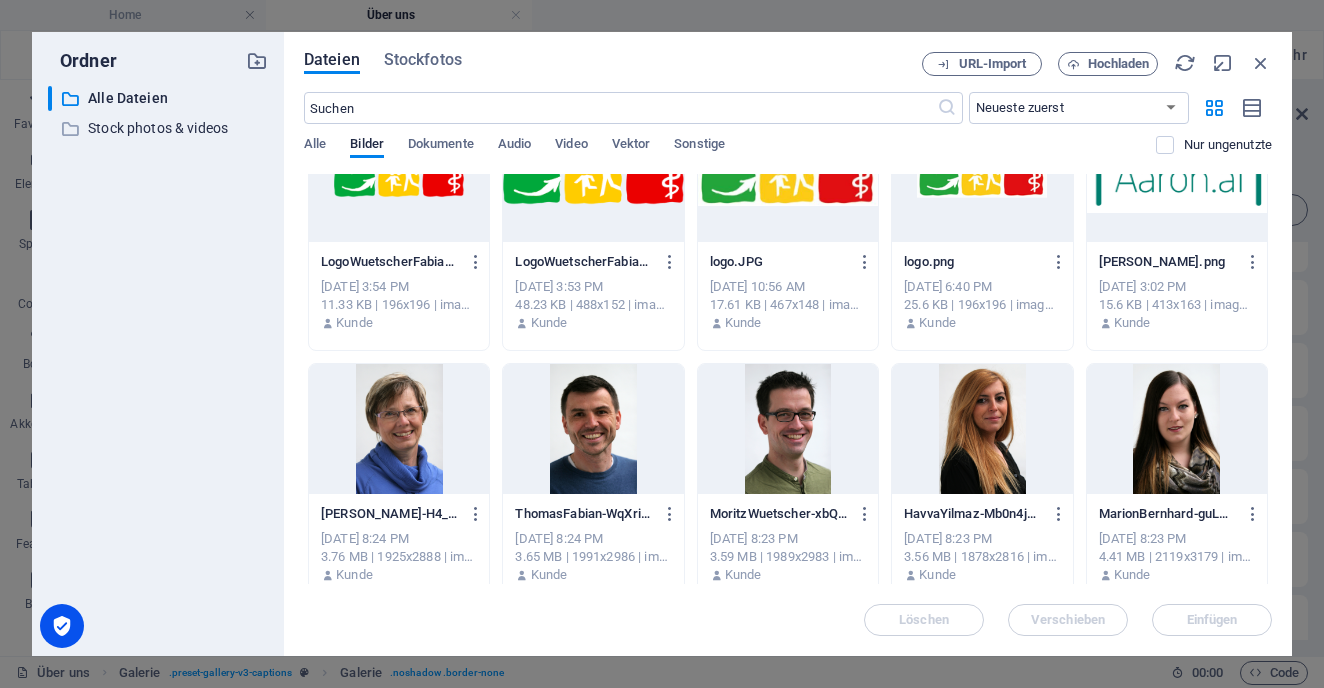 click at bounding box center [788, 429] 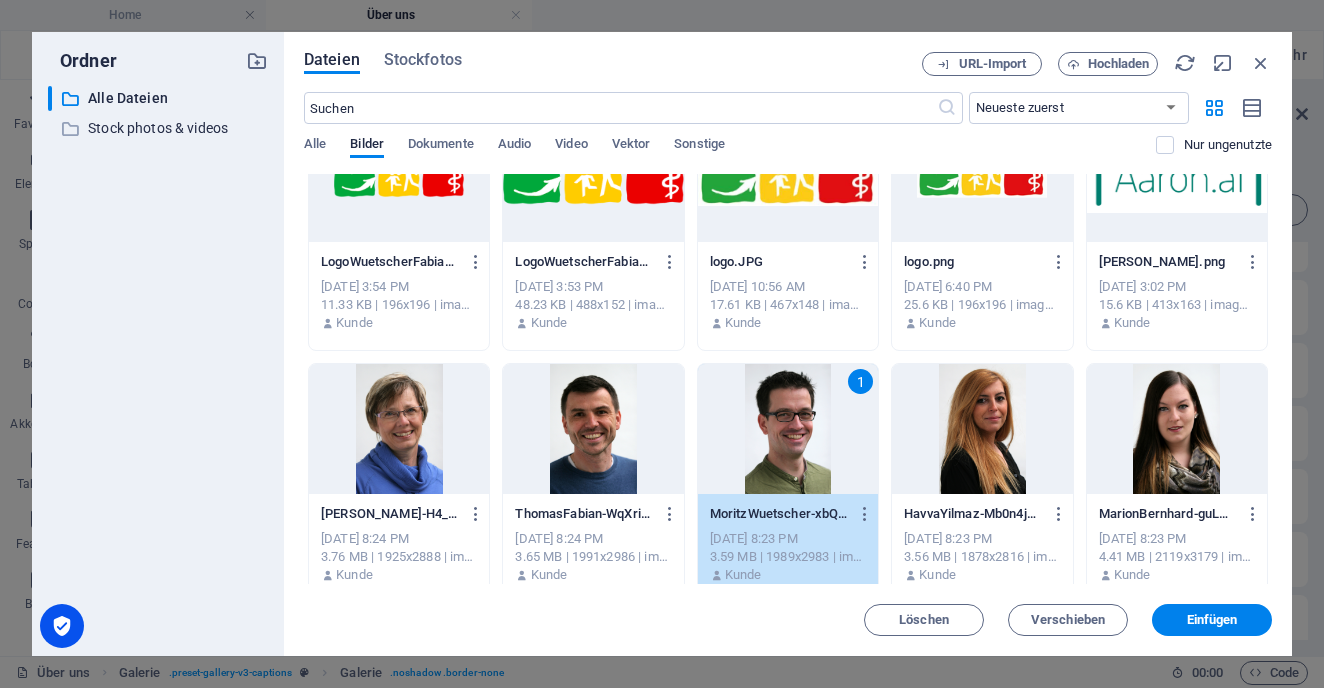 click on "1" at bounding box center (788, 429) 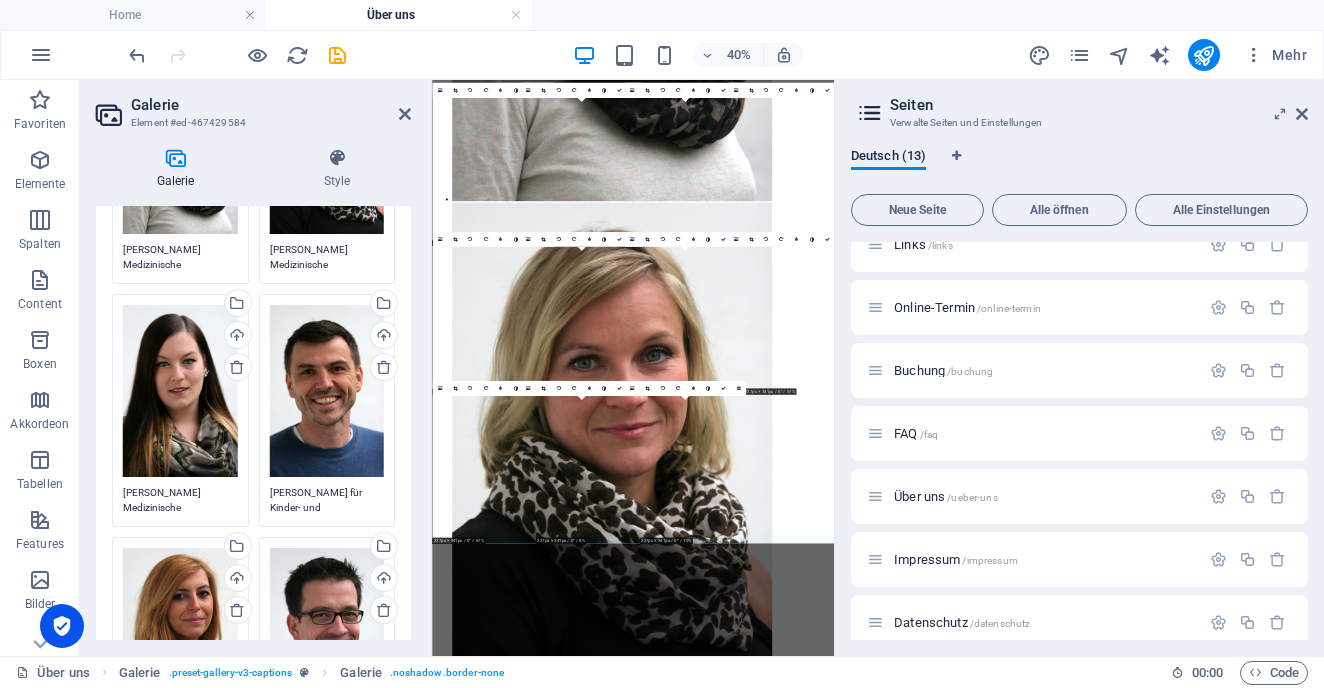 scroll, scrollTop: 548, scrollLeft: 0, axis: vertical 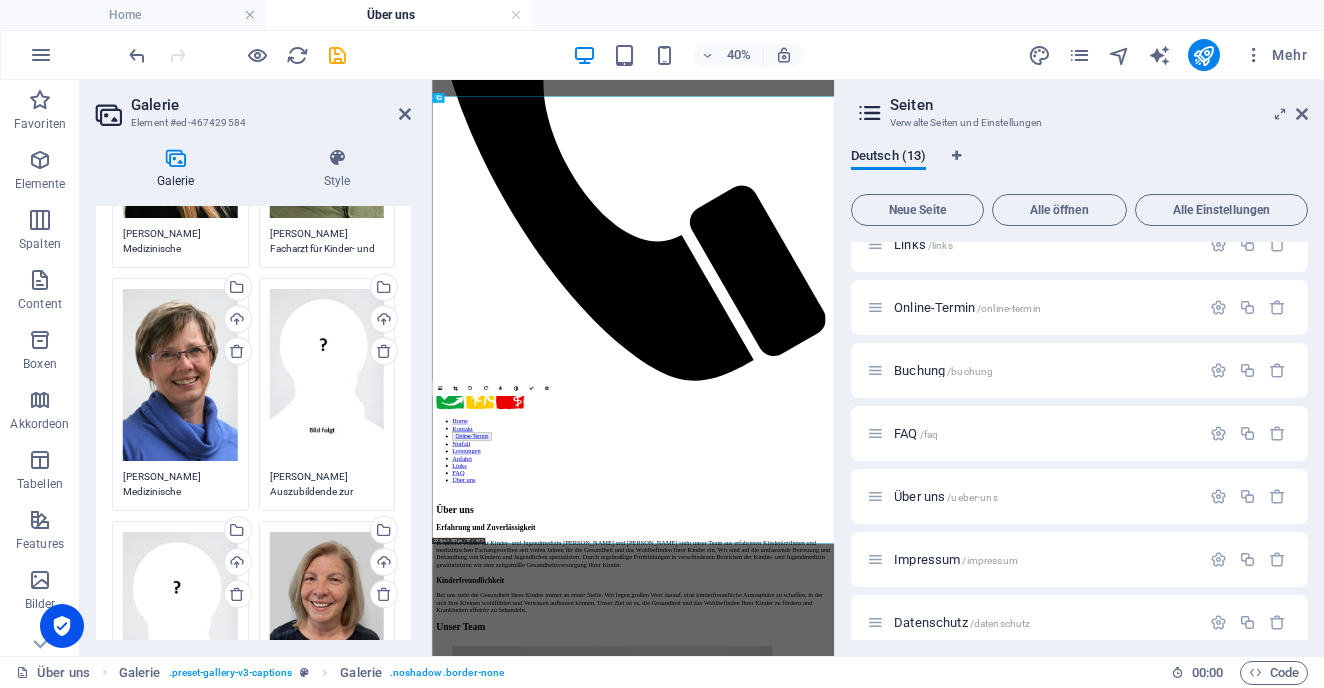 click on "Ziehe Dateien zum Hochladen hierher oder  klicke hier, um aus Dateien oder kostenlosen Stockfotos & -videos zu wählen" at bounding box center [180, 375] 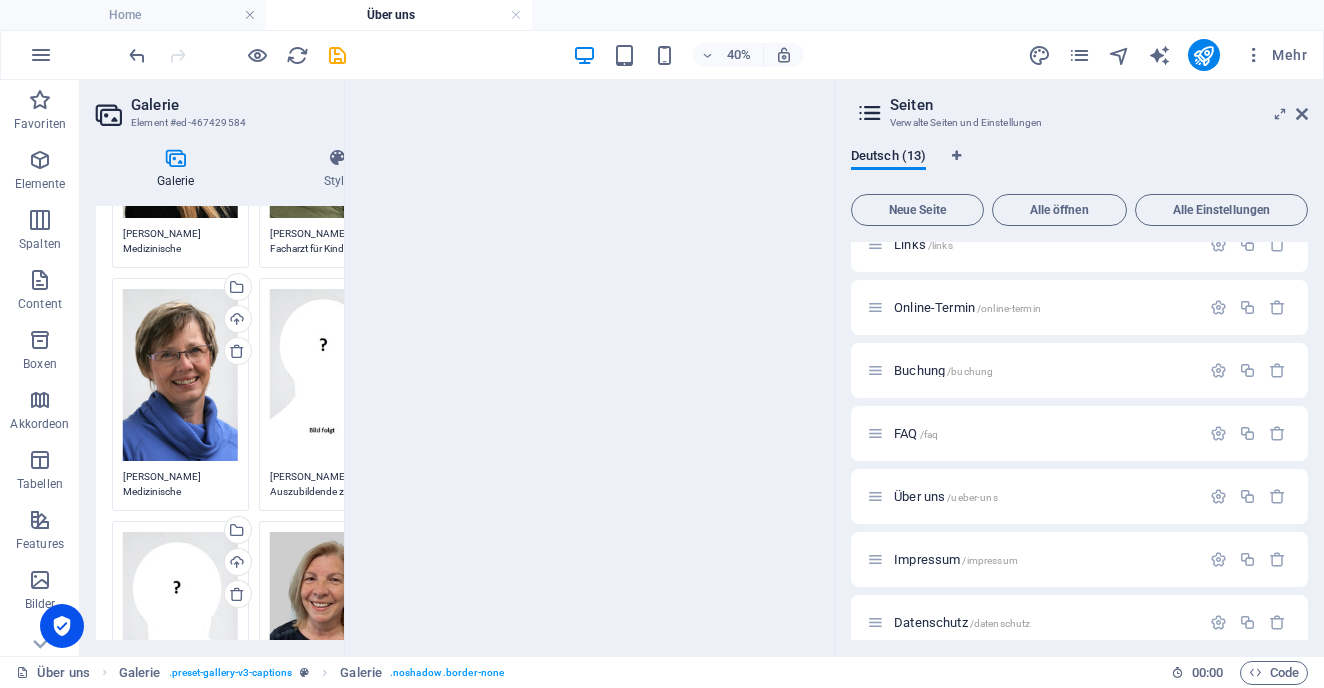 scroll, scrollTop: 2861, scrollLeft: 0, axis: vertical 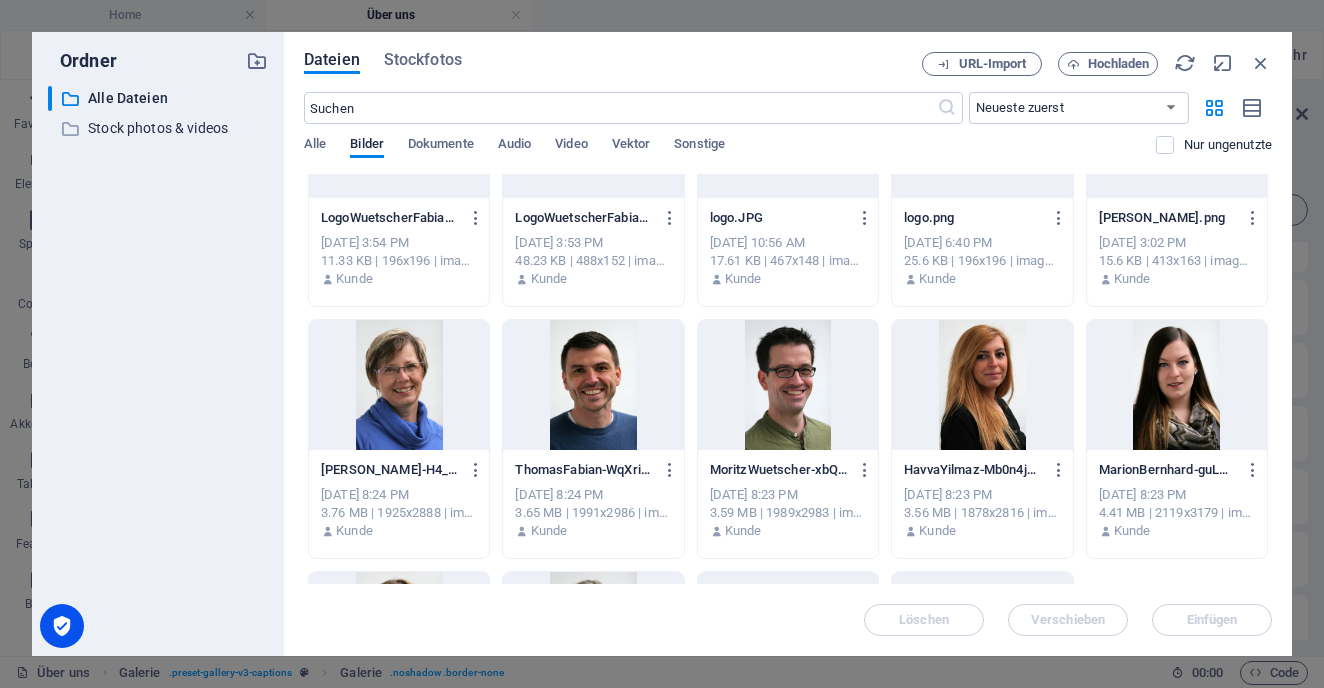 click at bounding box center (399, 385) 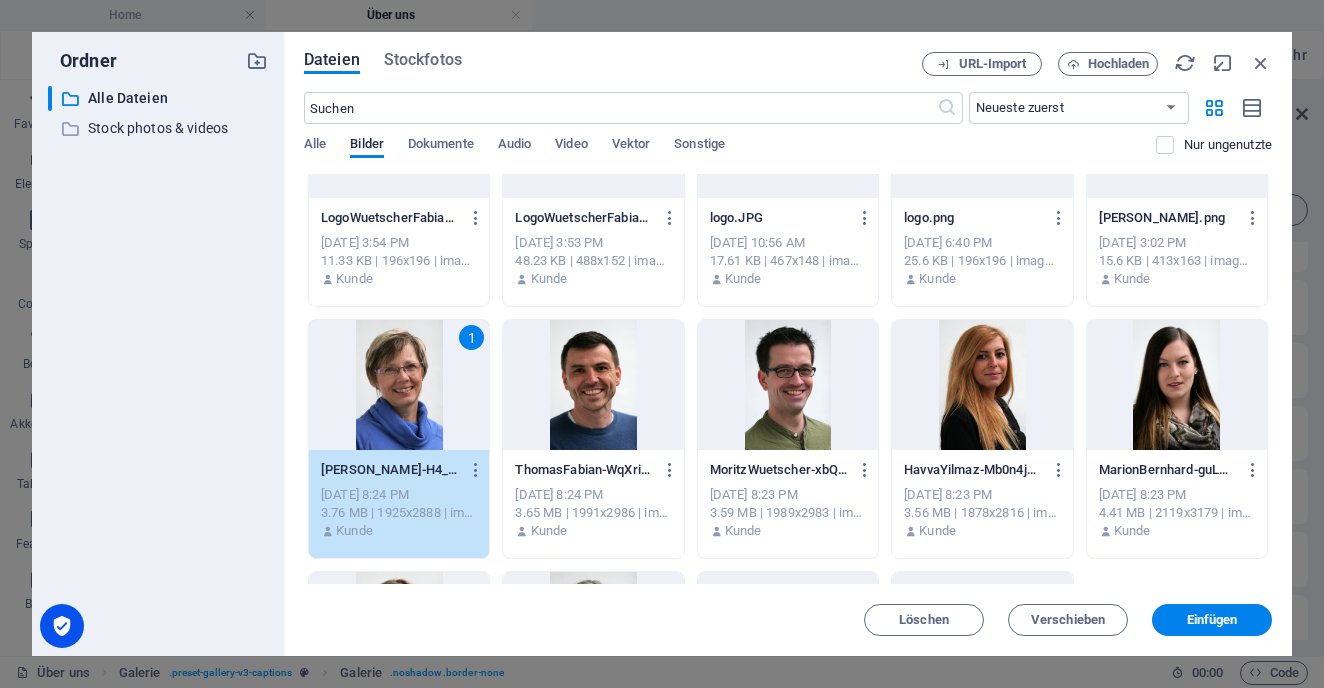 click on "1" at bounding box center (399, 385) 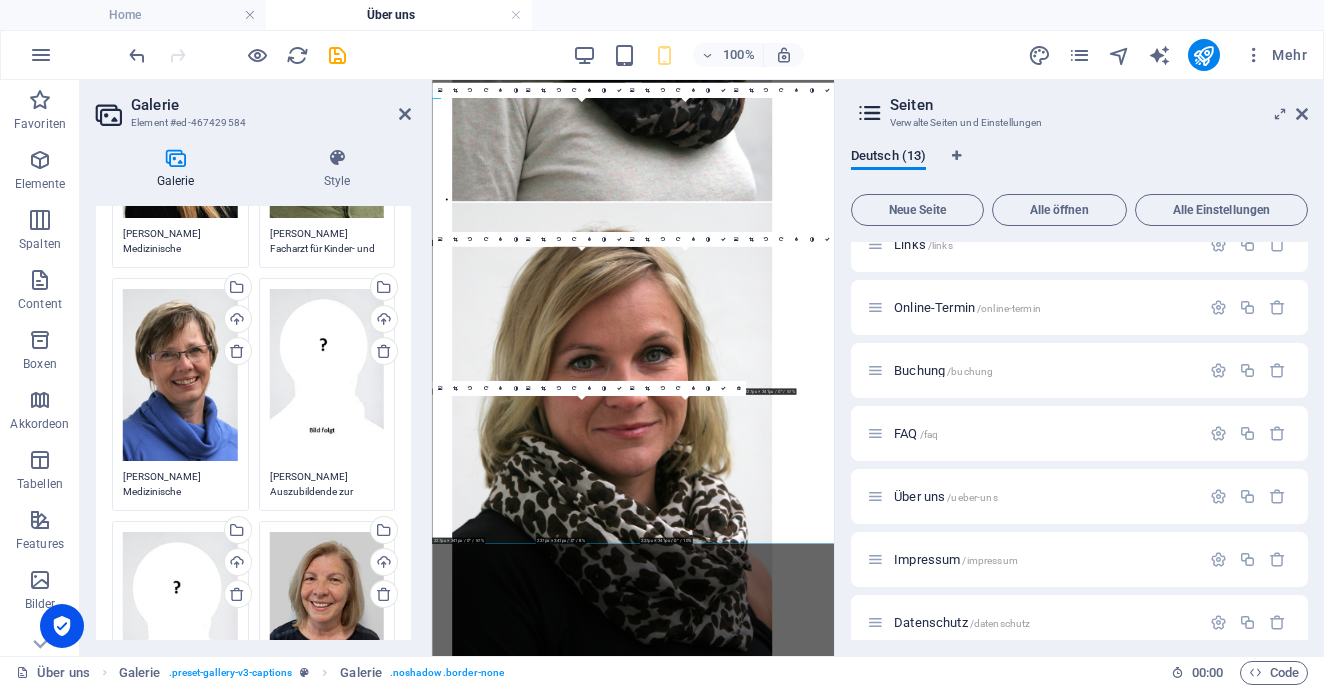 scroll, scrollTop: 548, scrollLeft: 0, axis: vertical 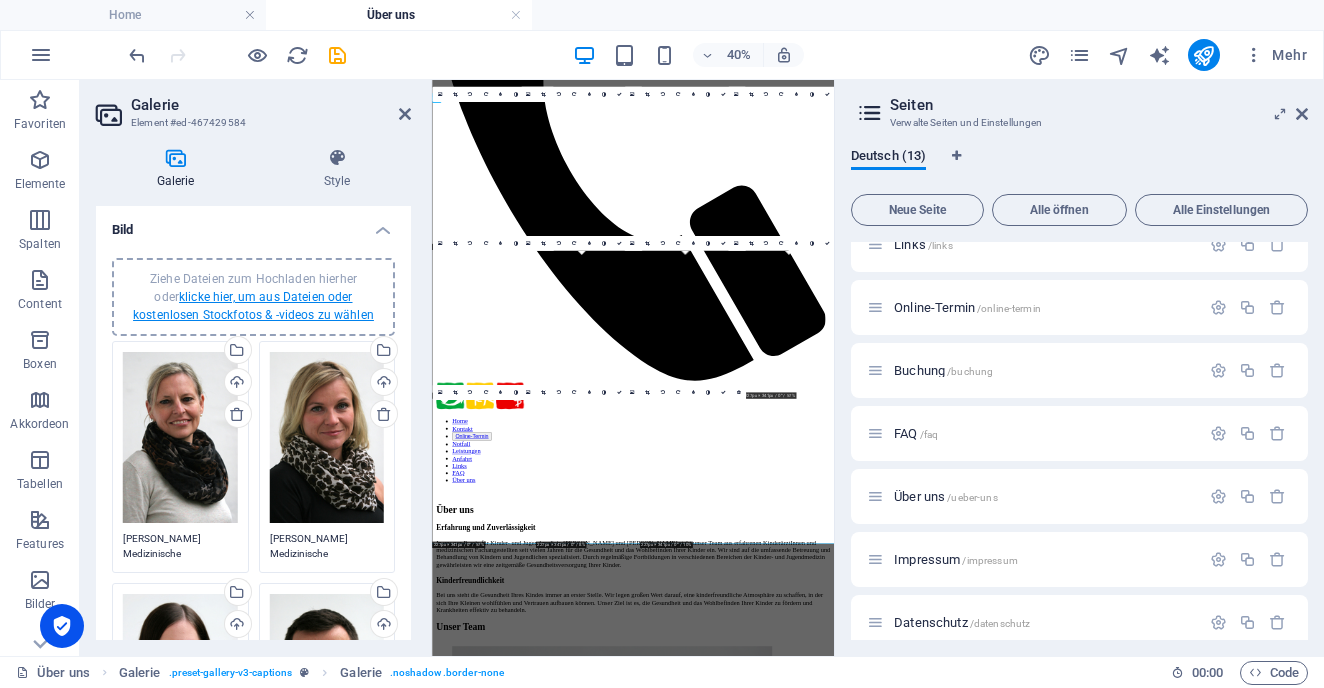 click on "klicke hier, um aus Dateien oder kostenlosen Stockfotos & -videos zu wählen" at bounding box center [253, 306] 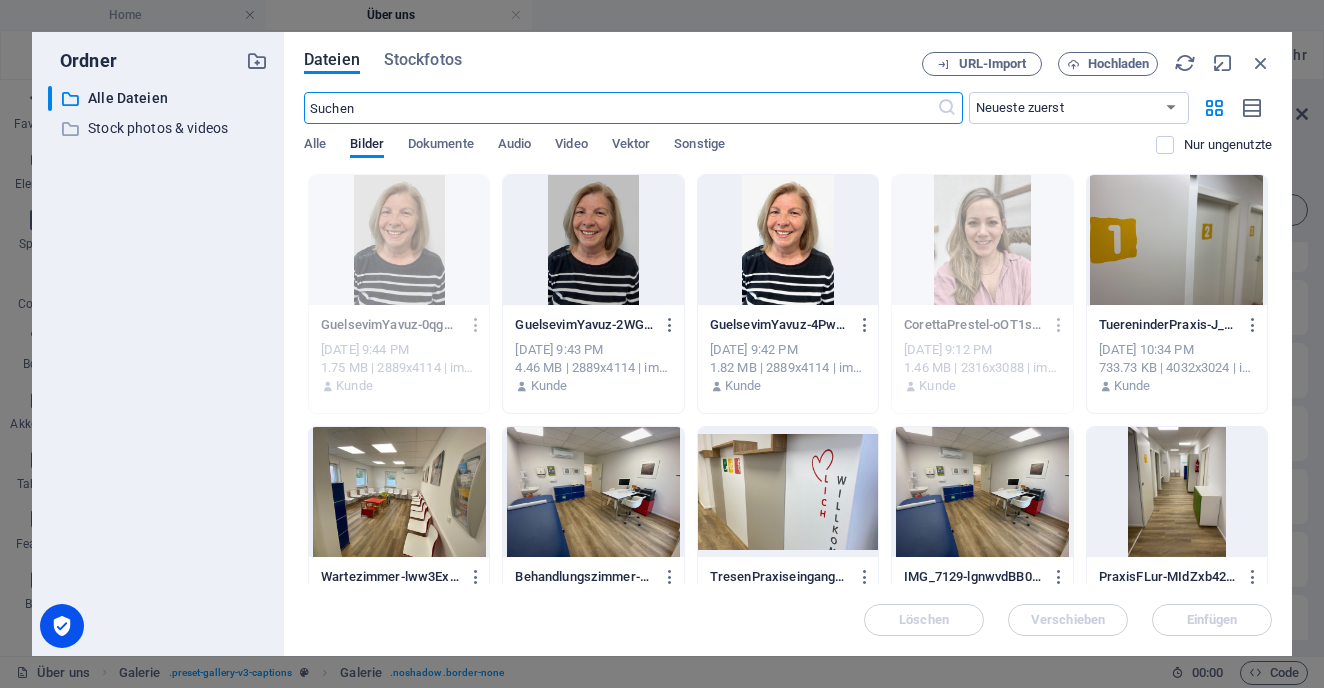 scroll, scrollTop: 2861, scrollLeft: 0, axis: vertical 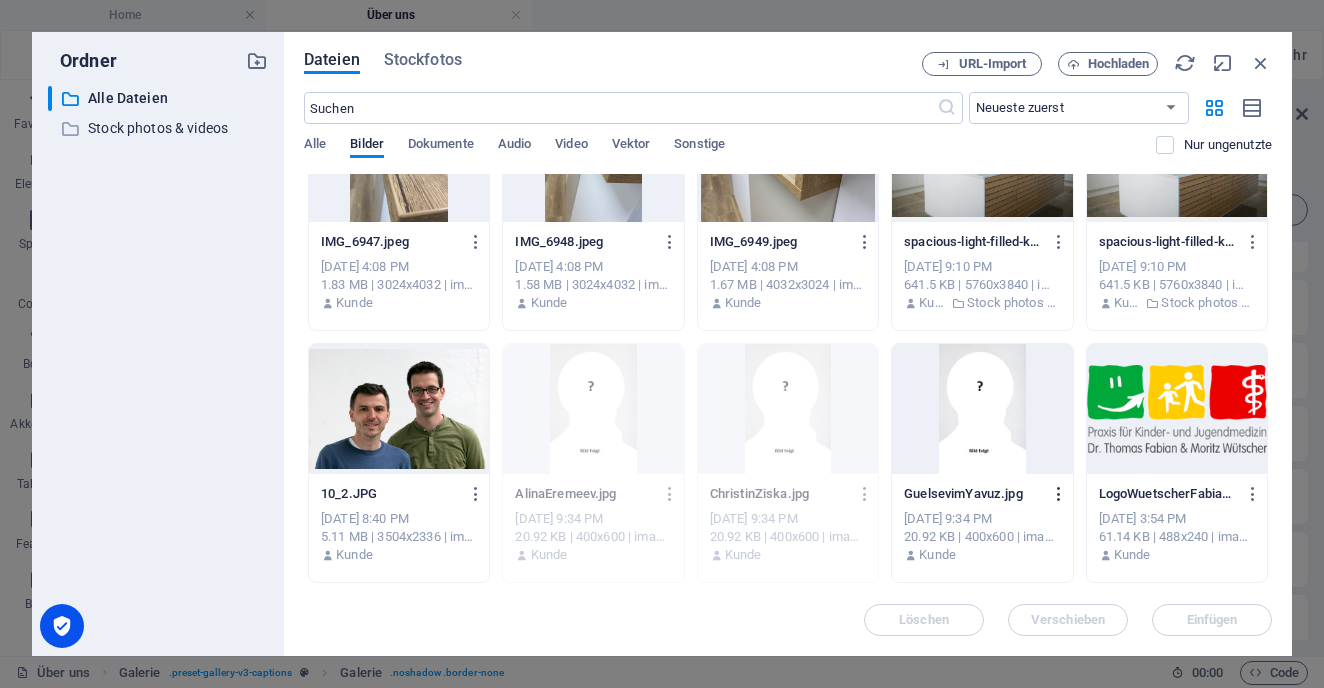 click at bounding box center (1059, 494) 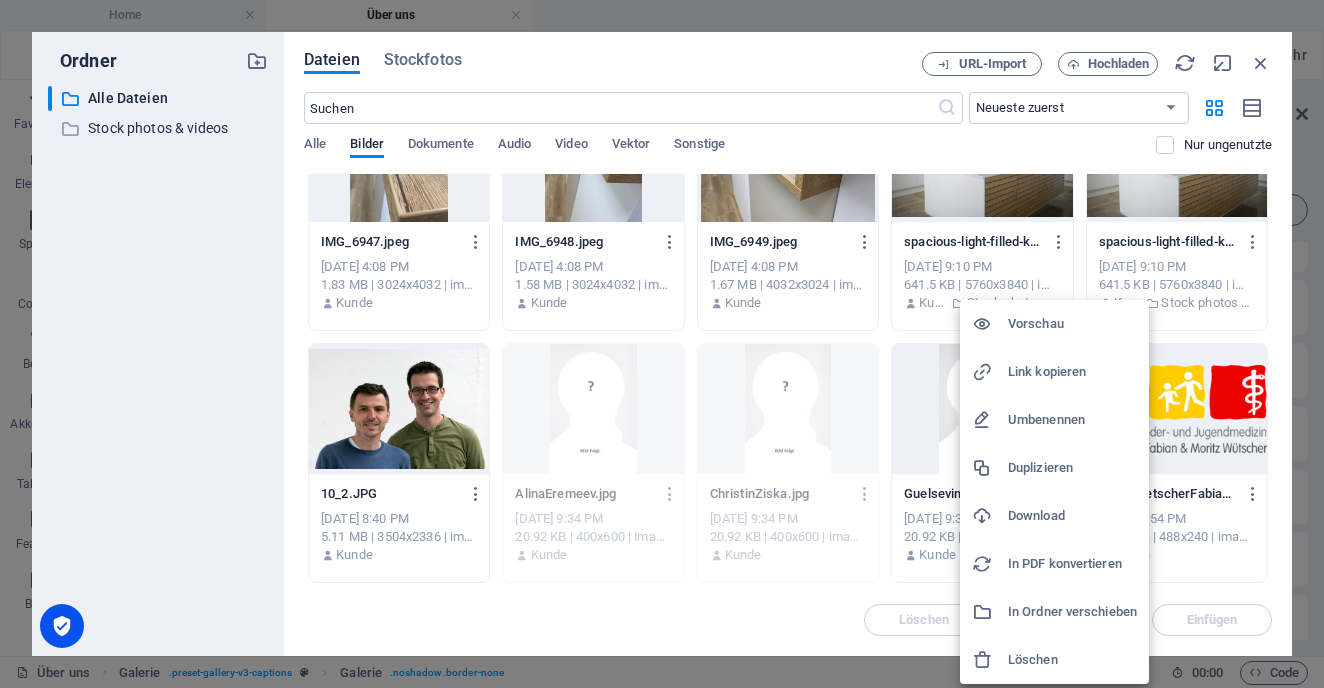 click on "Umbenennen" at bounding box center (1072, 420) 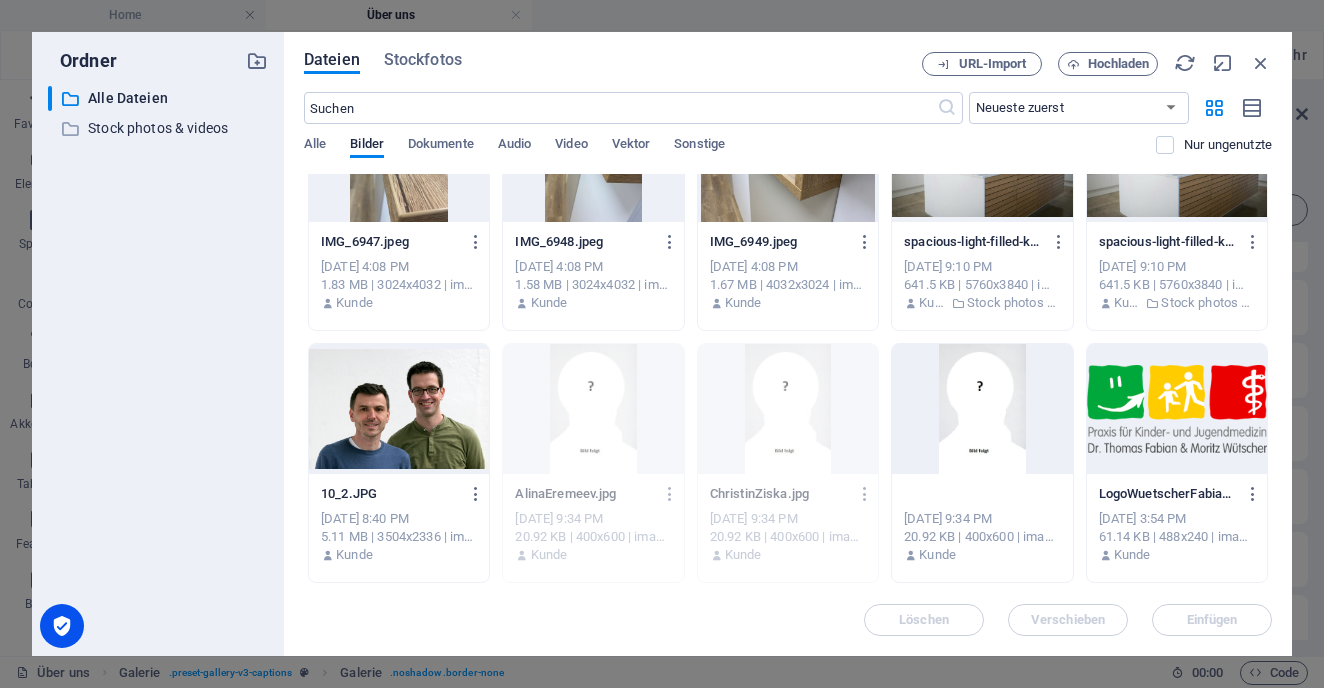 type on "LauraPArigger.jpg" 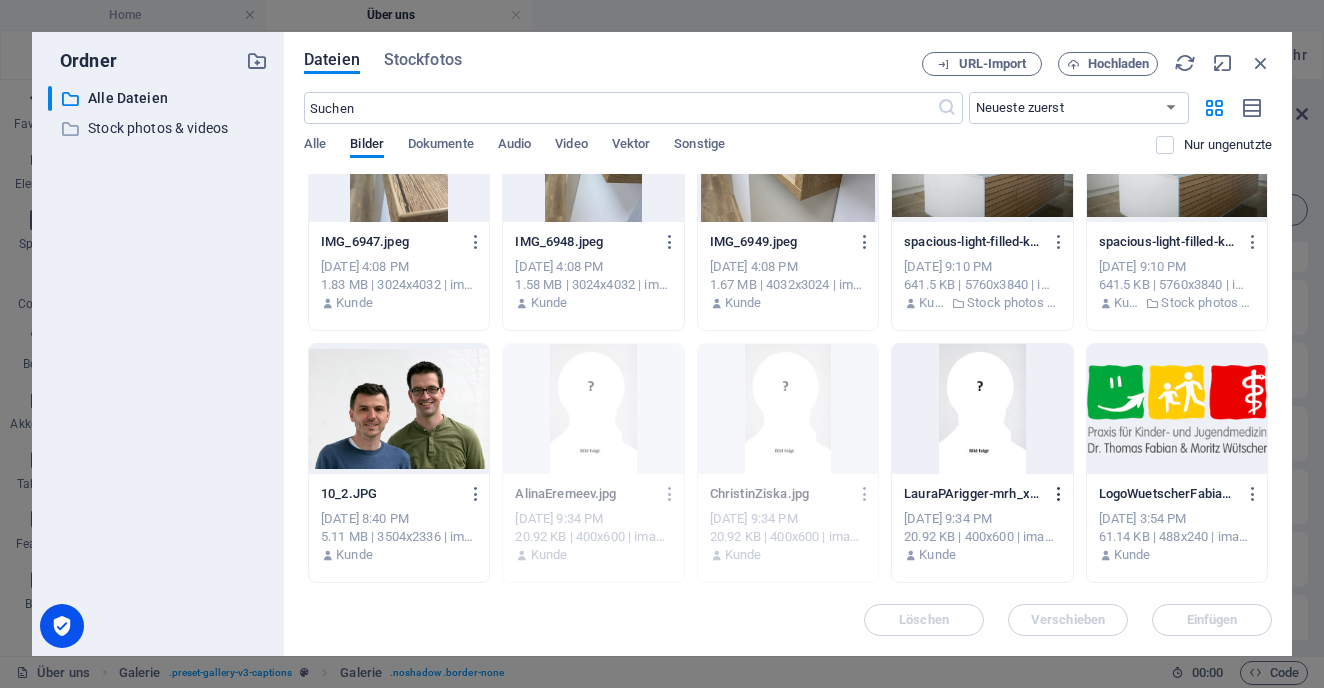 click at bounding box center (1059, 494) 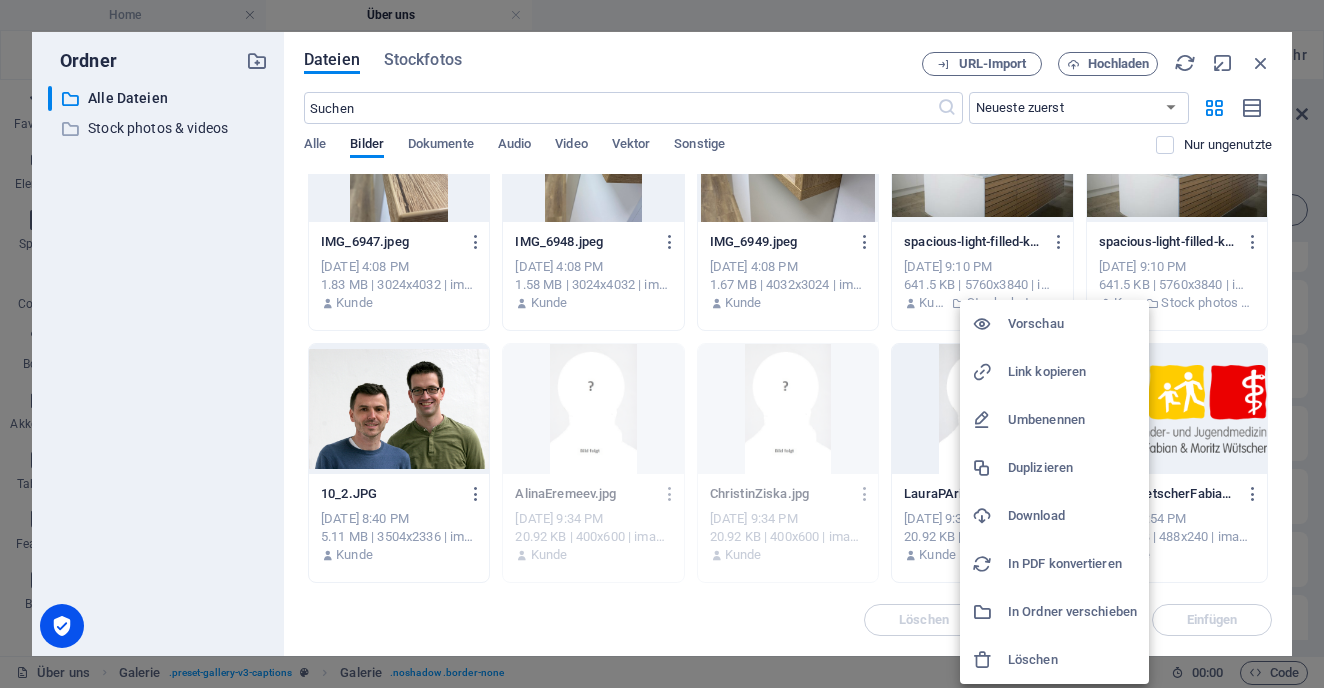 click on "Umbenennen" at bounding box center [1072, 420] 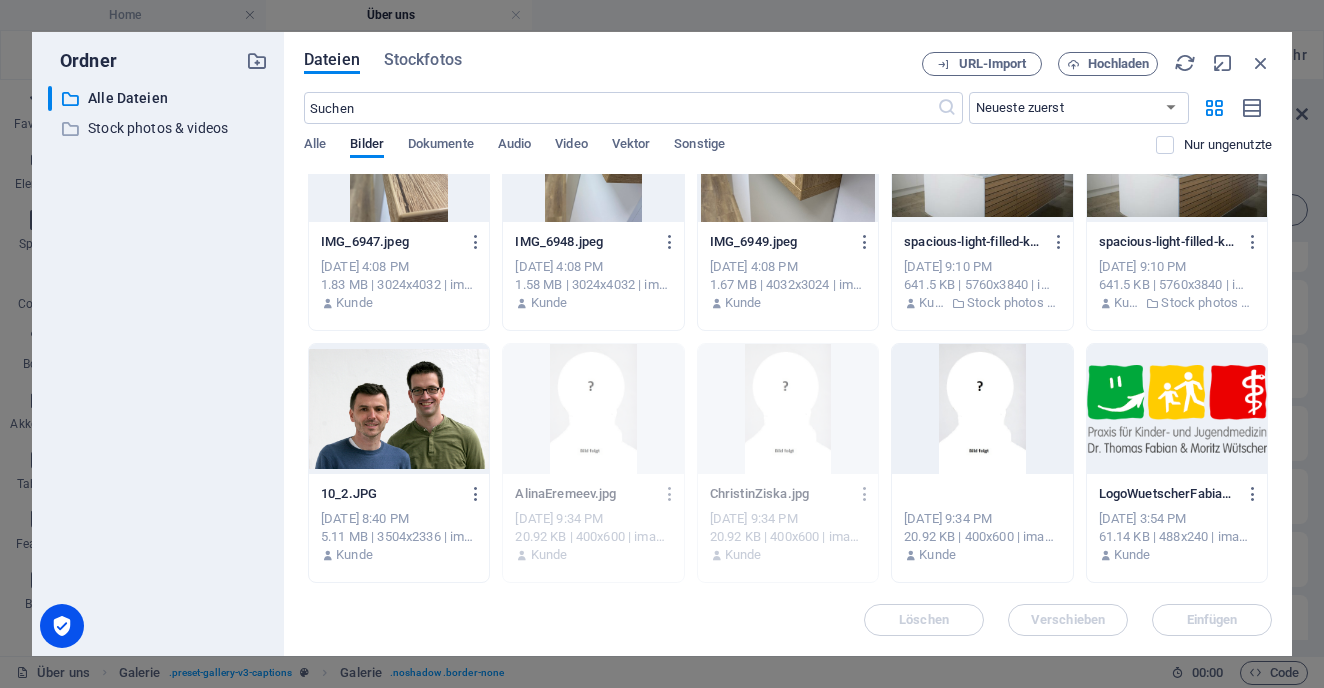 type on "LauraParigger.jpg" 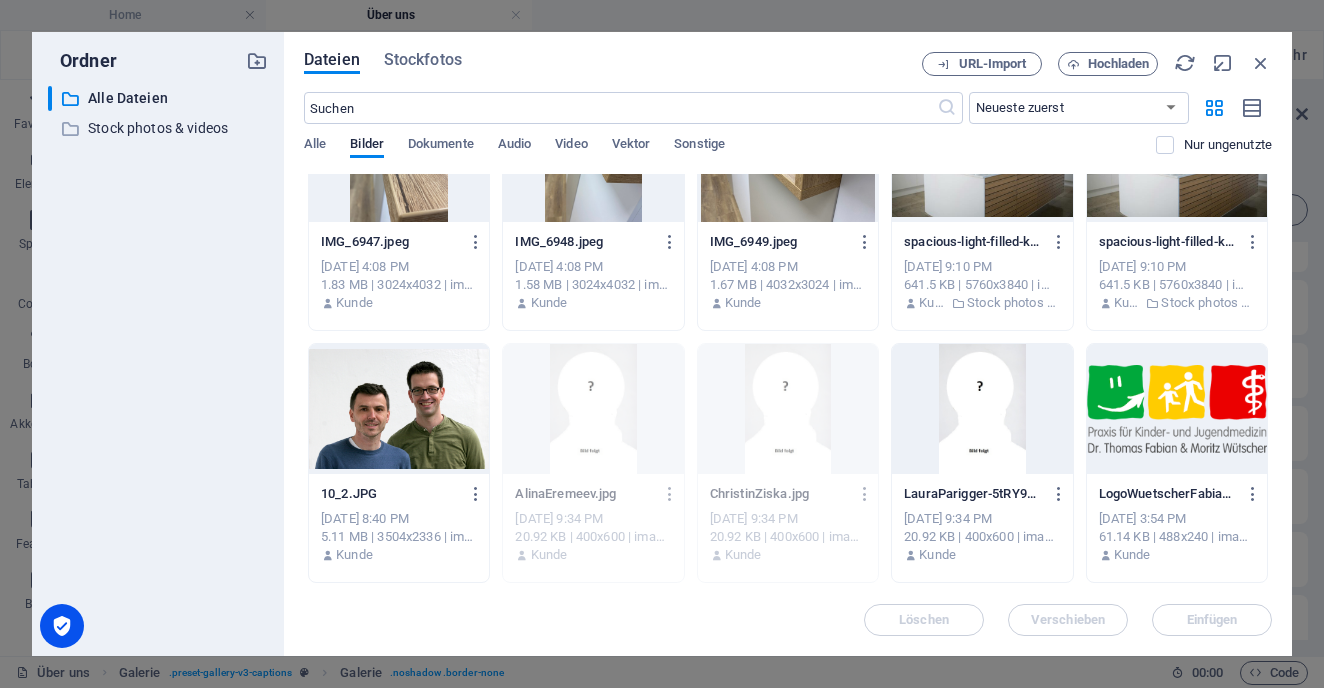 click at bounding box center [982, 409] 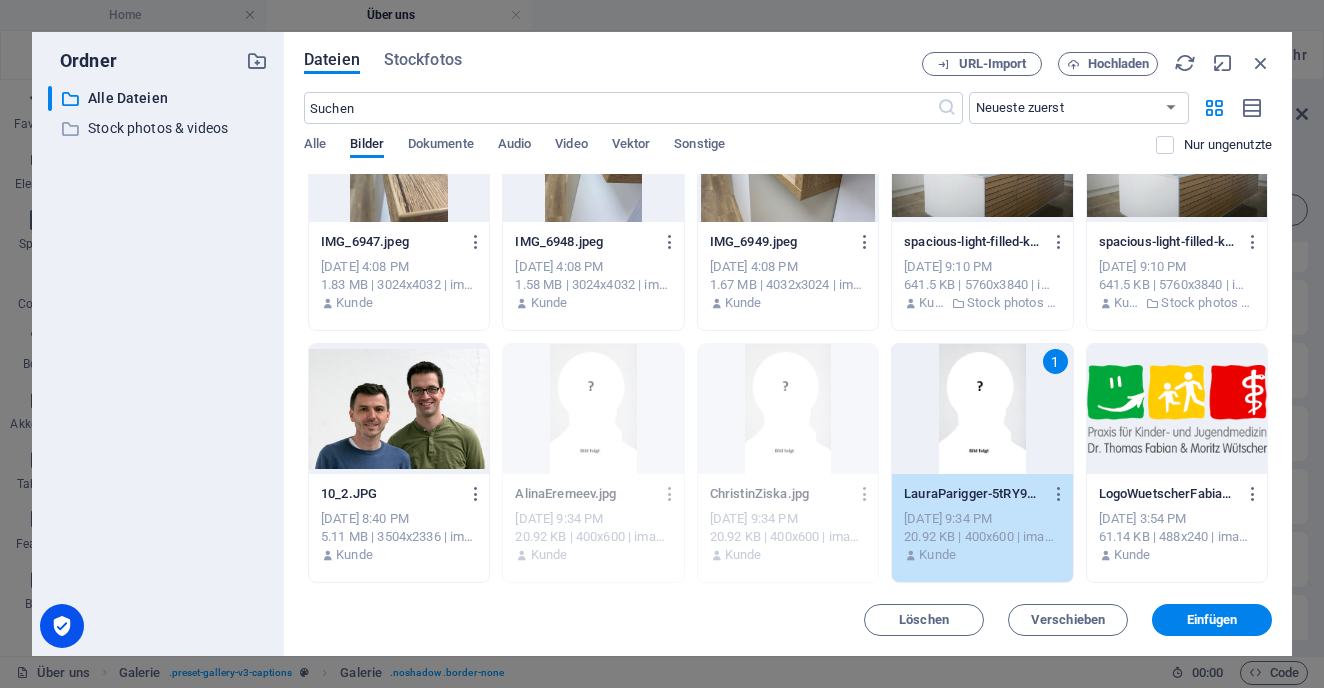 click on "1" at bounding box center (982, 409) 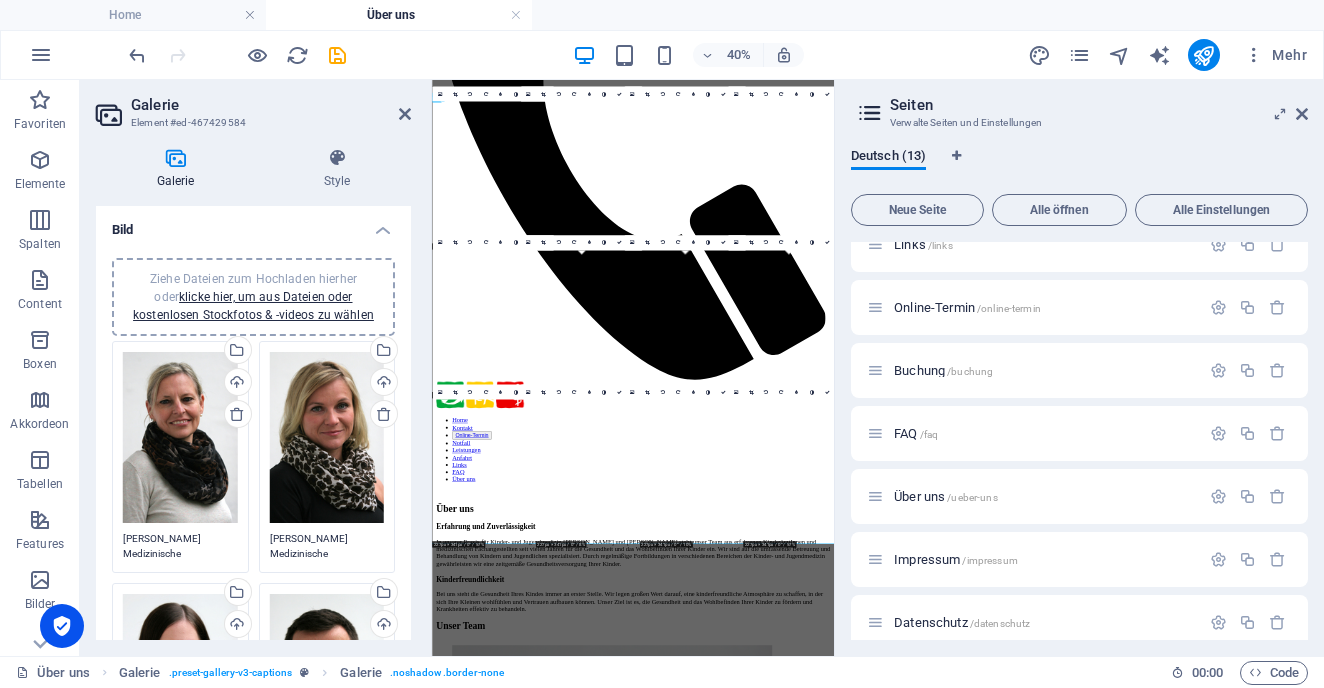scroll, scrollTop: 548, scrollLeft: 0, axis: vertical 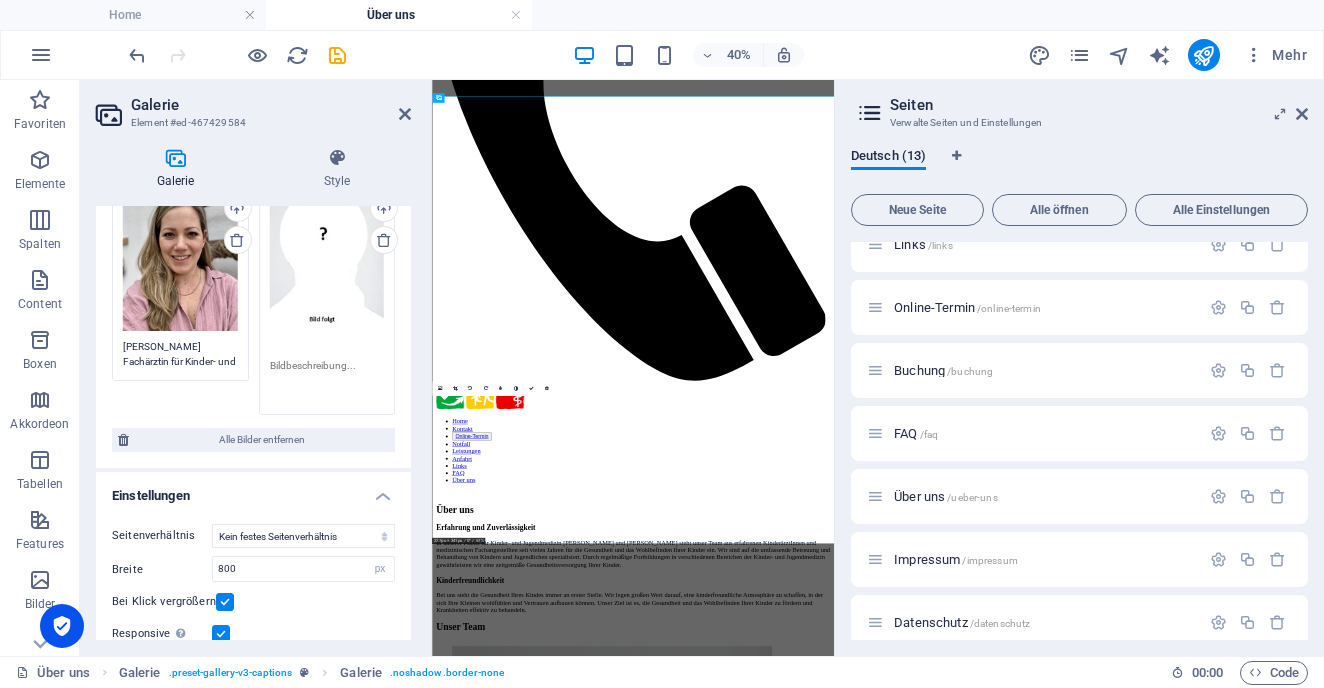 click at bounding box center (327, 380) 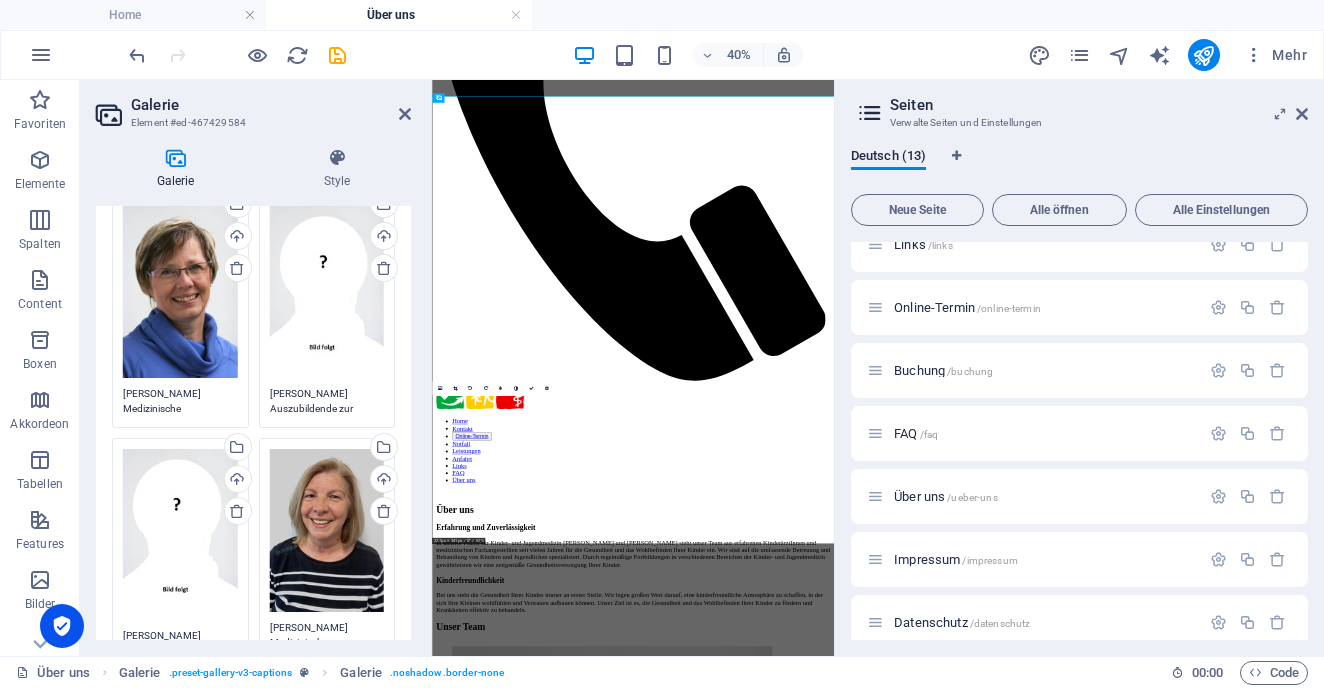 scroll, scrollTop: 828, scrollLeft: 0, axis: vertical 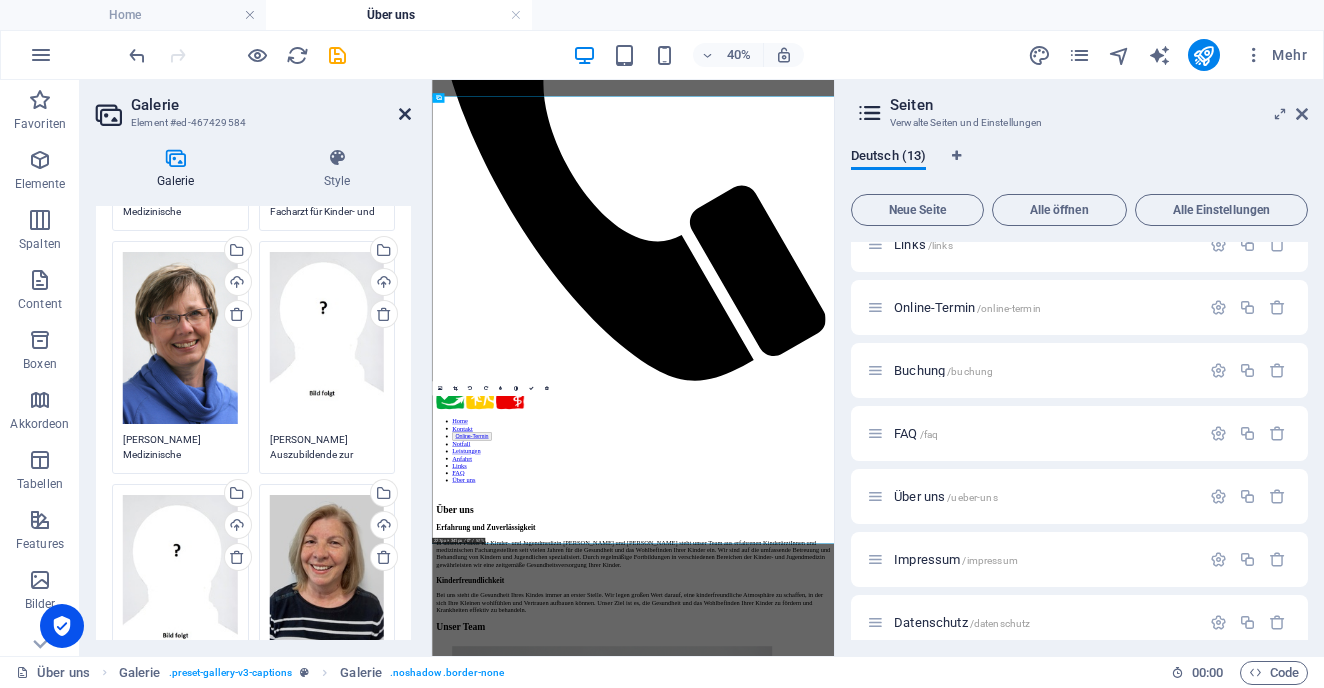 type on "[PERSON_NAME]
Weiterbildungsassistentin Kinder- und Jugendmedizin" 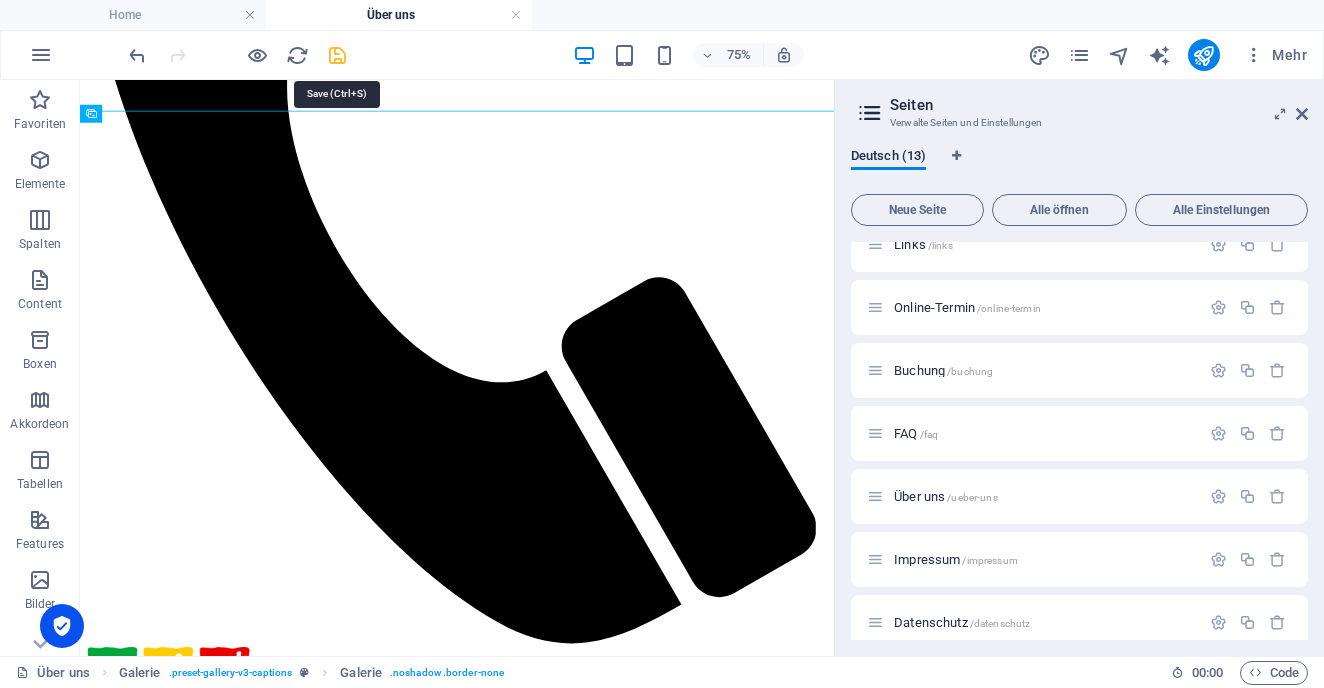click at bounding box center [337, 55] 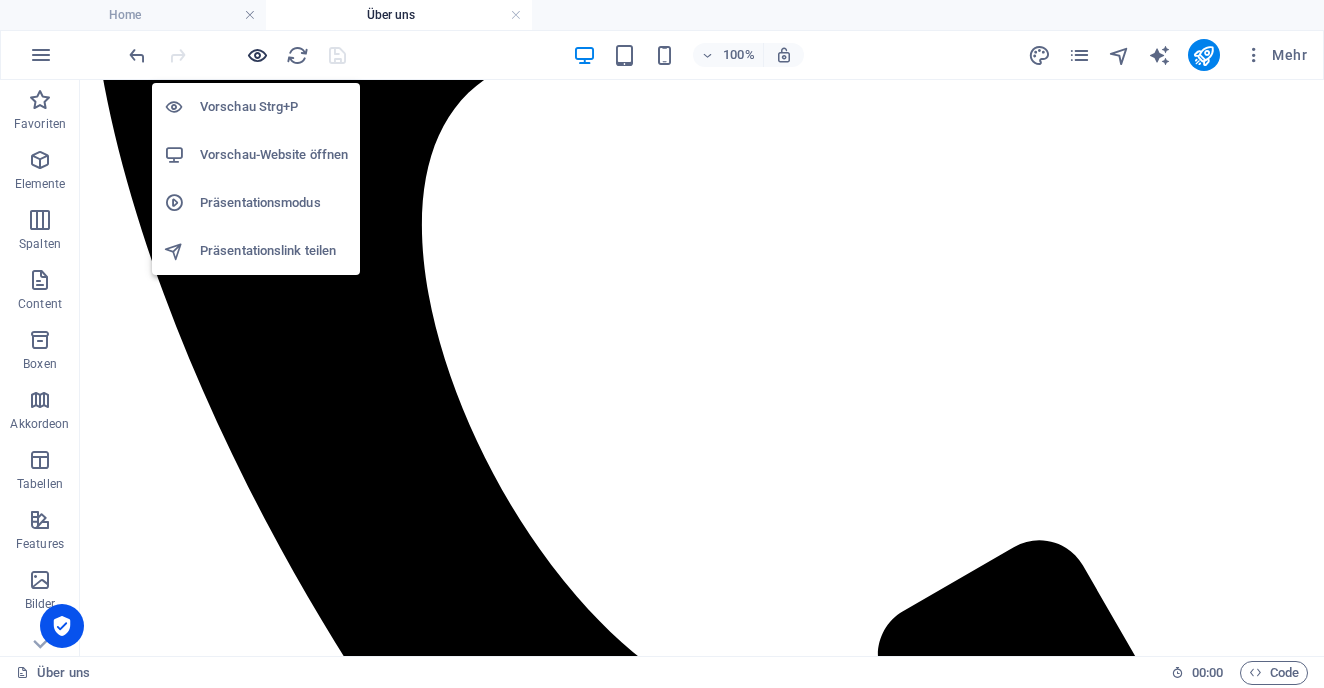 click at bounding box center (257, 55) 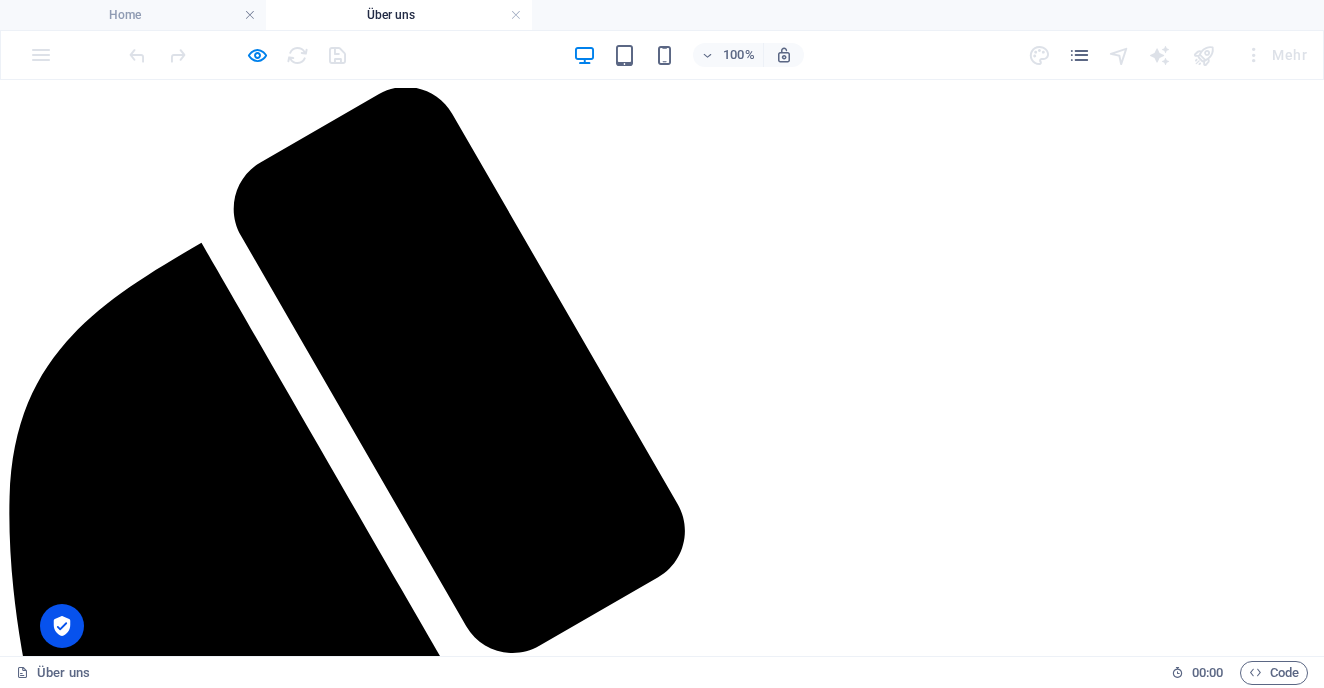 scroll, scrollTop: 0, scrollLeft: 0, axis: both 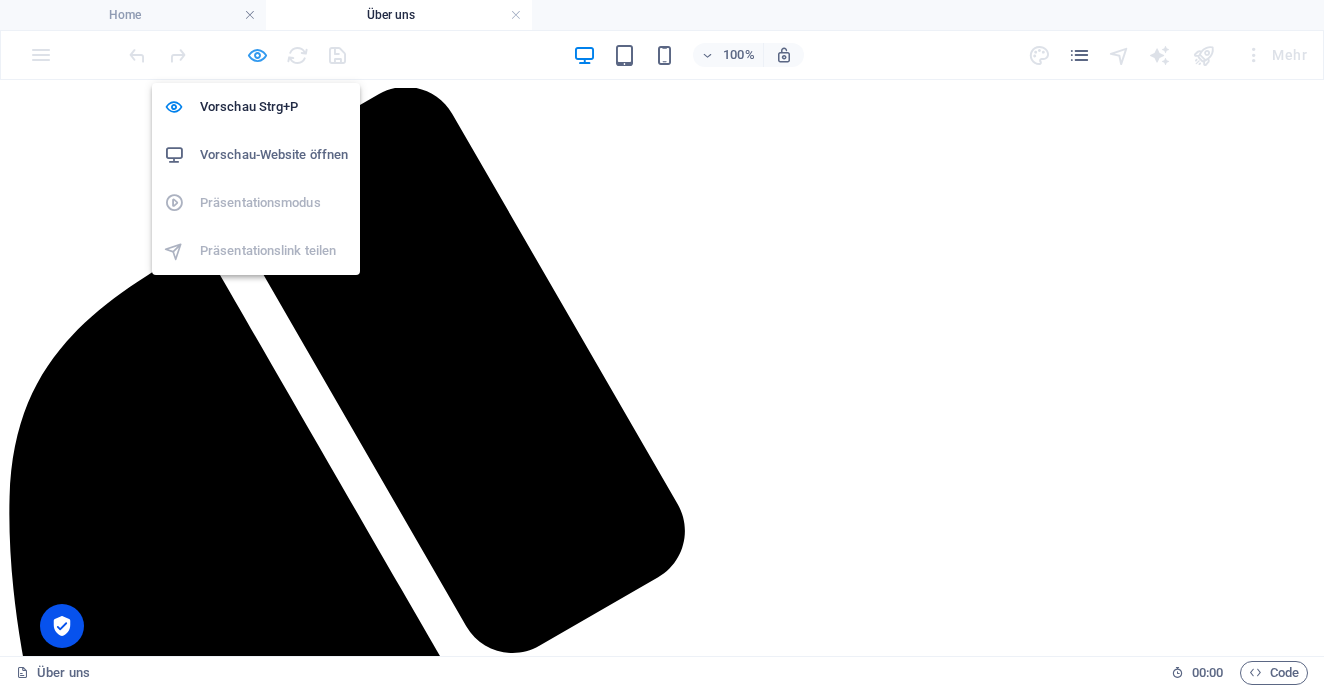 click at bounding box center [257, 55] 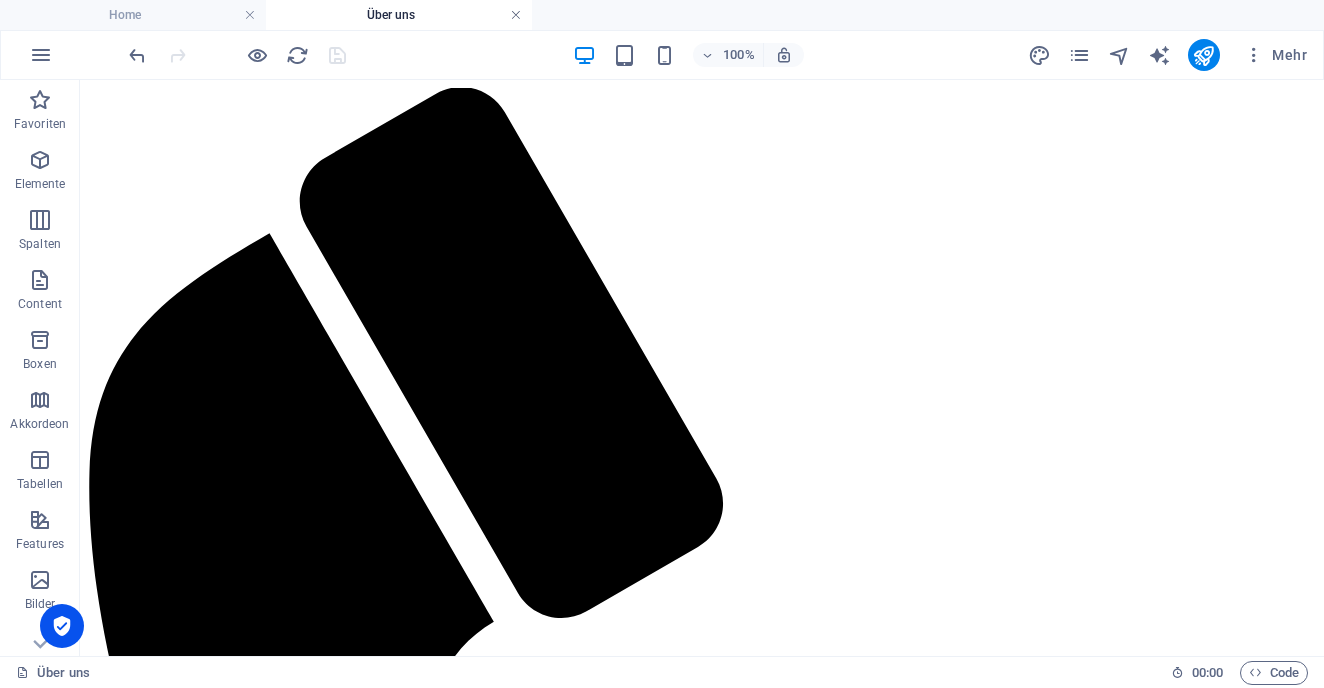 click at bounding box center [516, 15] 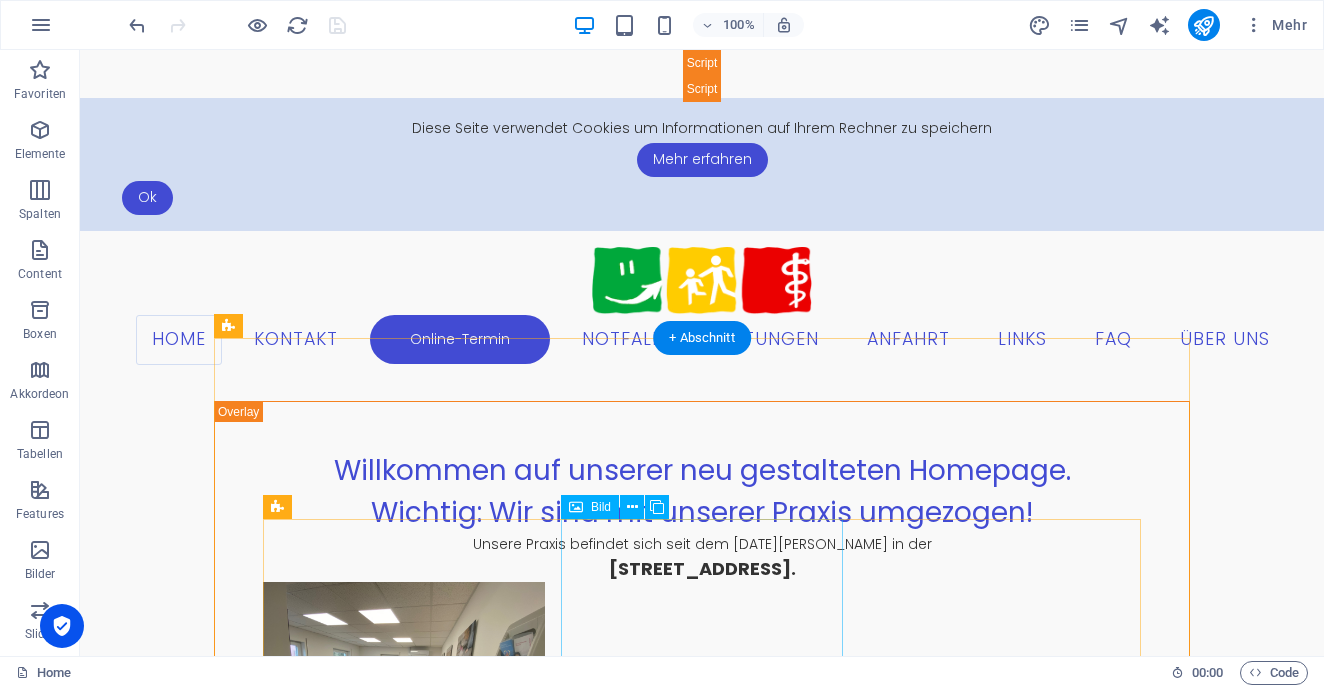 scroll, scrollTop: 0, scrollLeft: 0, axis: both 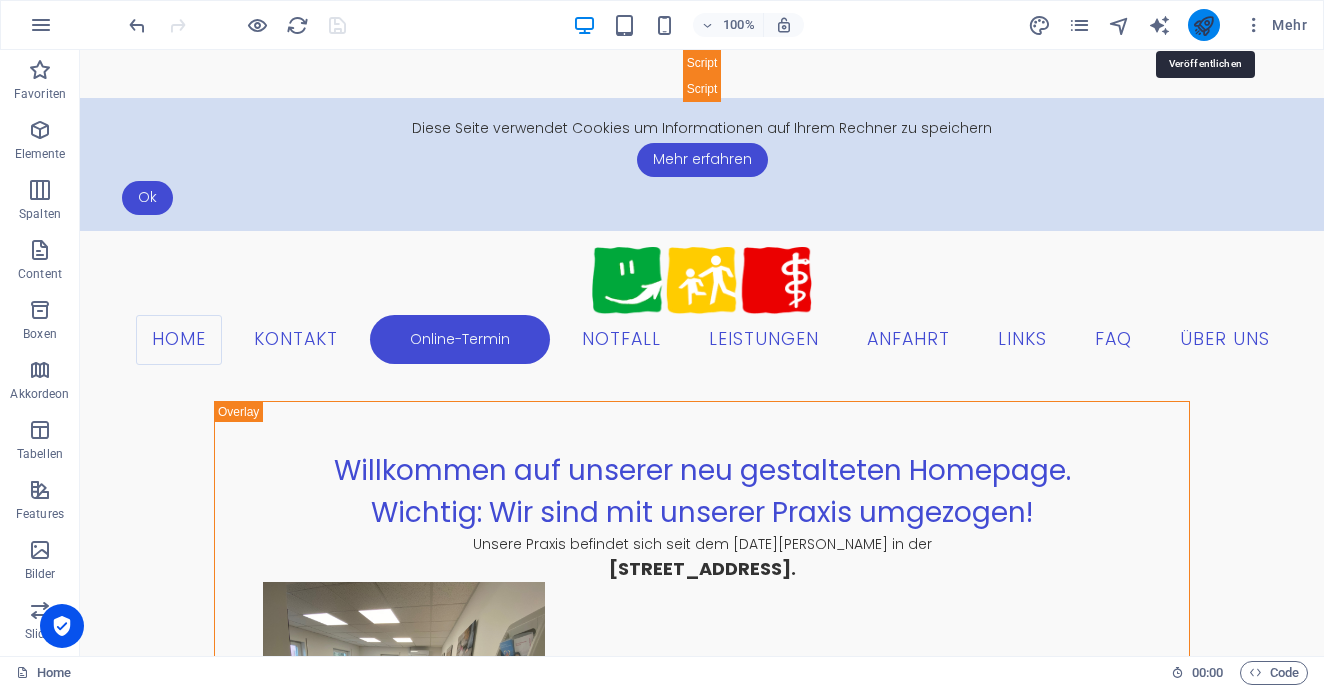 click at bounding box center (1203, 25) 